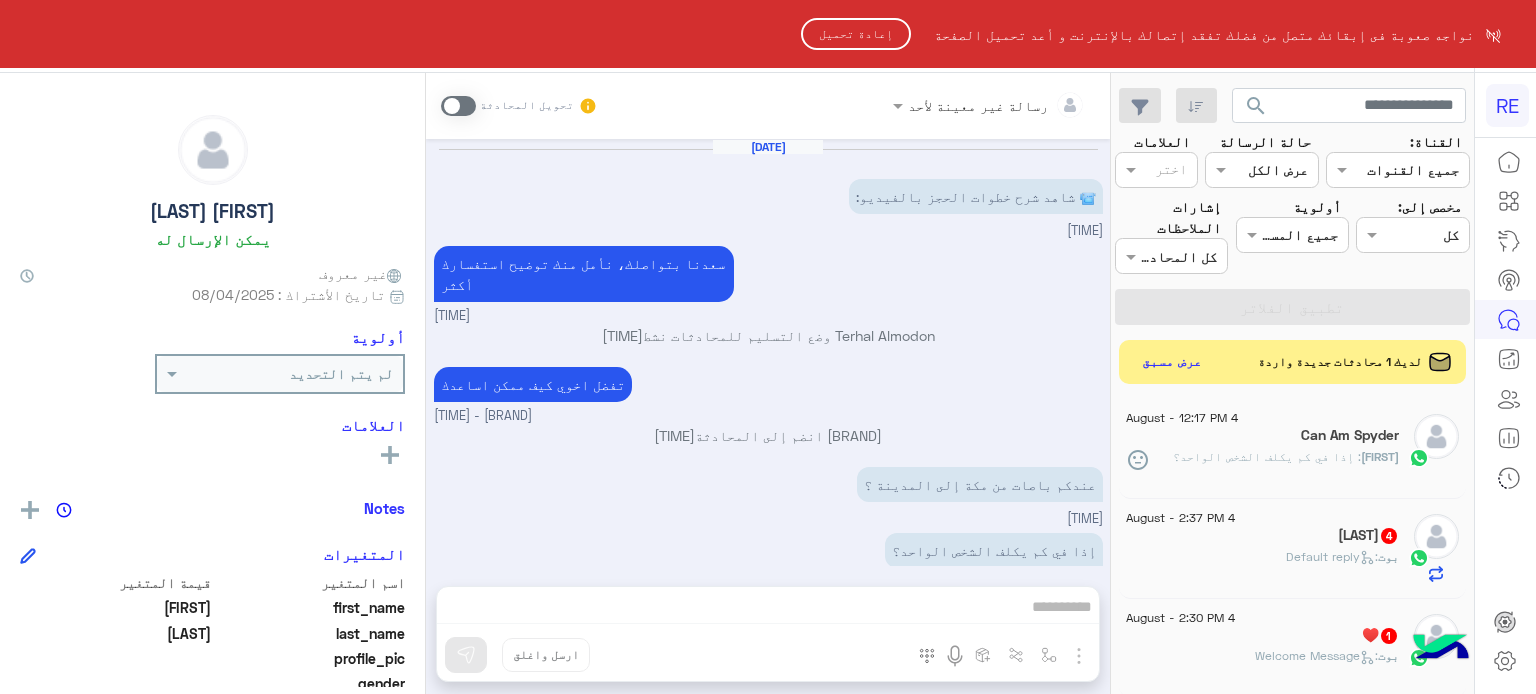 scroll, scrollTop: 0, scrollLeft: 0, axis: both 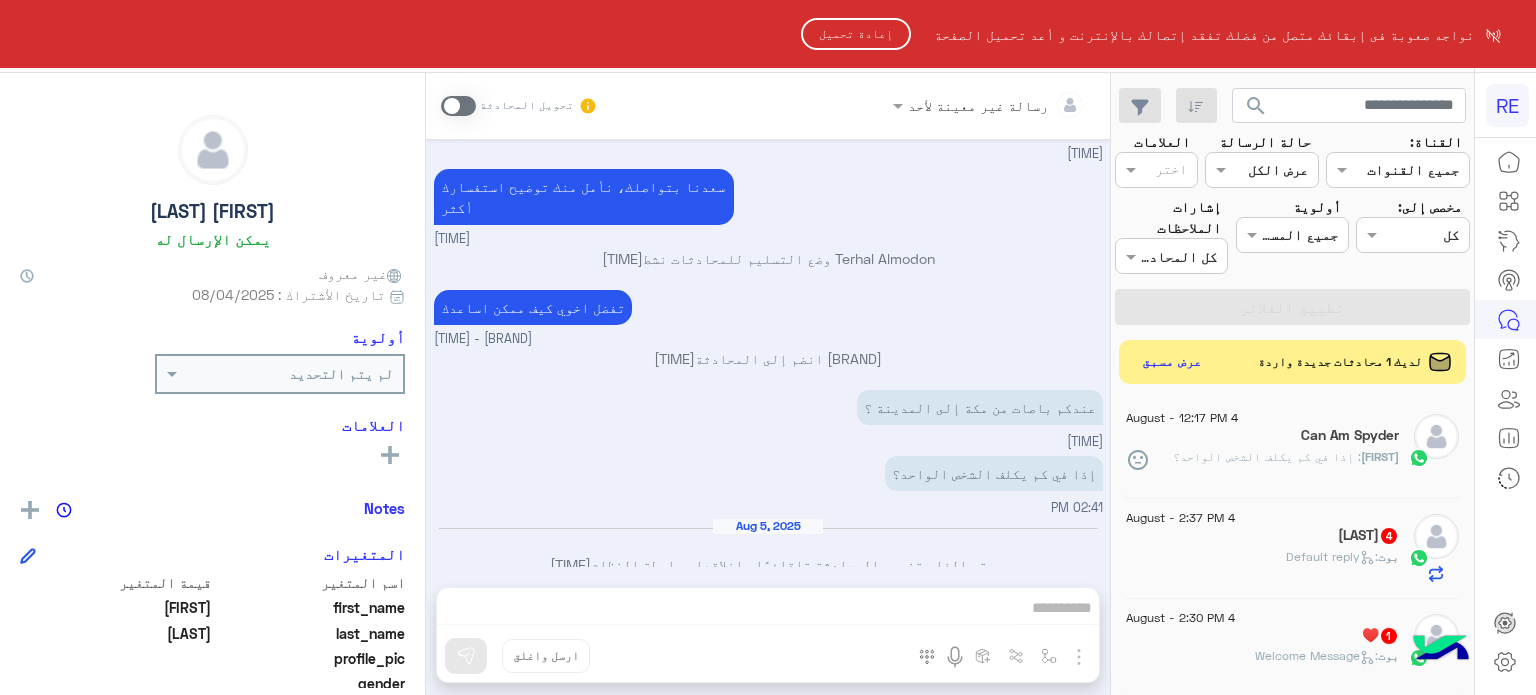 click on "إعادة تحميل" 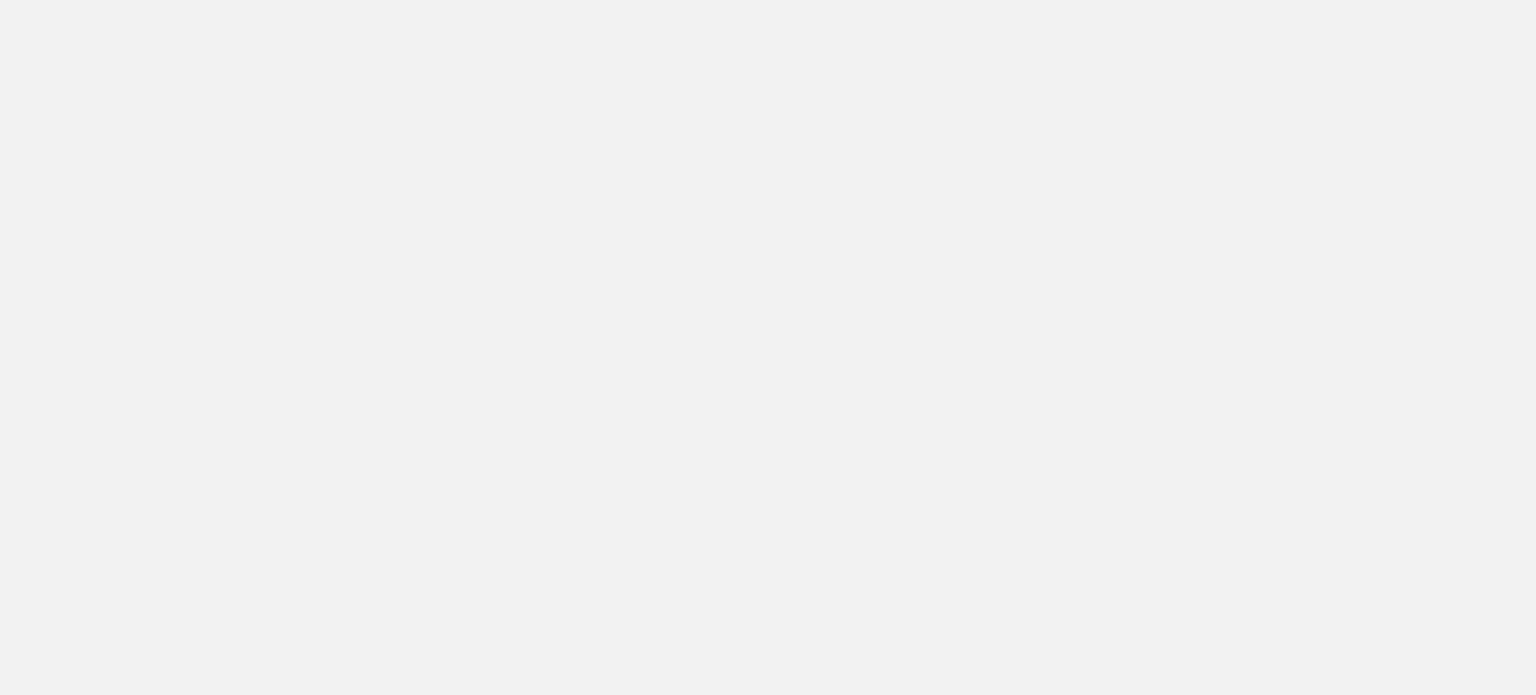 scroll, scrollTop: 0, scrollLeft: 0, axis: both 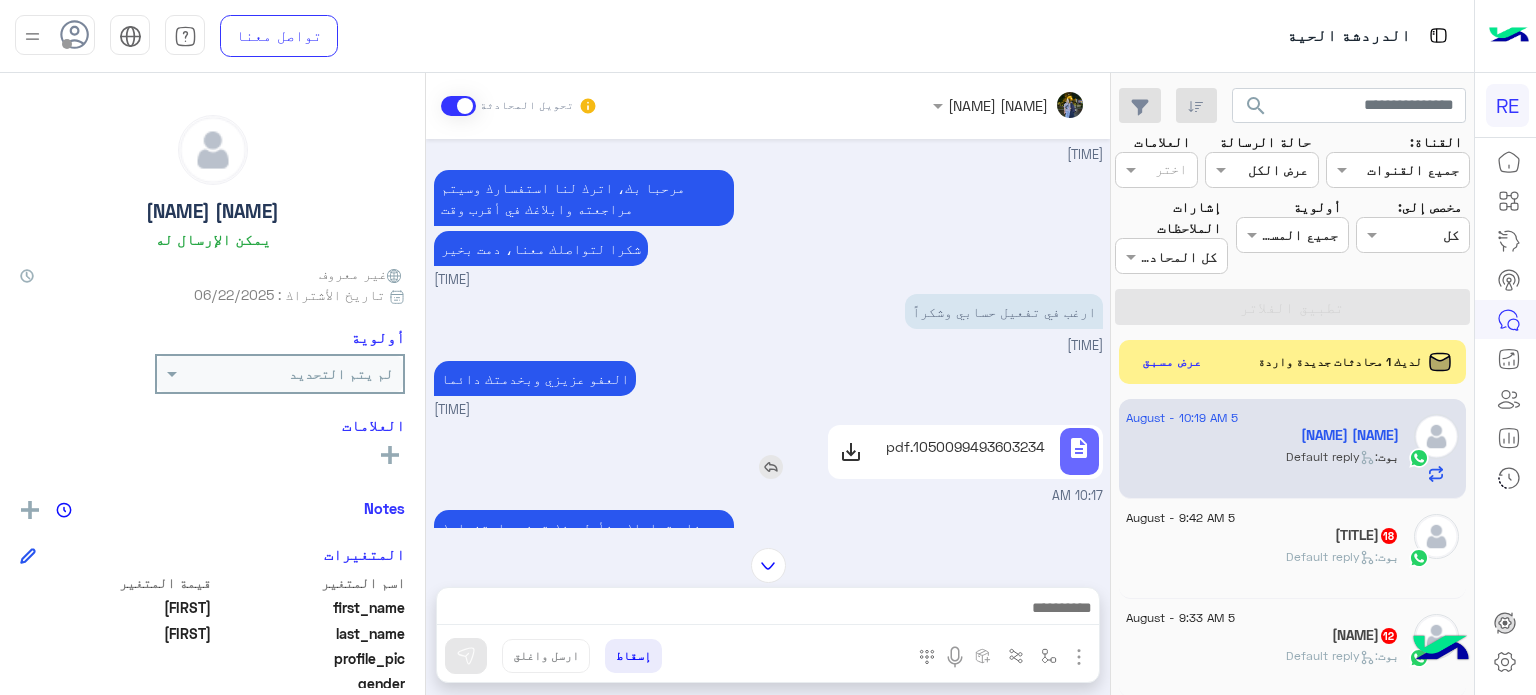 click on "1050099493603234.pdf" 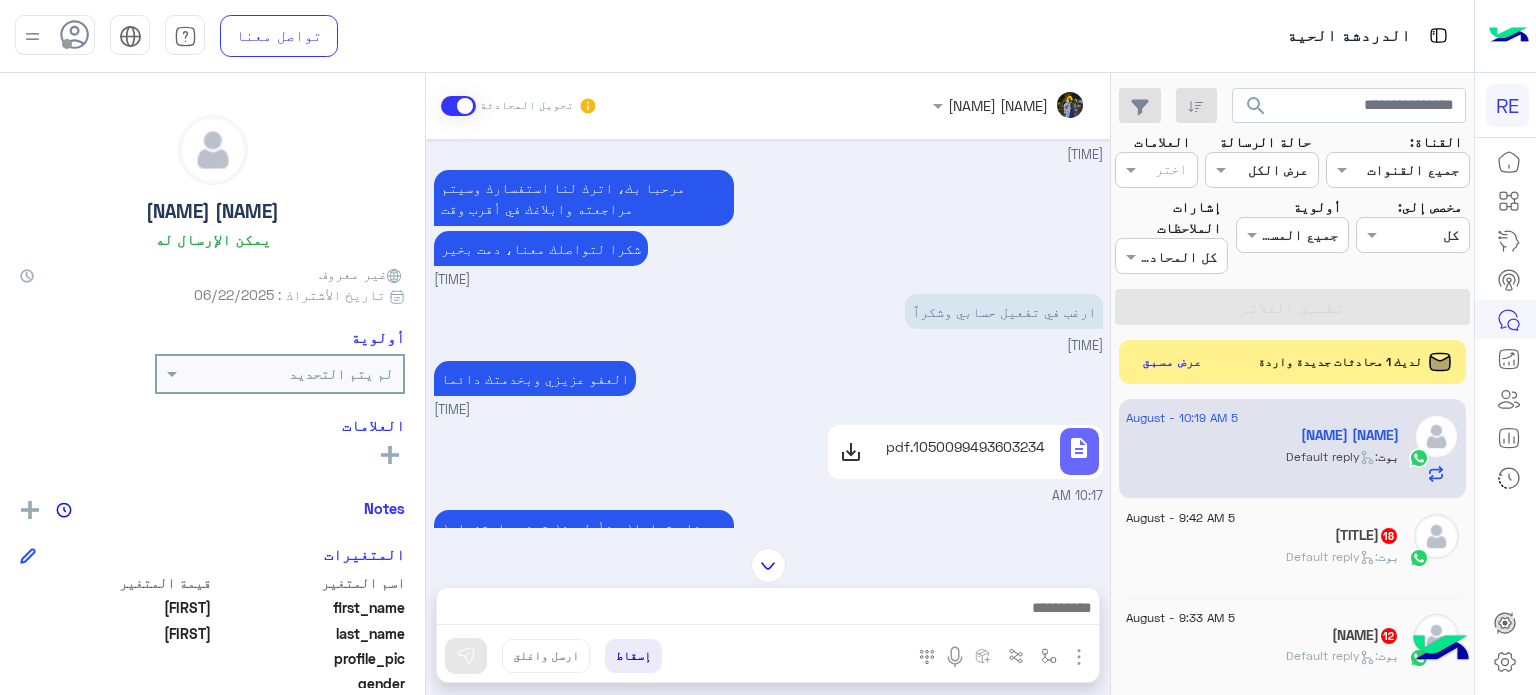 click on "[NAME] 18" 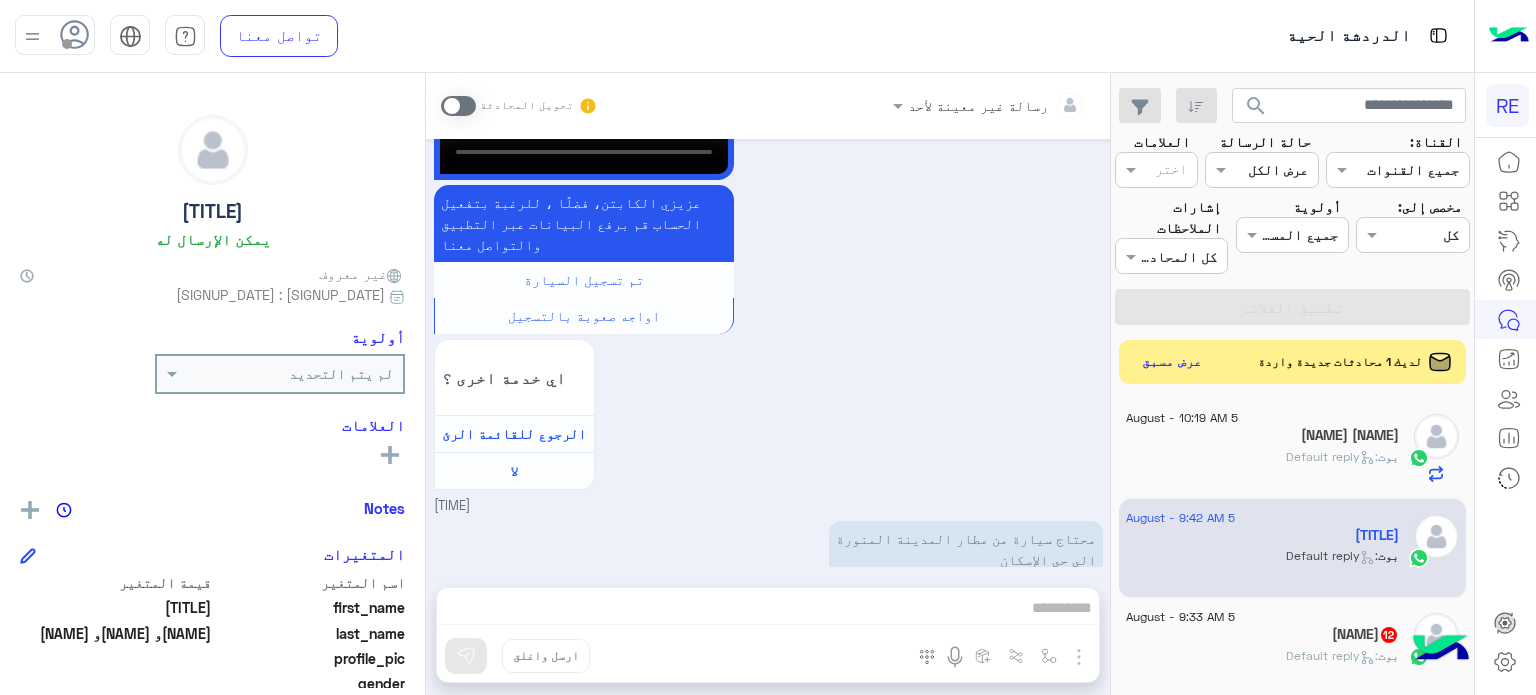 scroll, scrollTop: 1991, scrollLeft: 0, axis: vertical 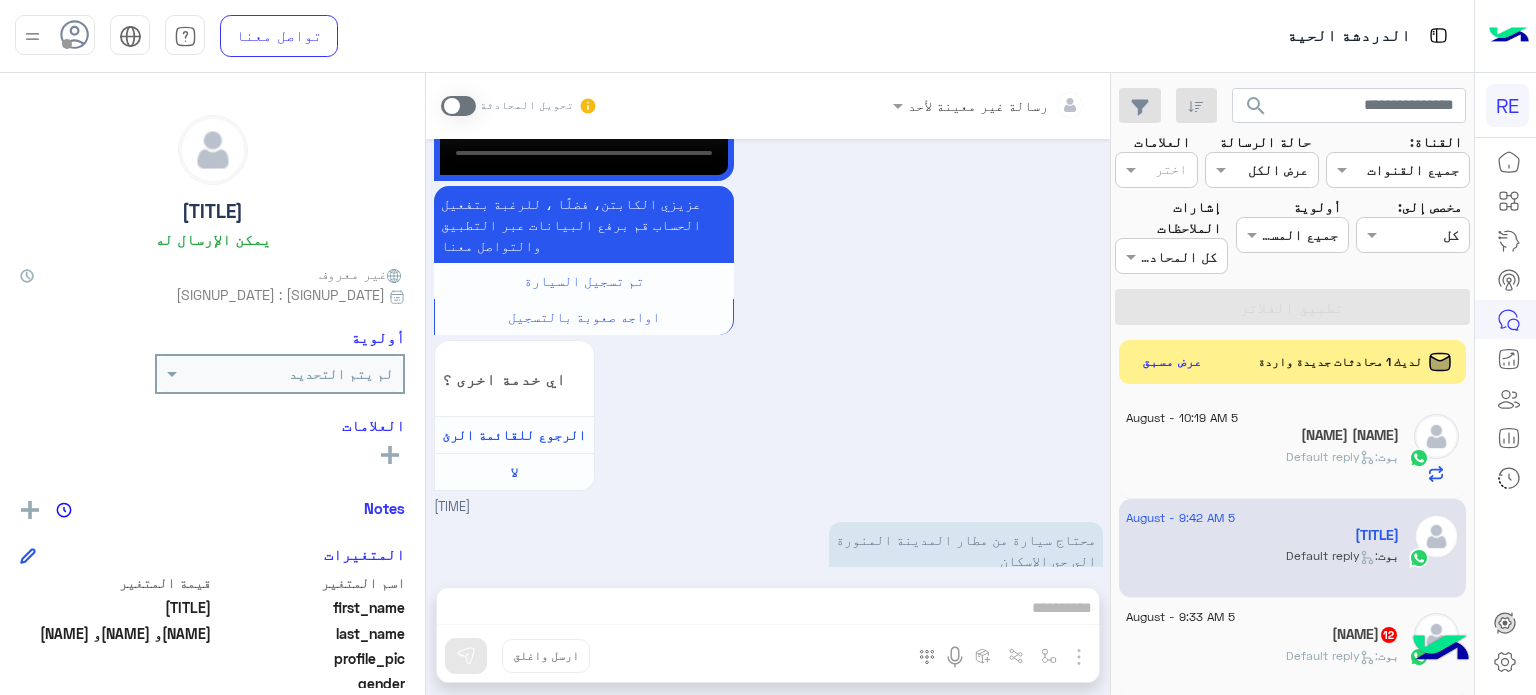 click on "رسالة غير معينة لأحد تحويل المحادثة     [DATE]   الرجوع للقائمة الرئ    [TIME]  اختر احد الخدمات التالية:    [TIME]   تفعيل حساب    [TIME]  يمكنك الاطلاع على شروط الانضمام لرحلة ك (كابتن ) الموجودة بالصورة أعلاه،
لتحميل التطبيق عبر الرابط التالي : 📲
http://onelink.to/Rehla    يسعدنا انضمامك لتطبيق رحلة يمكنك اتباع الخطوات الموضحة لتسجيل بيانات سيارتك بالفيديو التالي  : عزيزي الكابتن، فضلًا ، للرغبة بتفعيل الحساب قم برفع البيانات عبر التطبيق والتواصل معنا  تم تسجيل السيارة   اواجه صعوبة بالتسجيل  اي خدمة اخرى ؟  الرجوع للقائمة الرئ   لا     [TIME]   الرجوع للقائمة الرئ    [TIME]     [TIME]    [TIME]" at bounding box center [768, 388] 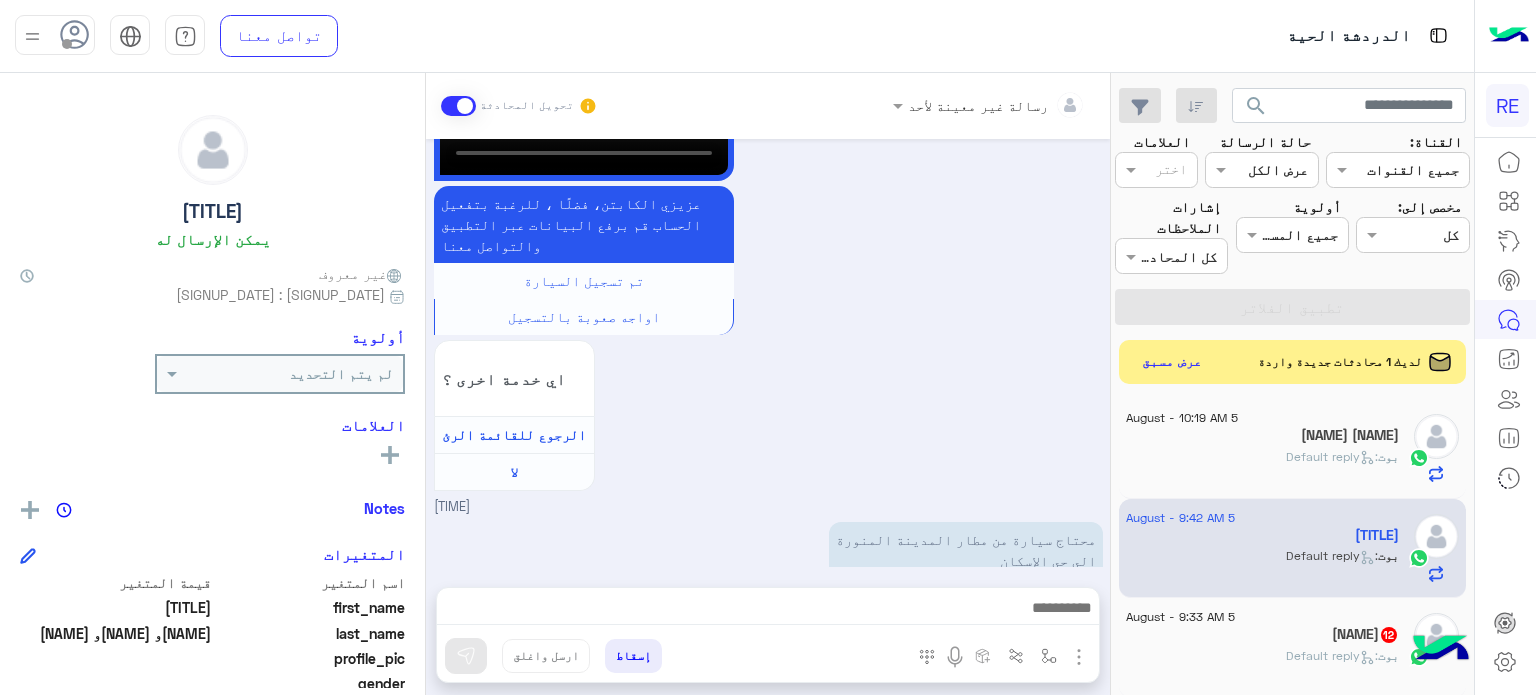 scroll, scrollTop: 2040, scrollLeft: 0, axis: vertical 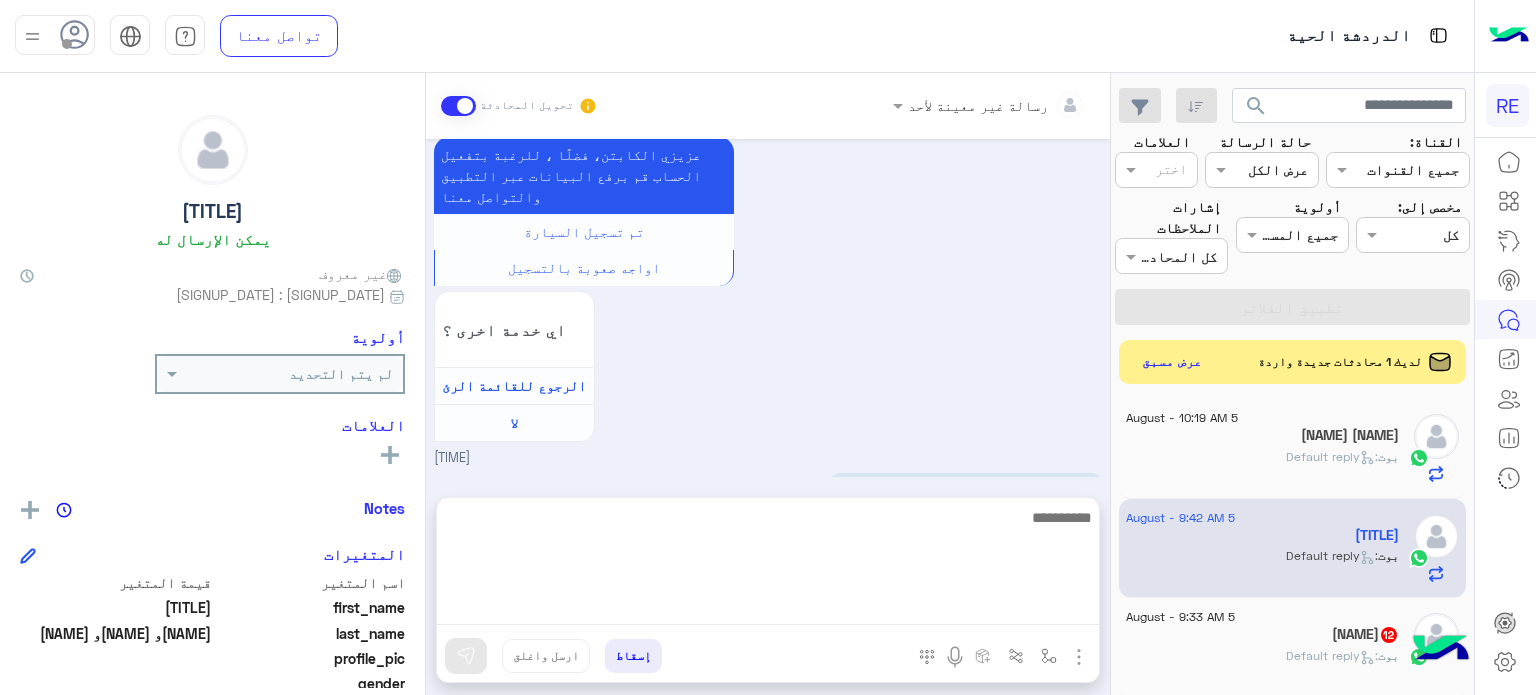 click at bounding box center (768, 565) 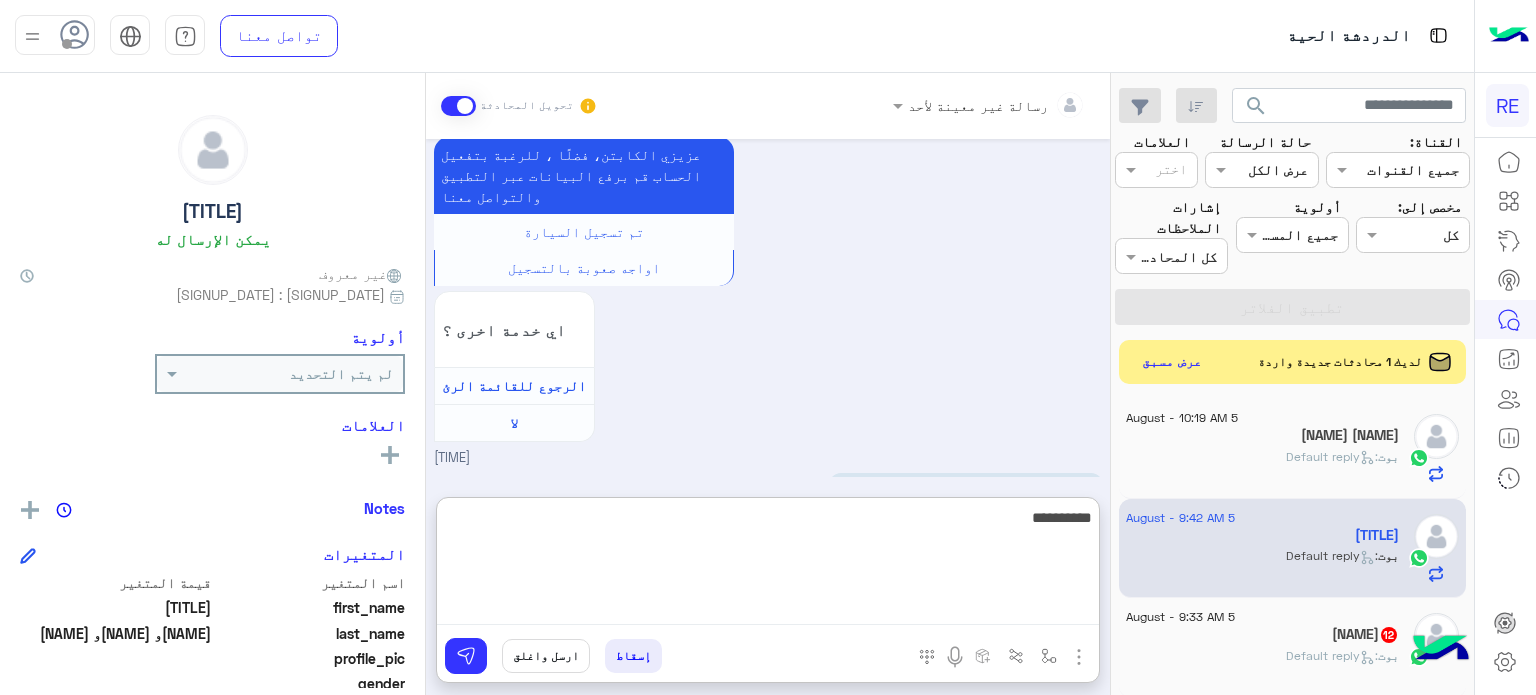 type on "**********" 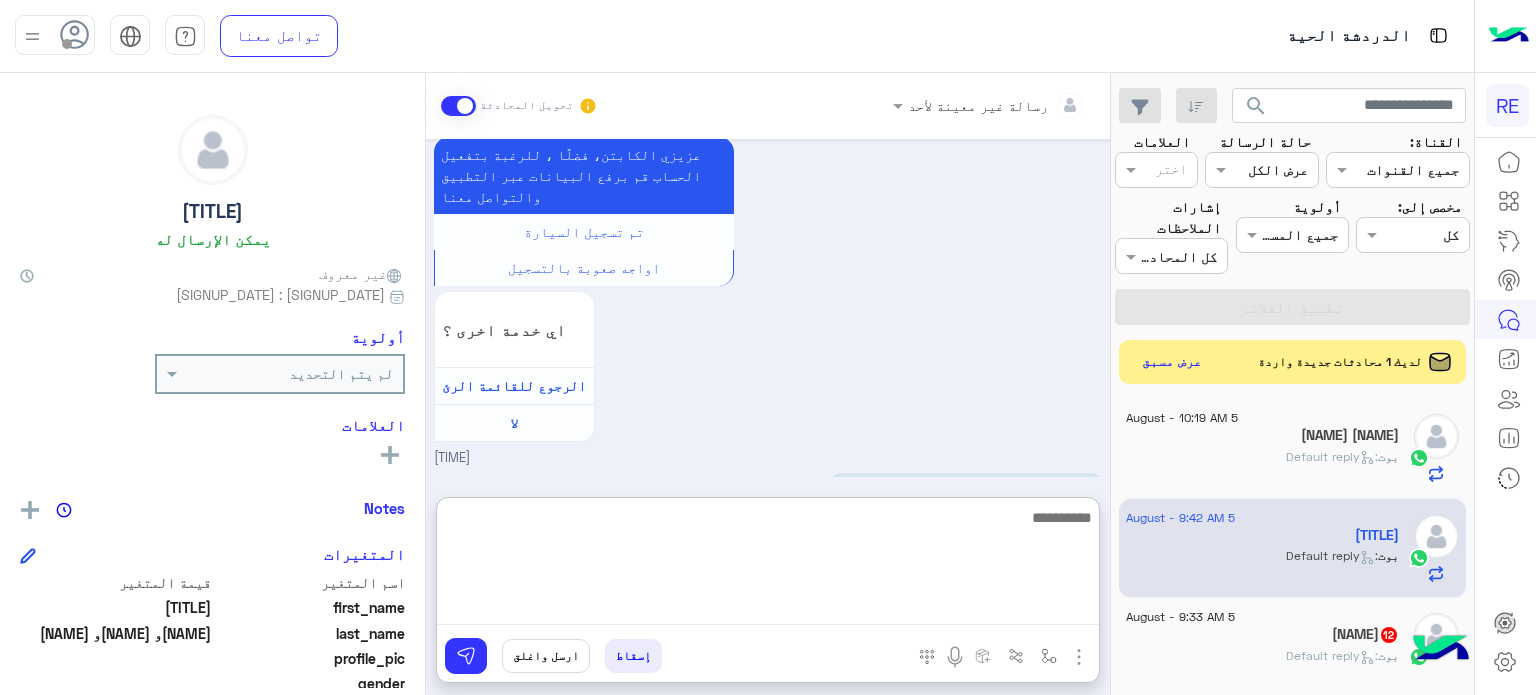 scroll, scrollTop: 2193, scrollLeft: 0, axis: vertical 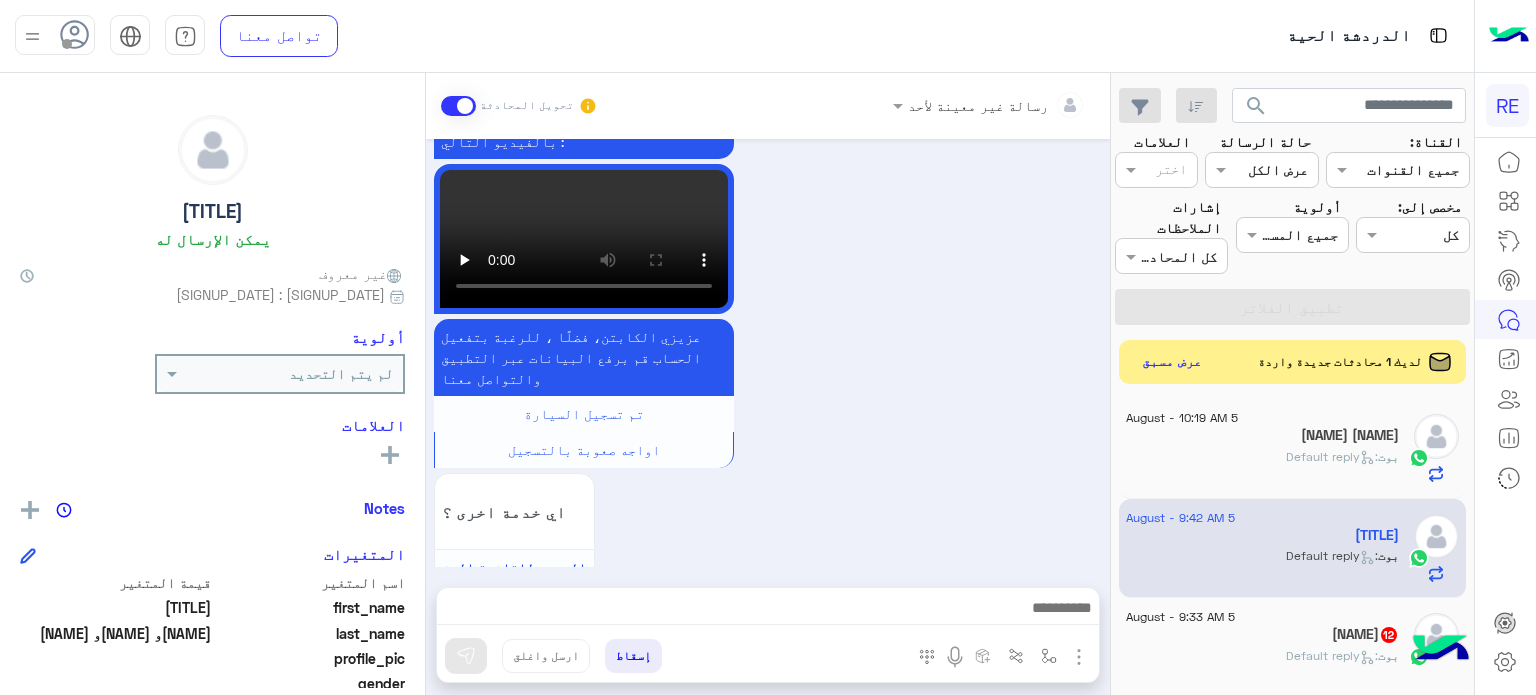 click on ":   Default reply" 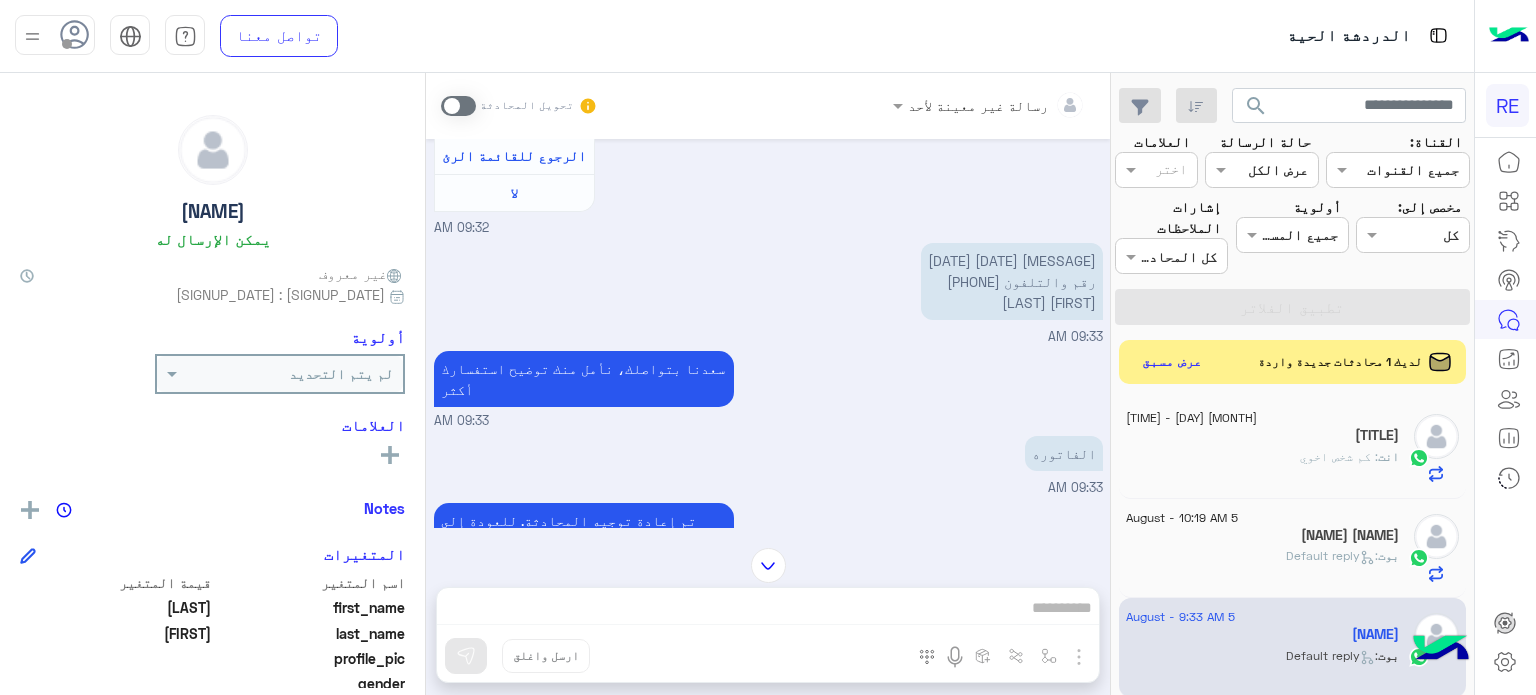 scroll, scrollTop: 262, scrollLeft: 0, axis: vertical 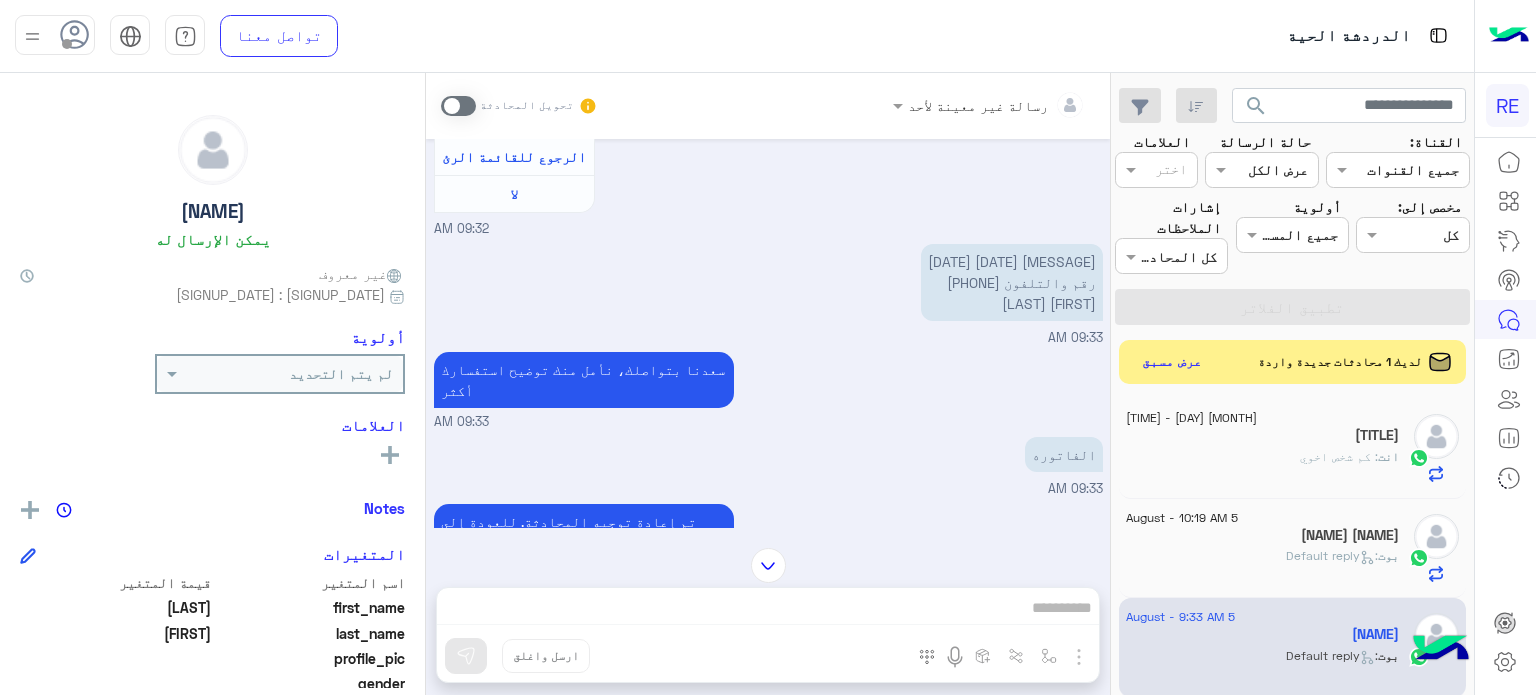 click on "رسالة غير معينة لأحد تحويل المحادثة     [MONTH] [DAY]  عزيزي العميل  سعدنا بتواصلك معنا ، زودنا بجميع  التفاصيل مع ارفاق الصور الخاصة بالمشكلة  ليتم مباشرة المعالجة مع القسم المختص باسرع وقت اي خدمة اخرى ؟  الرجوع للقائمة الرئ   لا     [TIME]  أريد الفاتوره الخاص بي من محطة قطار سار الي العليا بتاريخ [YEAR] [MONTH] [DAY] [YEAR] رقم والتلفون [PHONE] [NAME] [NAME] [TIME]  سعدنا بتواصلك، نأمل منك توضيح استفسارك أكثر    [TIME]  الفاتوره   [TIME]  تم إعادة توجيه المحادثة. للعودة إلي الرد الالي، أنقر الزر الموجود بالأسفل  عودة الى البوت     [TIME]   قام {{agentName}} بتحويل المحادثة إلى فريق {{teamName}} [LAST_NAME] [FIRST_NAME]" at bounding box center (768, 388) 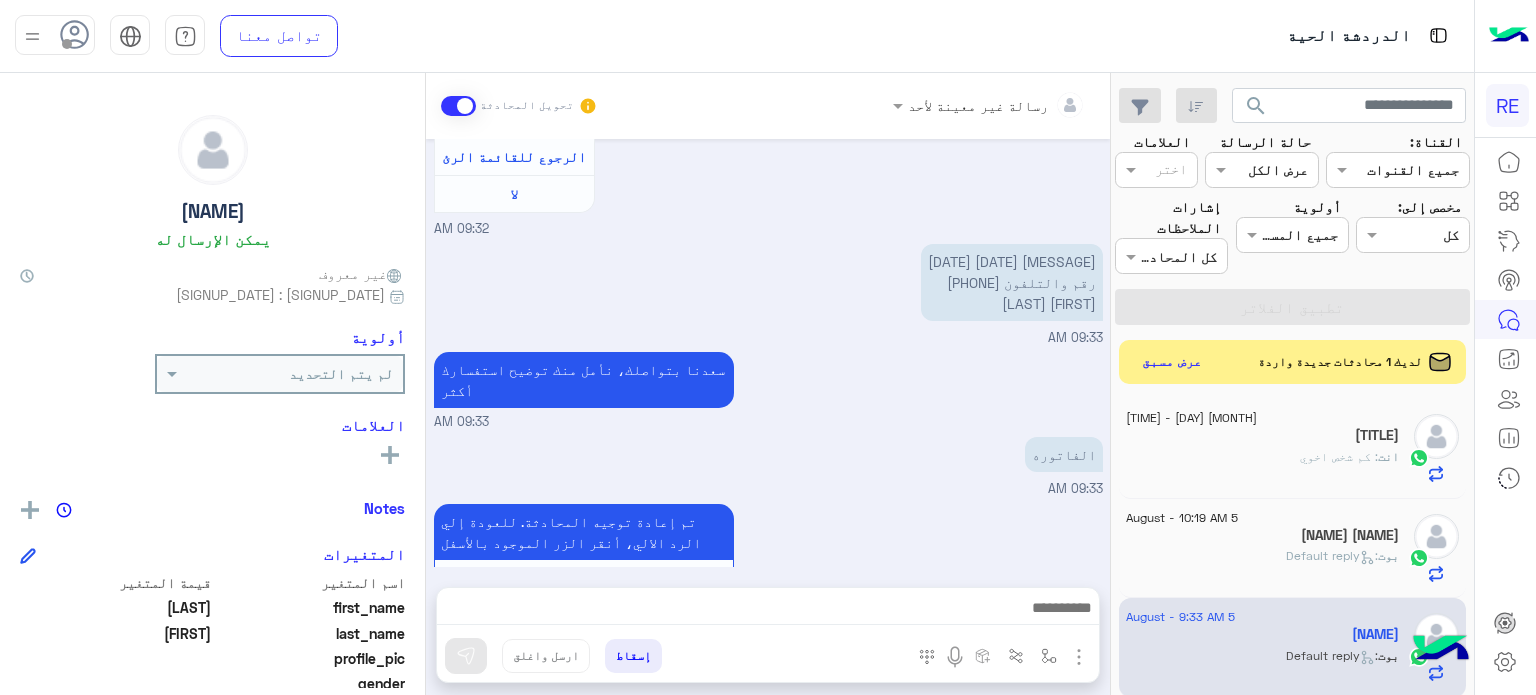 scroll, scrollTop: 1016, scrollLeft: 0, axis: vertical 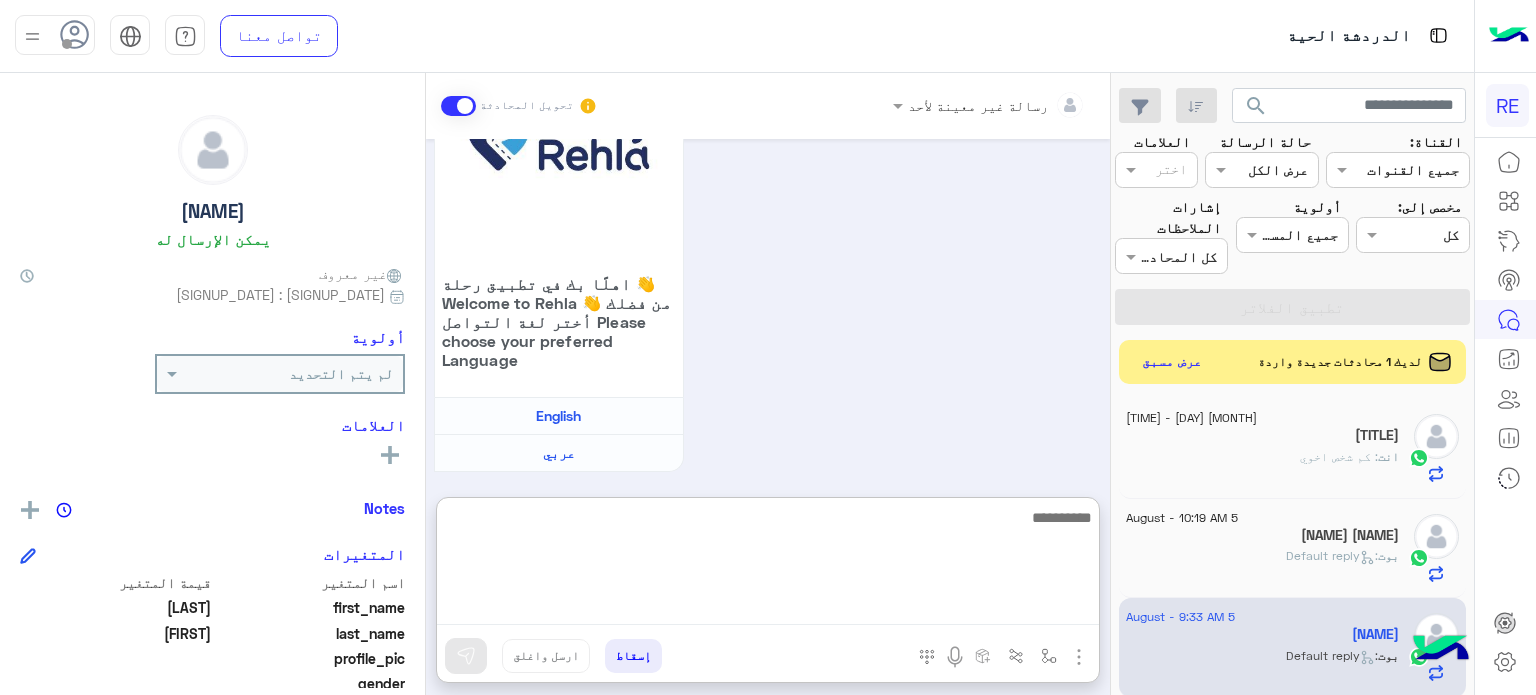 click at bounding box center (768, 565) 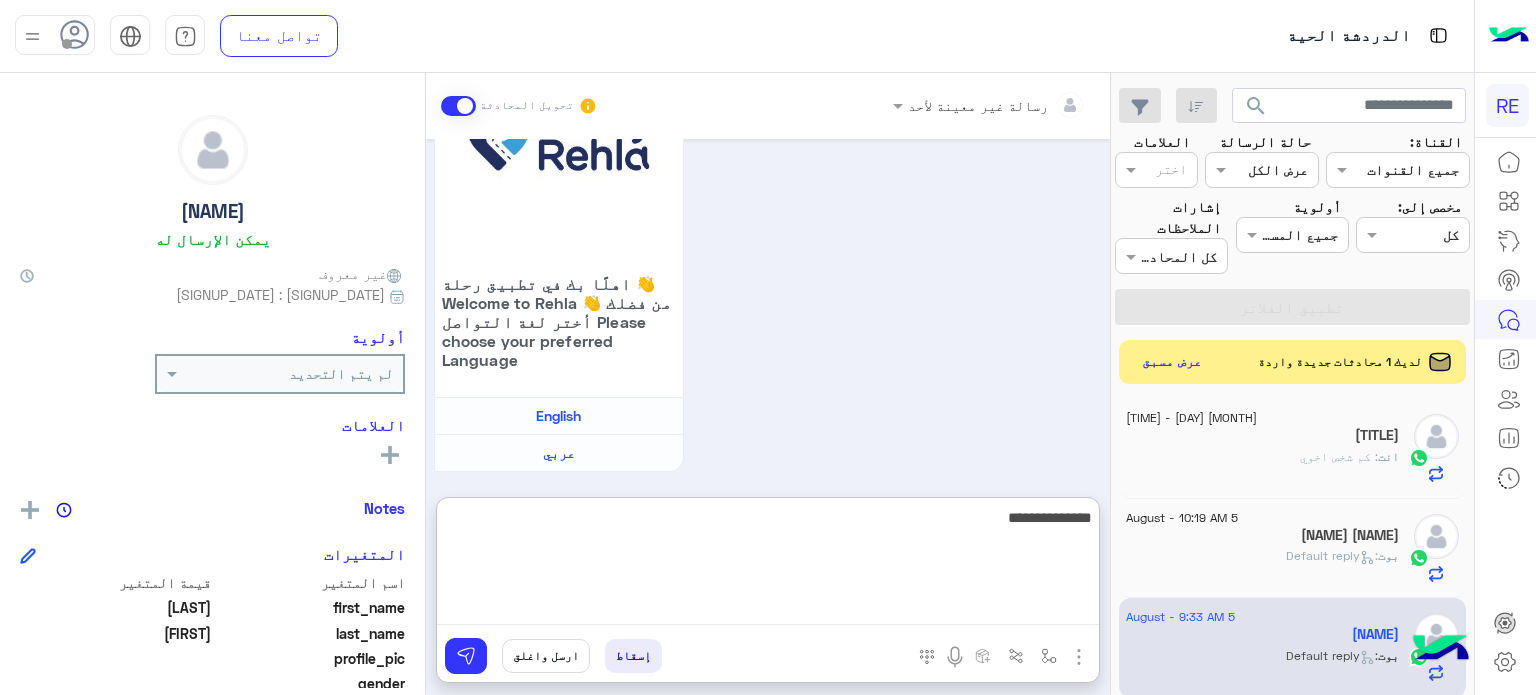 type on "**********" 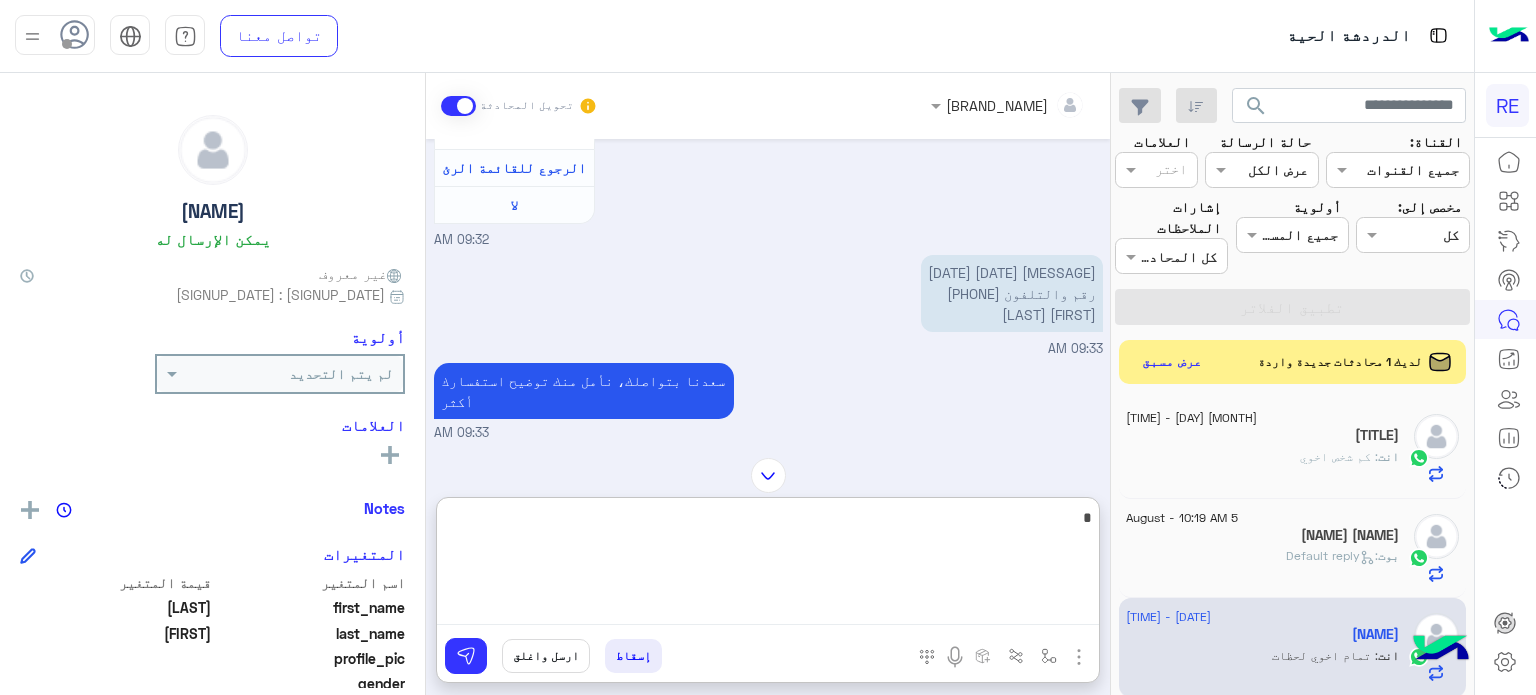 scroll, scrollTop: 243, scrollLeft: 0, axis: vertical 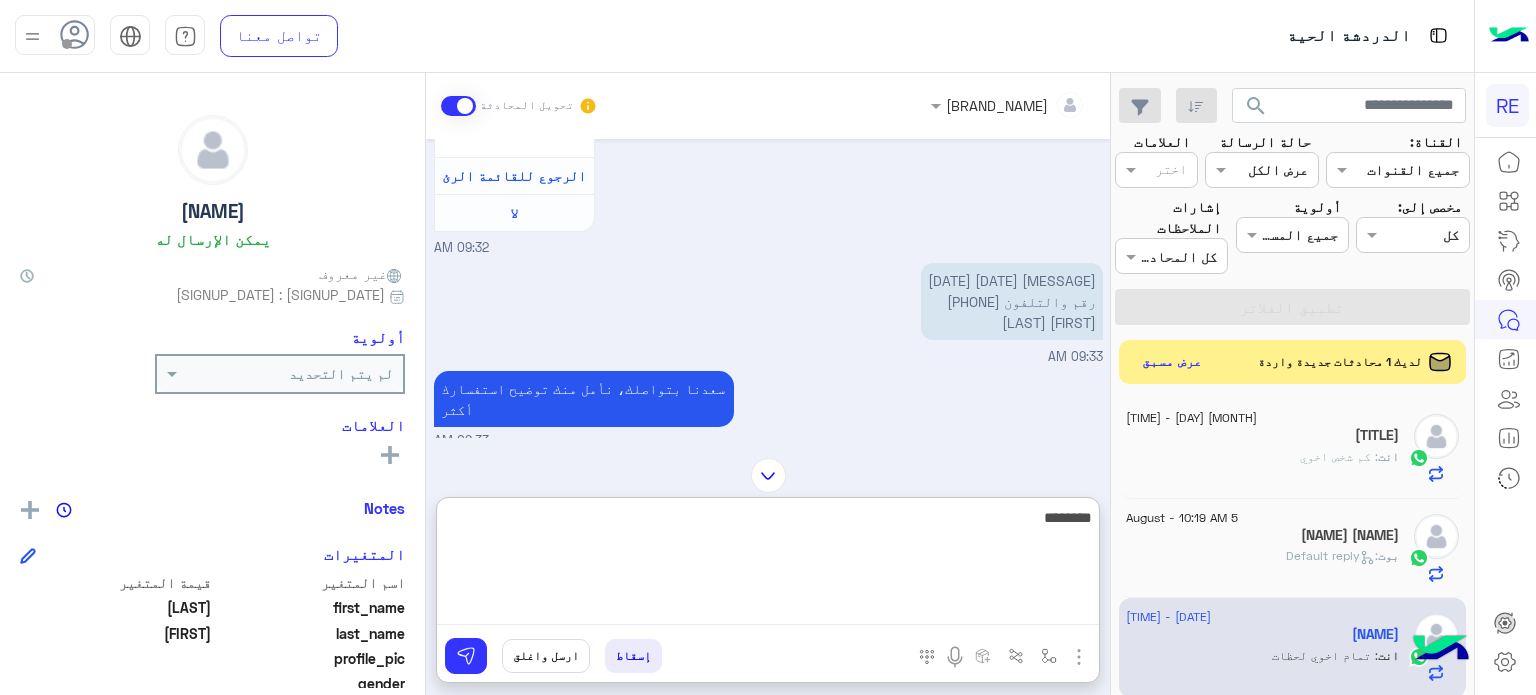 type on "*********" 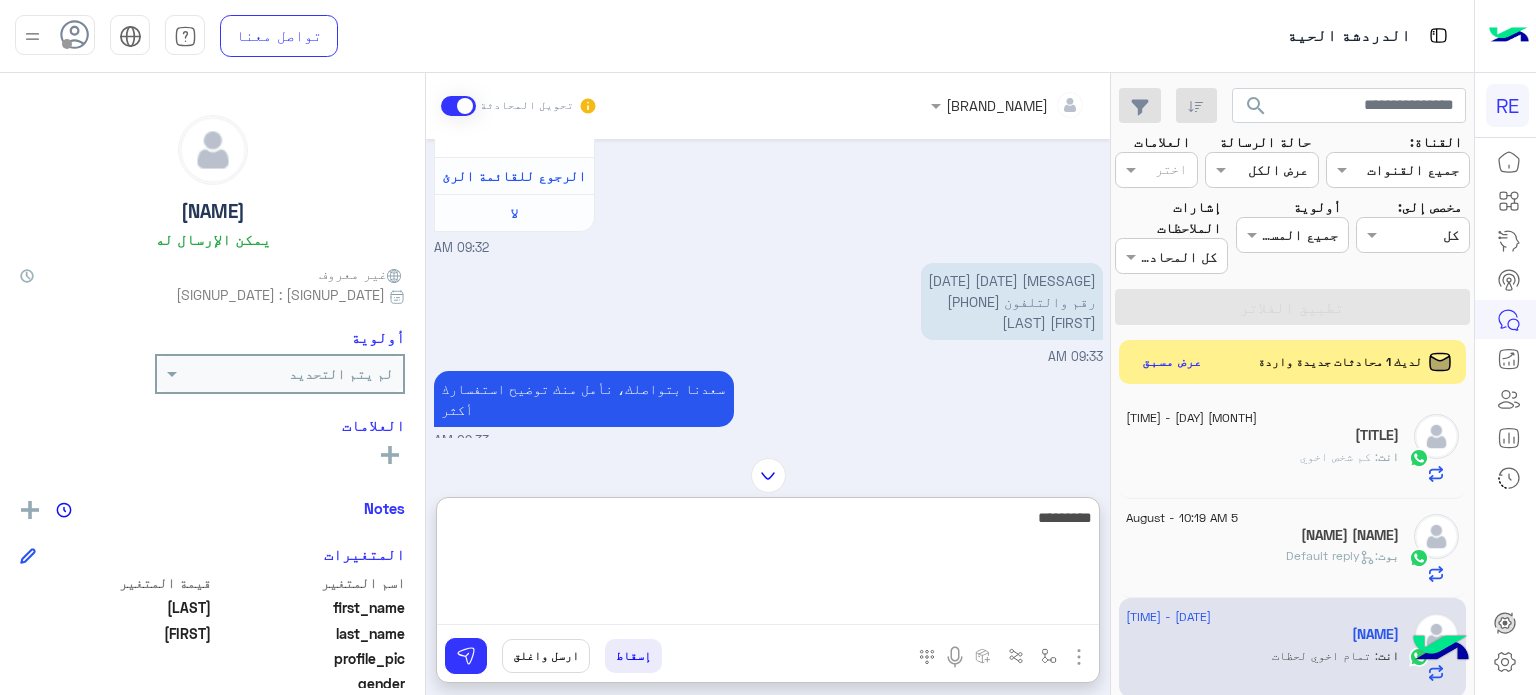 click on "*********" at bounding box center [768, 565] 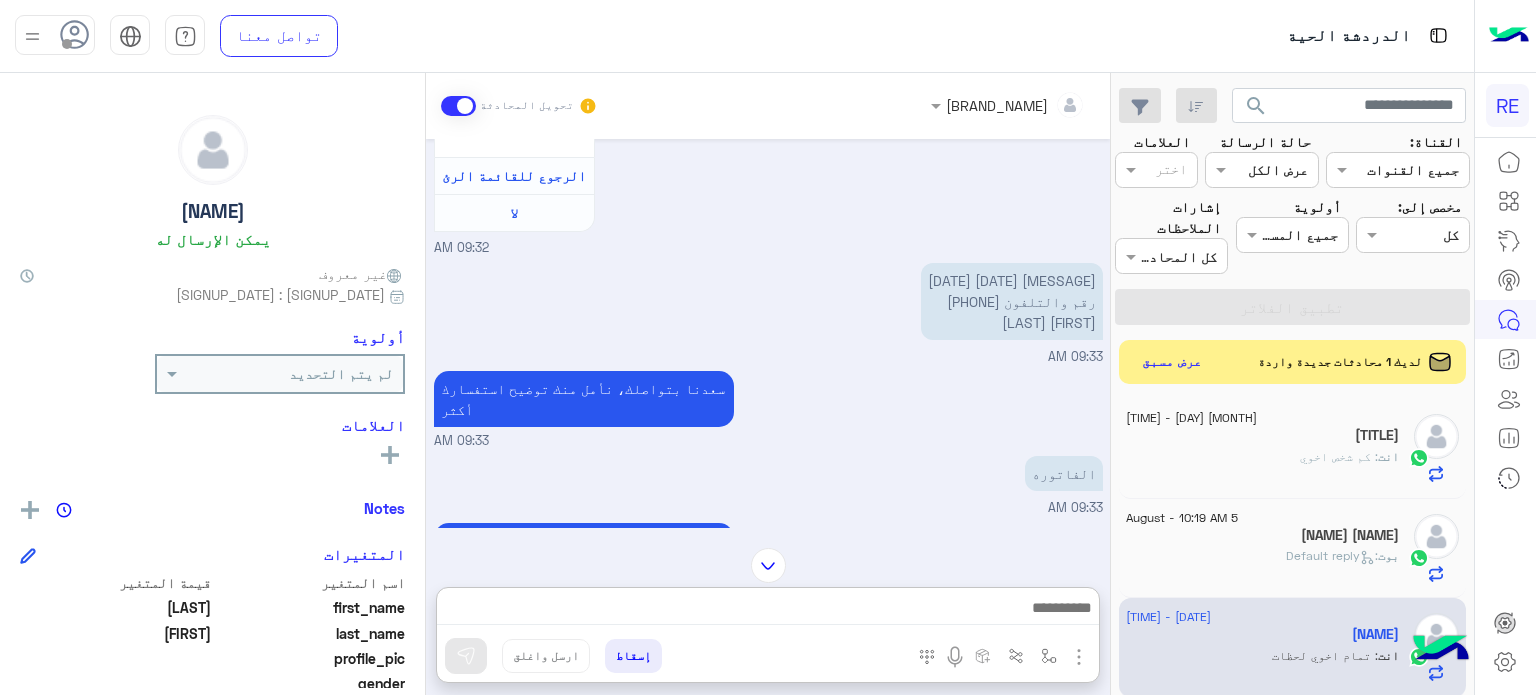 click on "سعدنا بتواصلك، نأمل منك توضيح استفسارك أكثر    09:33 AM" at bounding box center (768, 408) 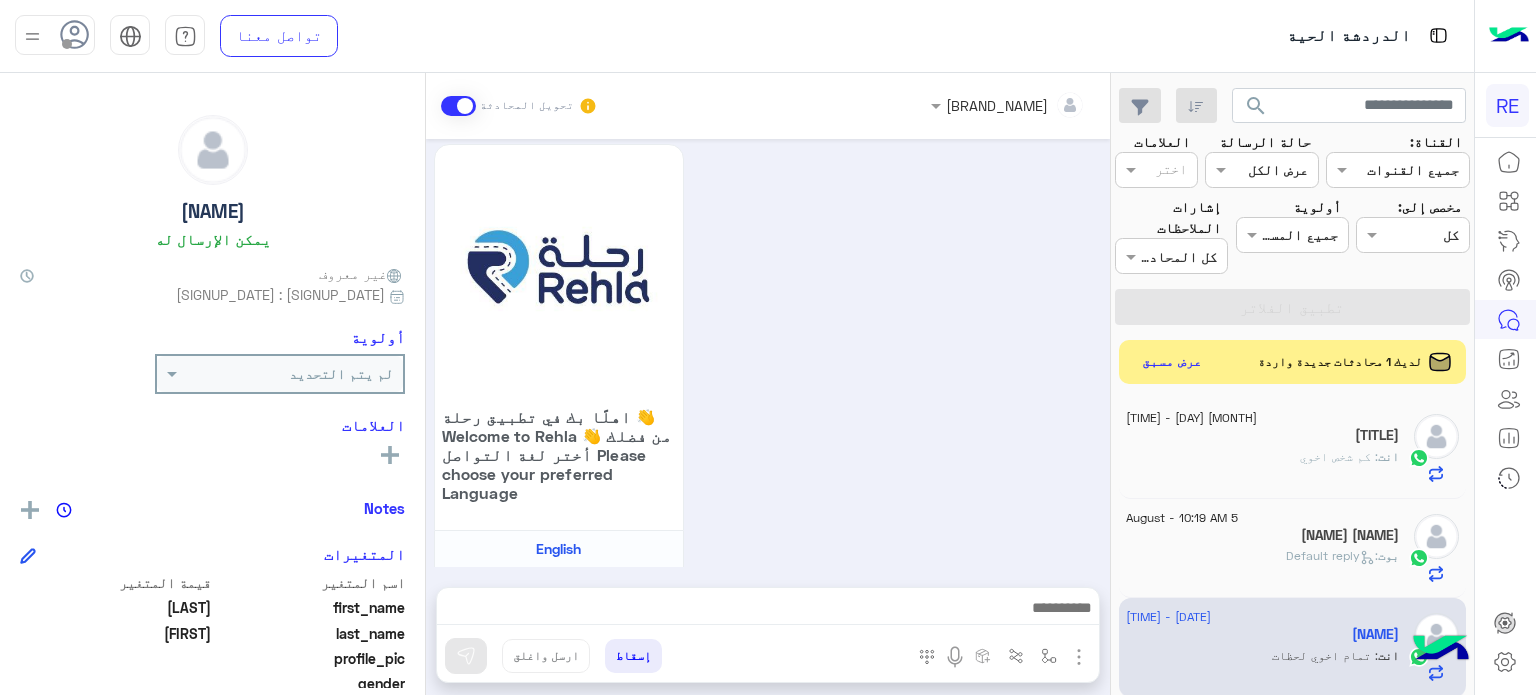 scroll, scrollTop: 1116, scrollLeft: 0, axis: vertical 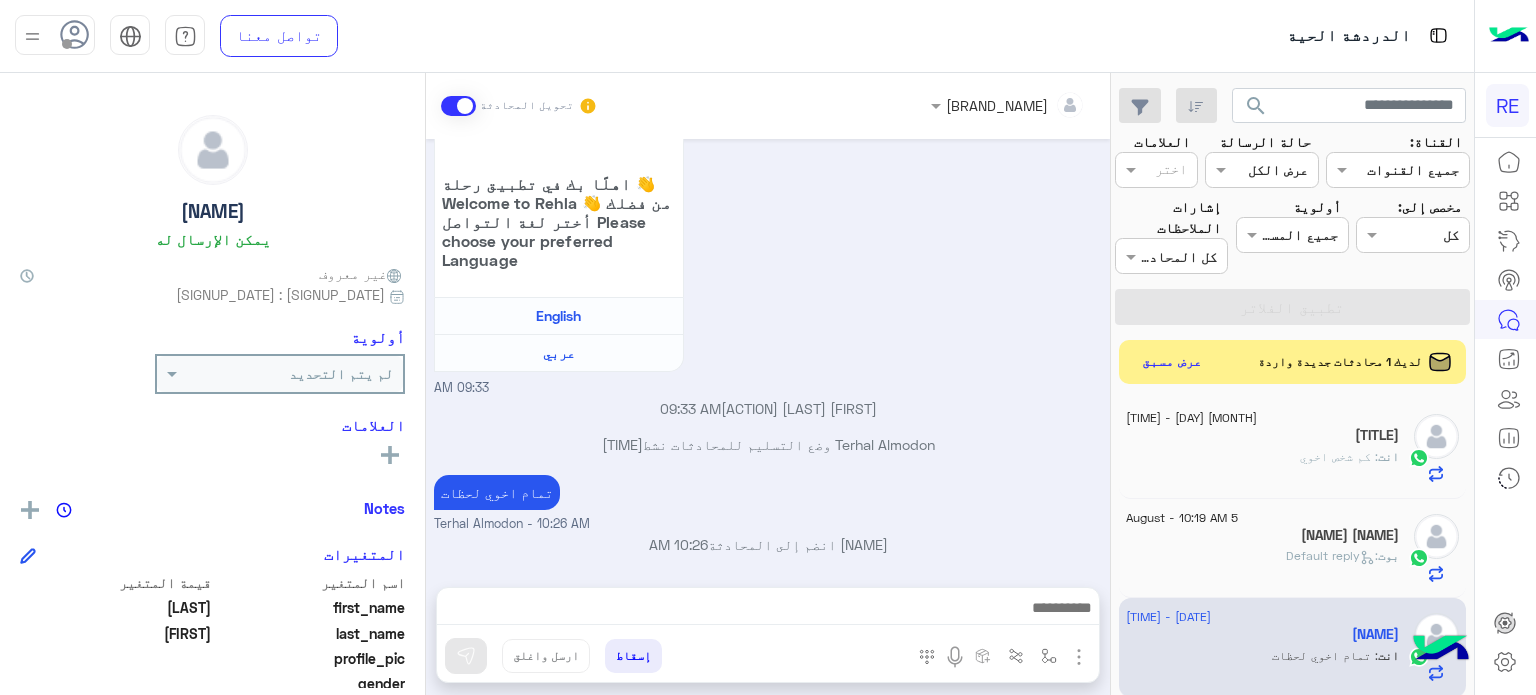 click at bounding box center [768, 613] 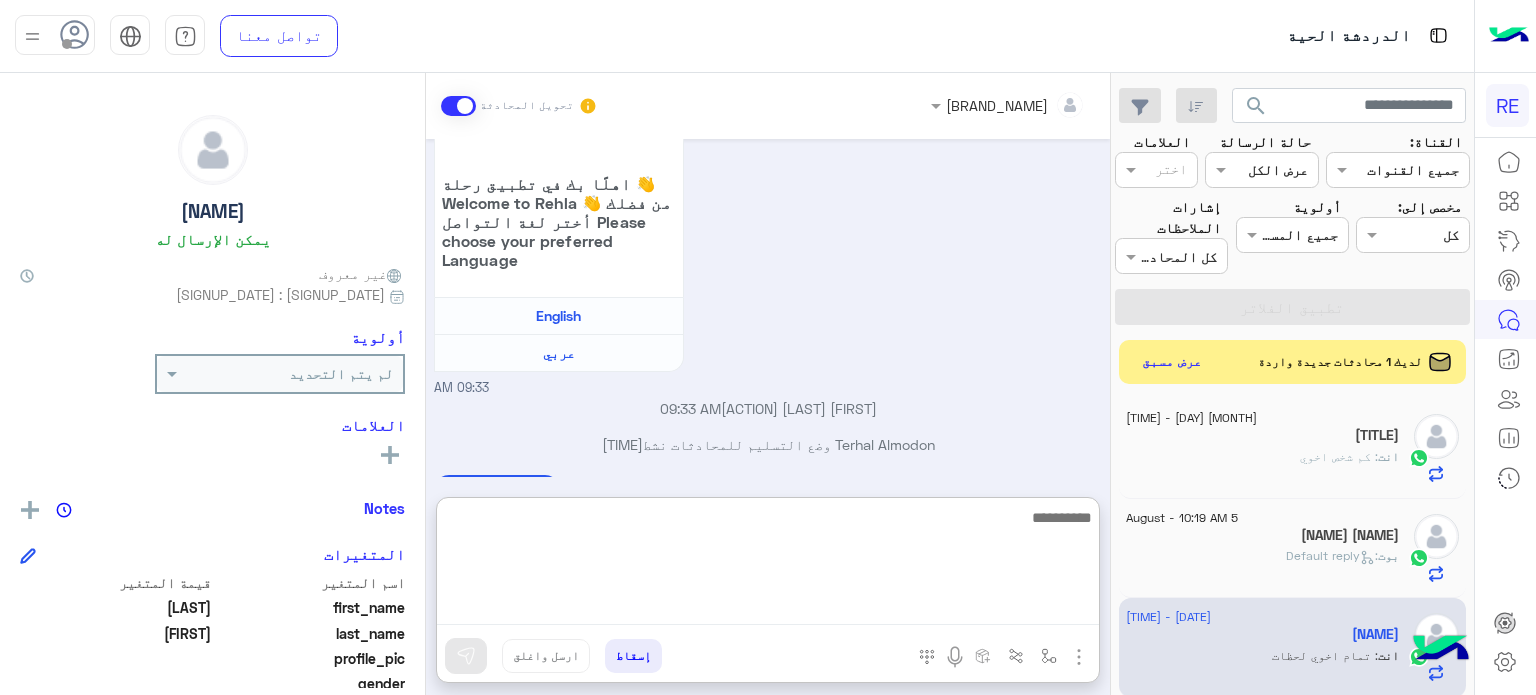 click at bounding box center (768, 565) 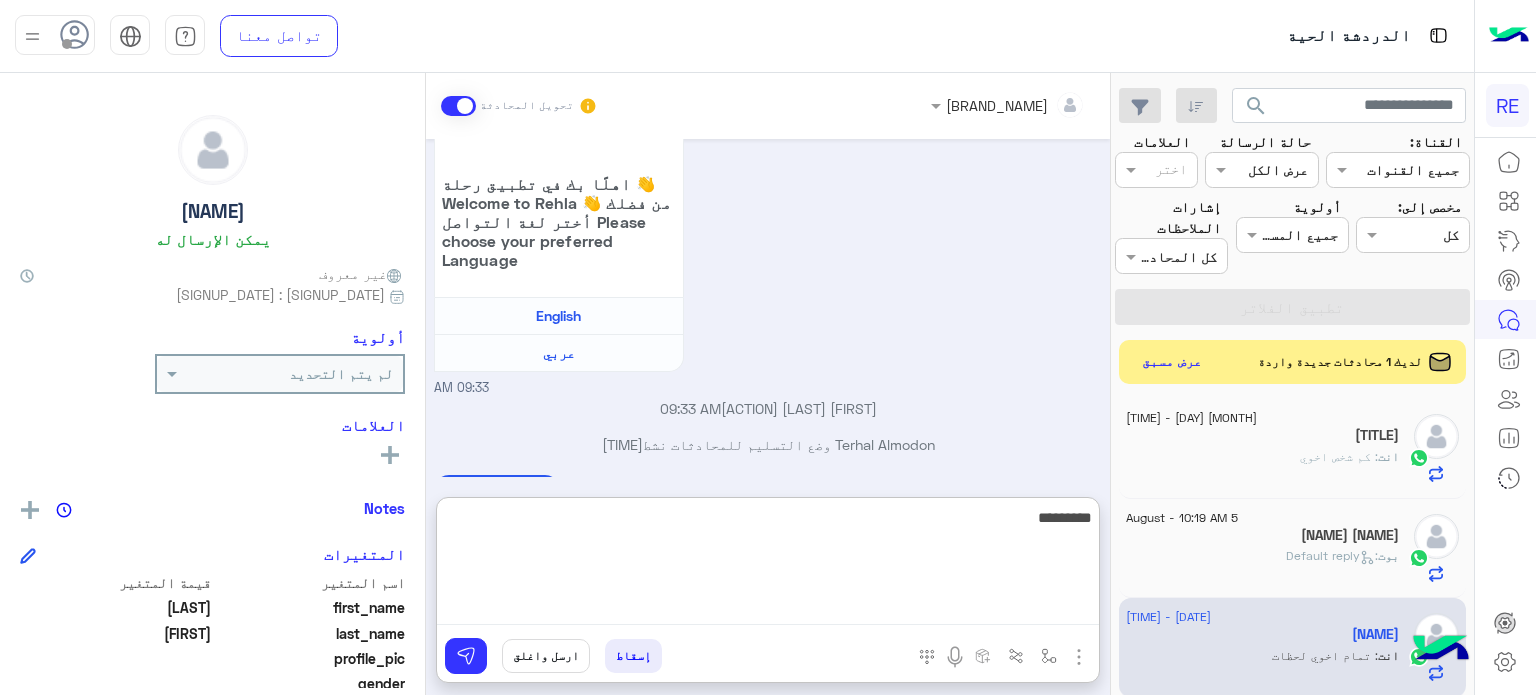 click on "*********" at bounding box center [768, 565] 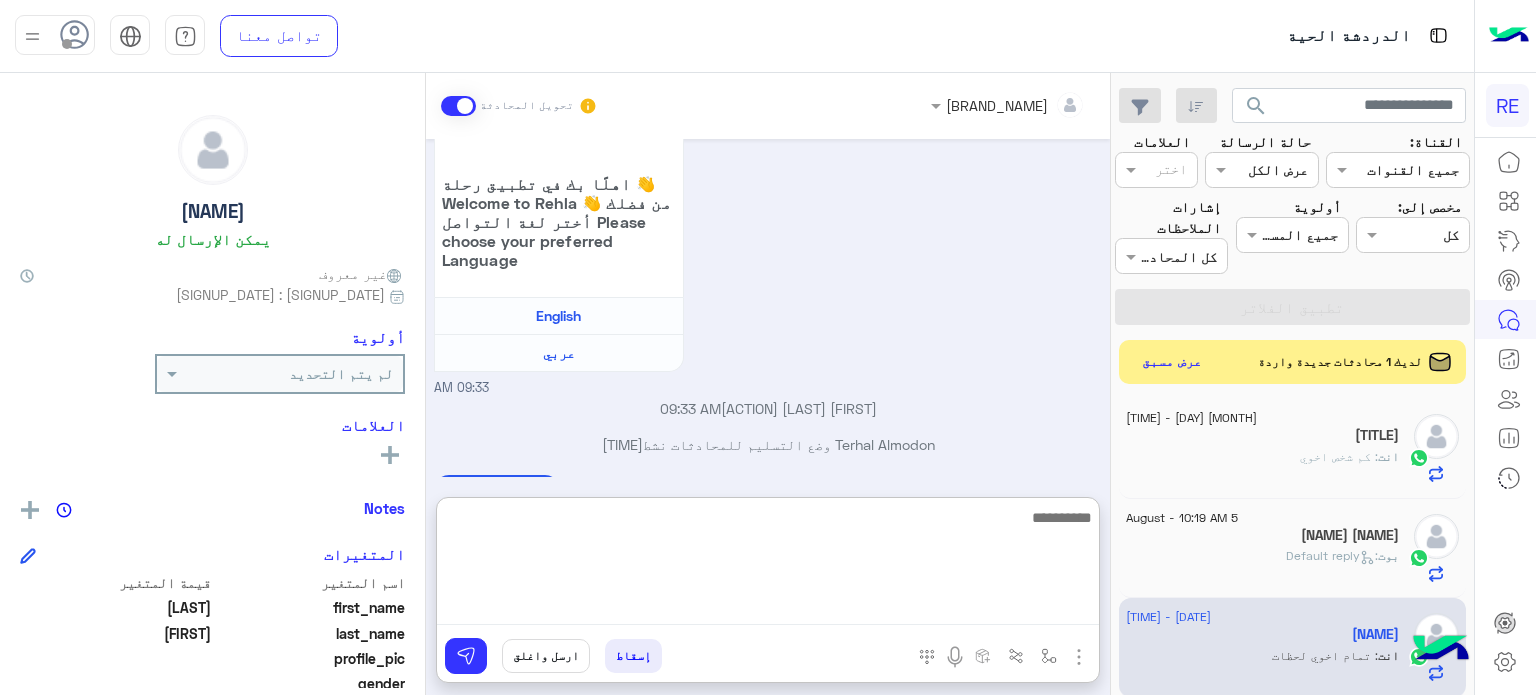click at bounding box center (768, 565) 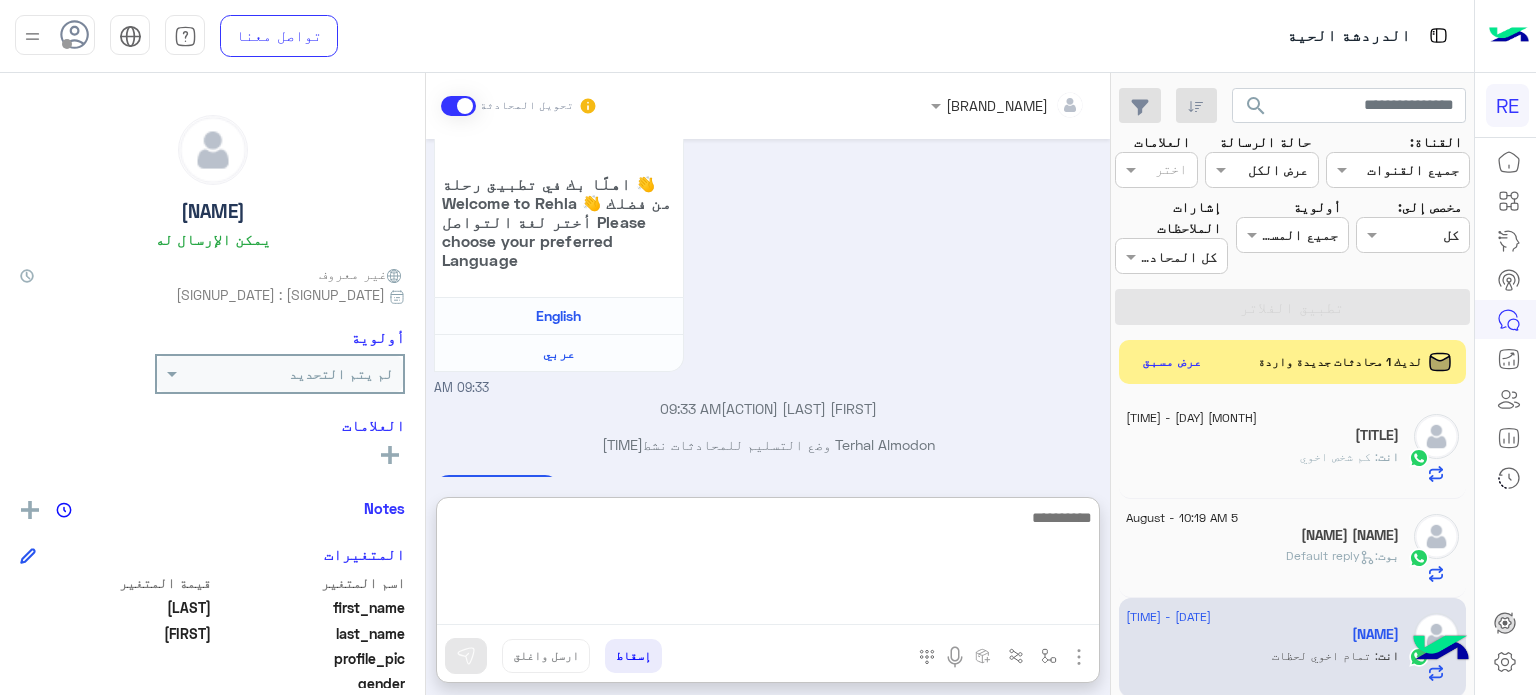 paste on "**********" 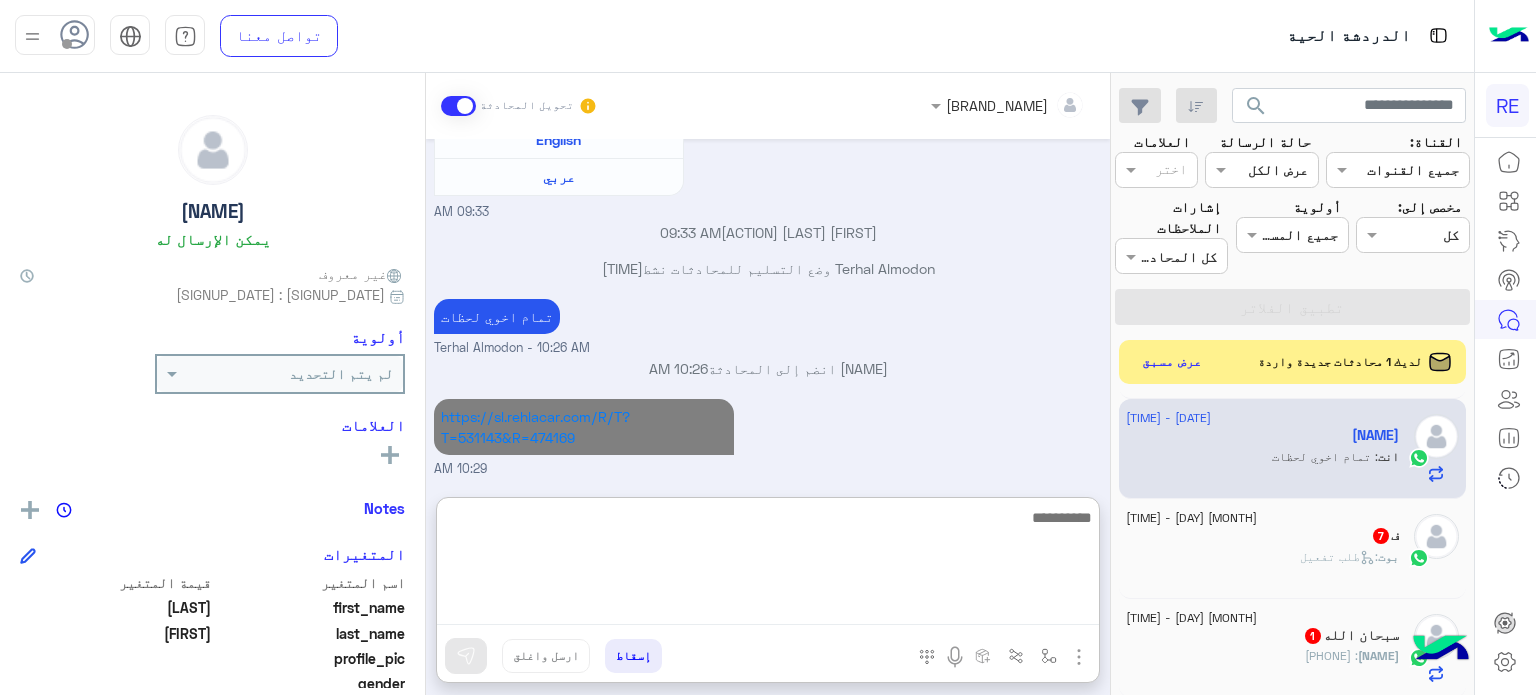 scroll, scrollTop: 210, scrollLeft: 0, axis: vertical 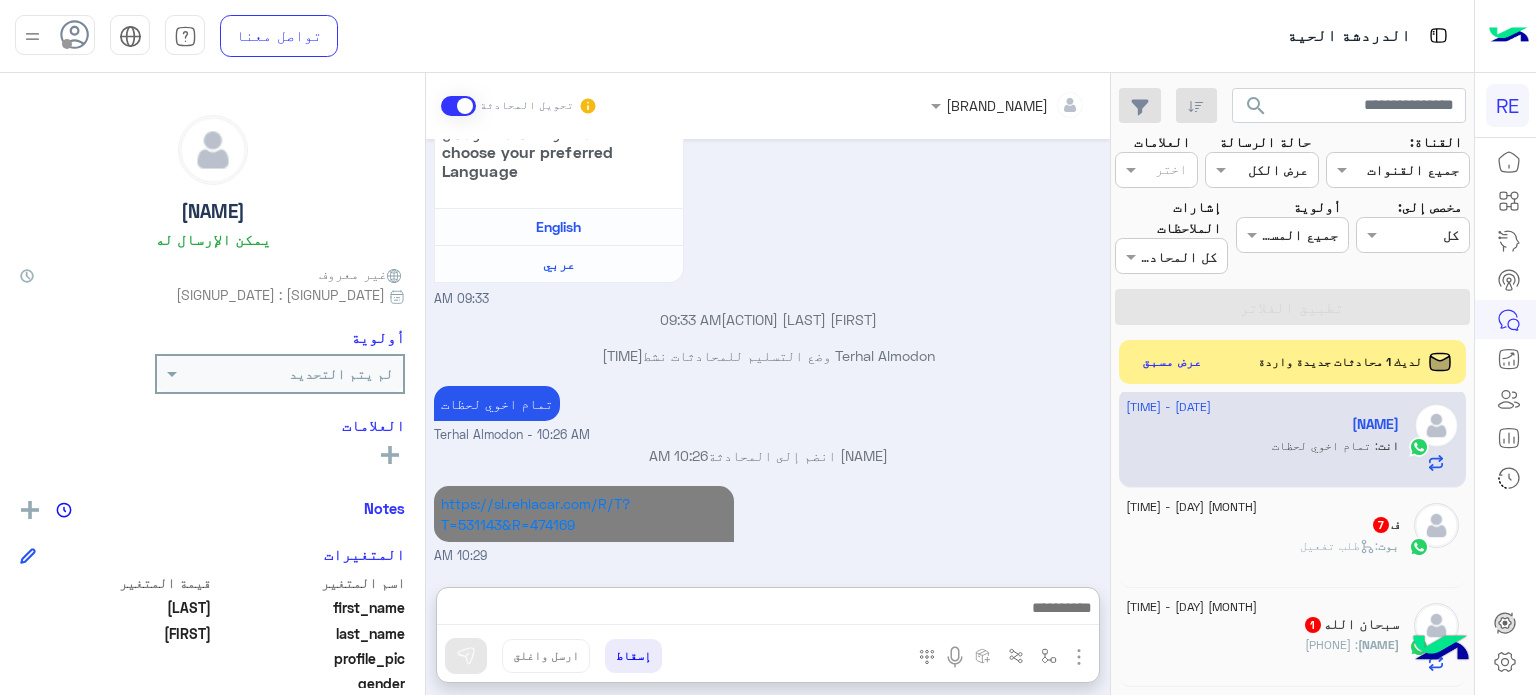 click on "ف  7" 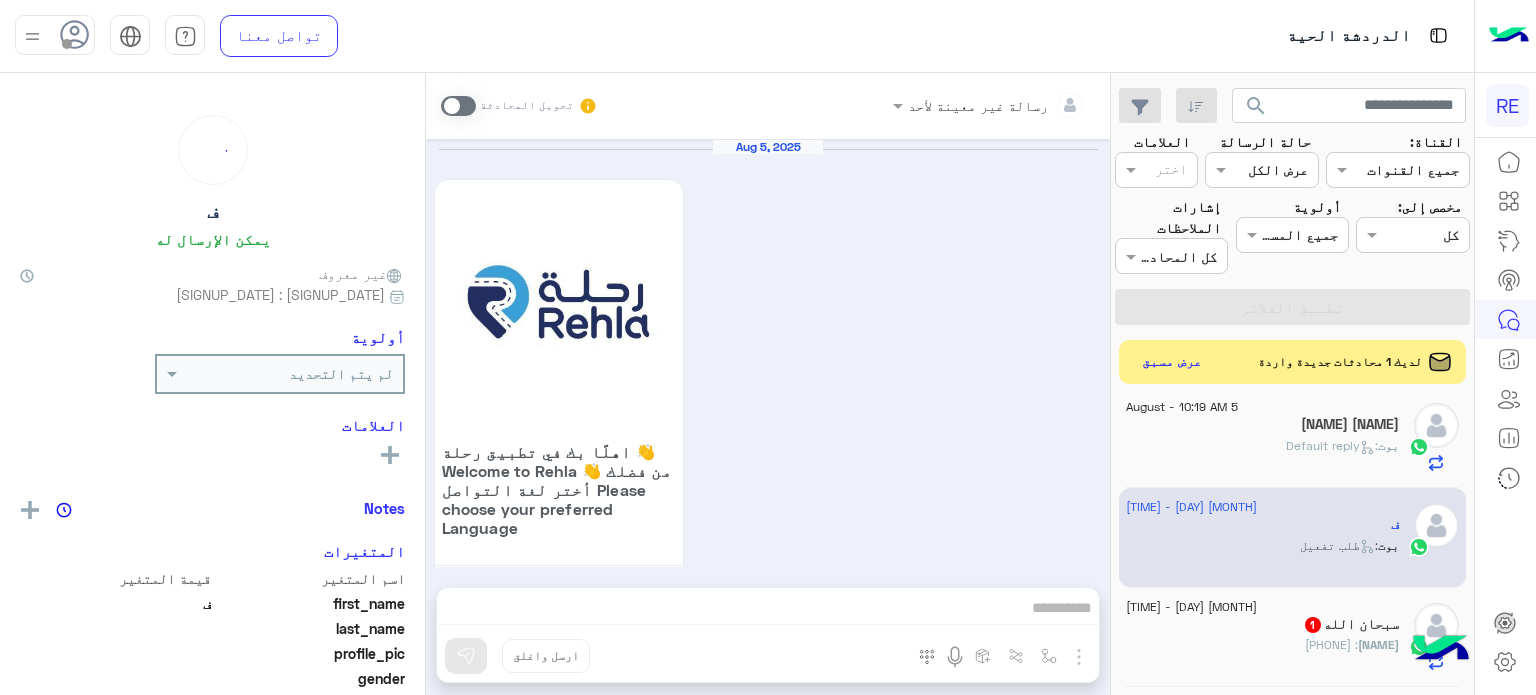 scroll, scrollTop: 1755, scrollLeft: 0, axis: vertical 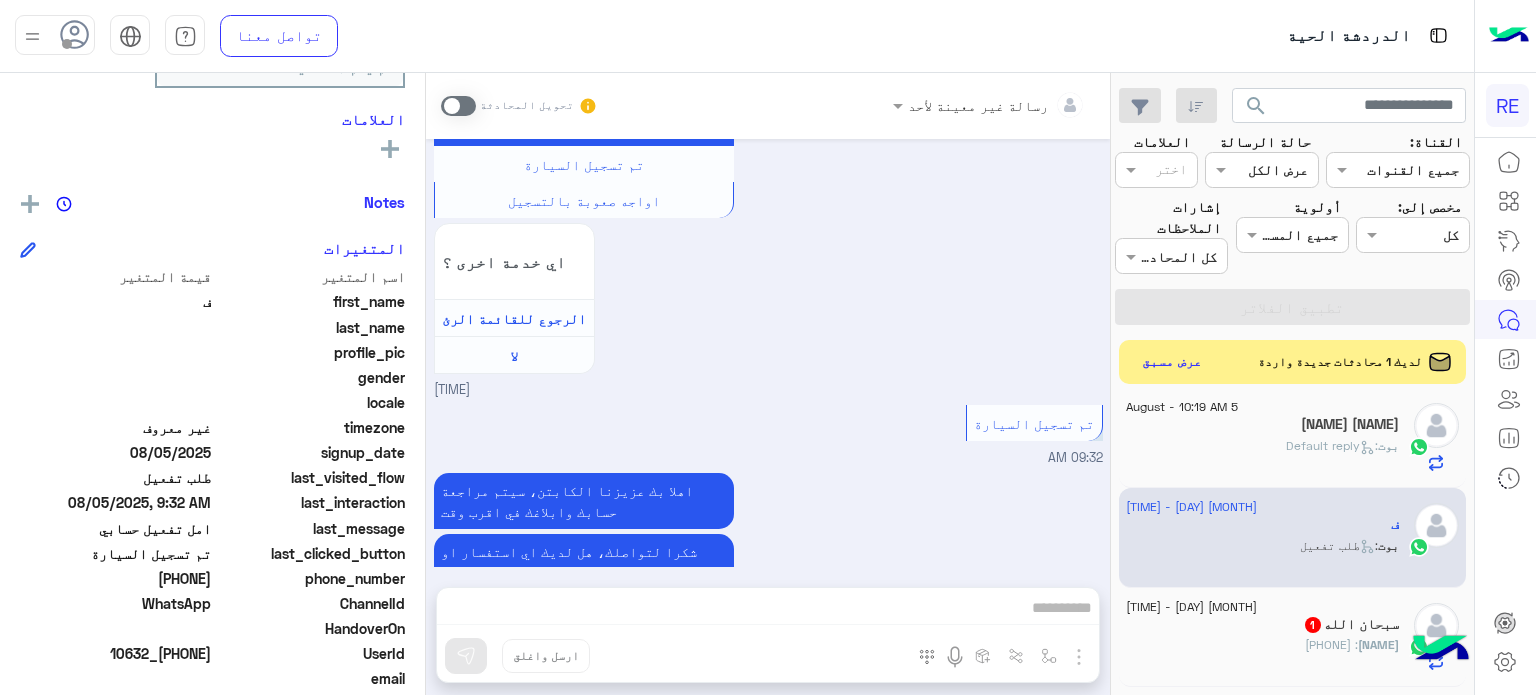 drag, startPoint x: 212, startPoint y: 578, endPoint x: 144, endPoint y: 579, distance: 68.007355 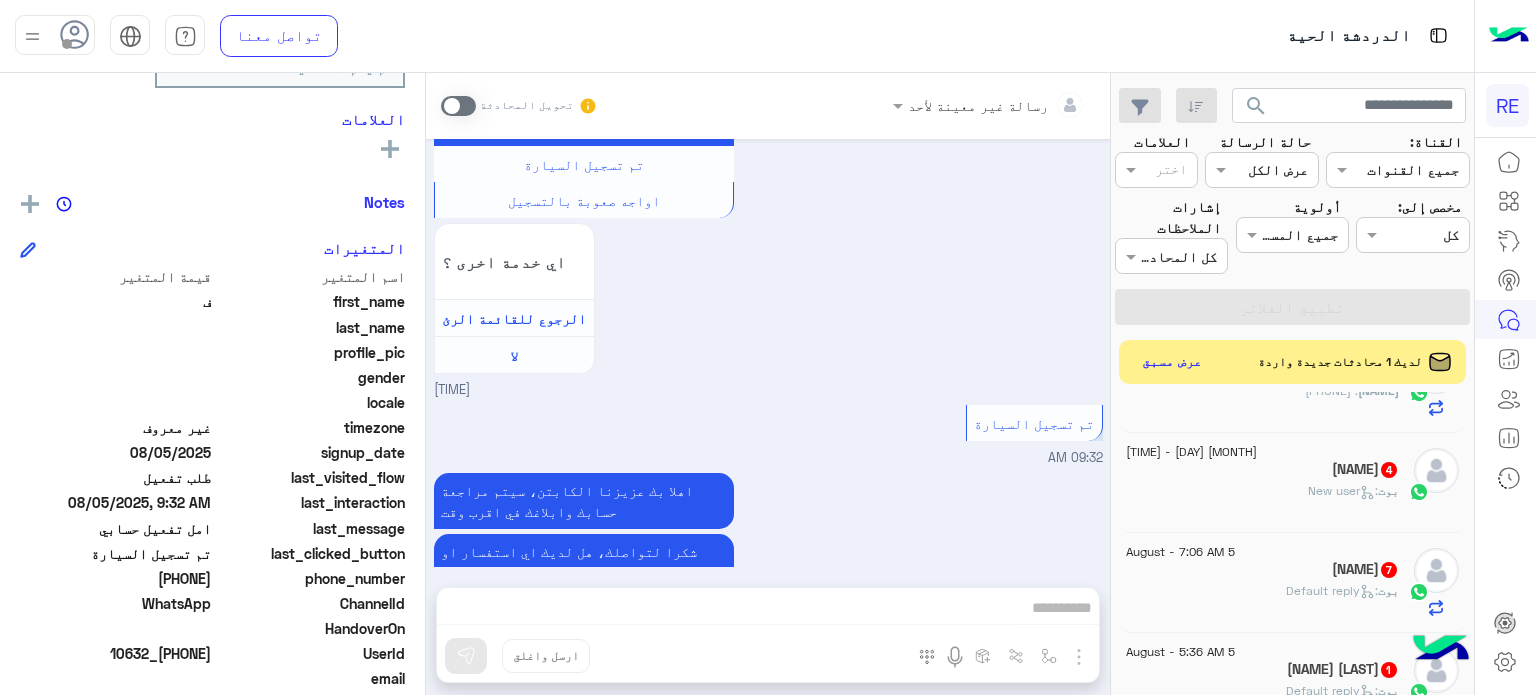 scroll, scrollTop: 392, scrollLeft: 0, axis: vertical 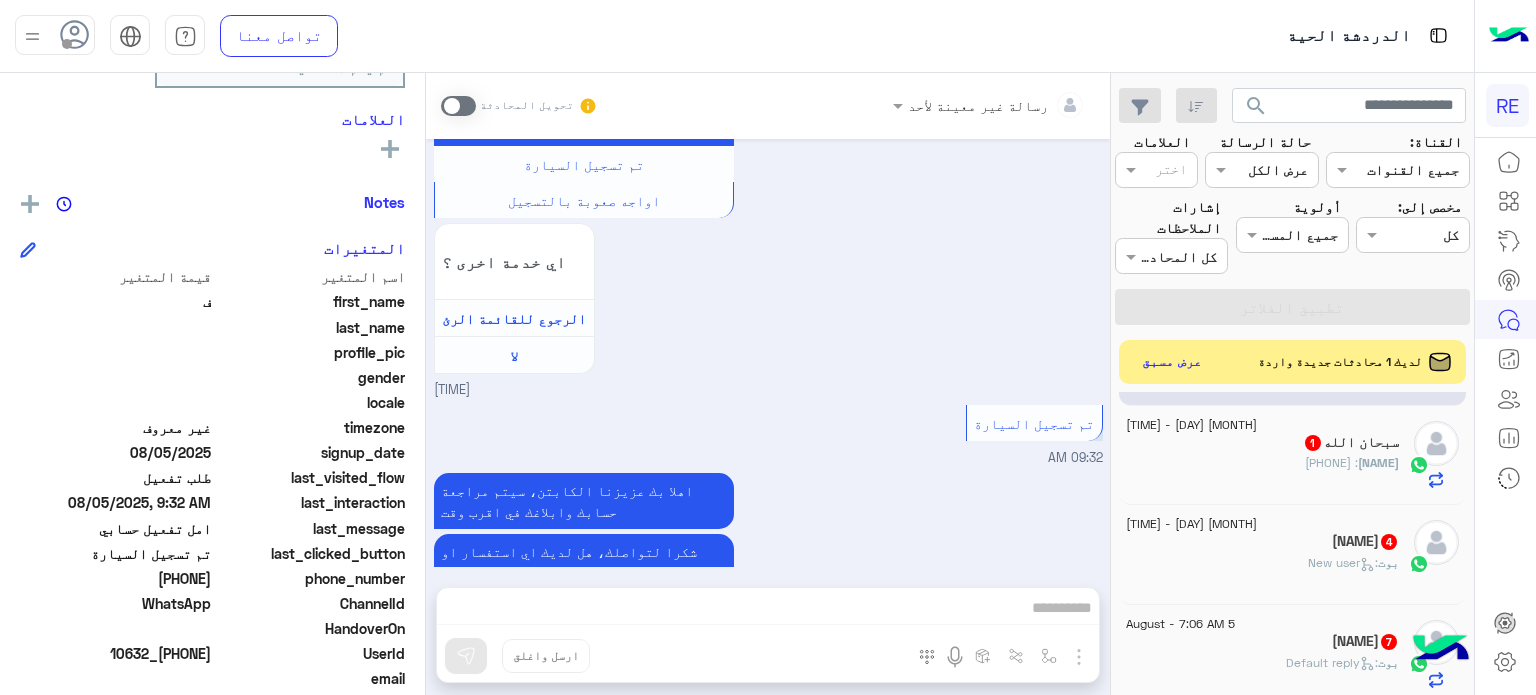 click on "سبحان : [PHONE]" 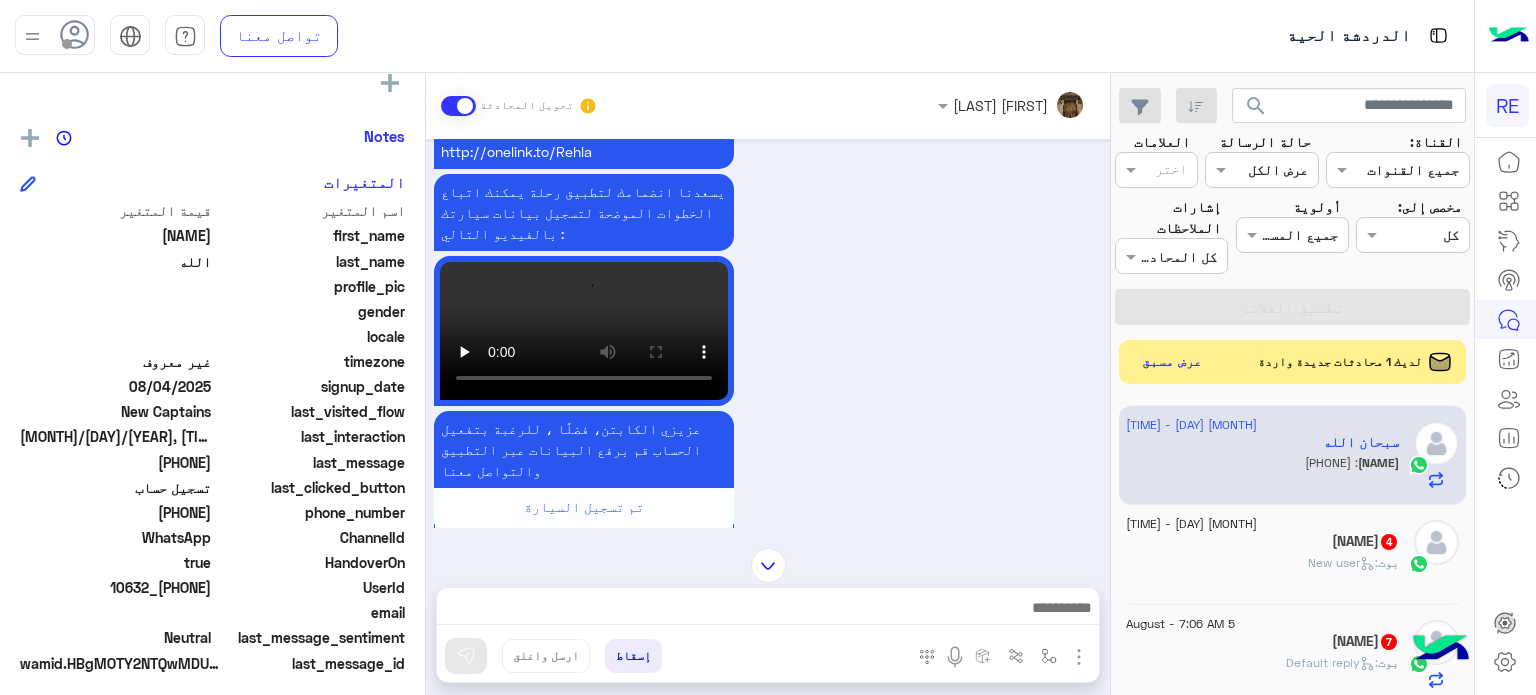 scroll, scrollTop: 2258, scrollLeft: 0, axis: vertical 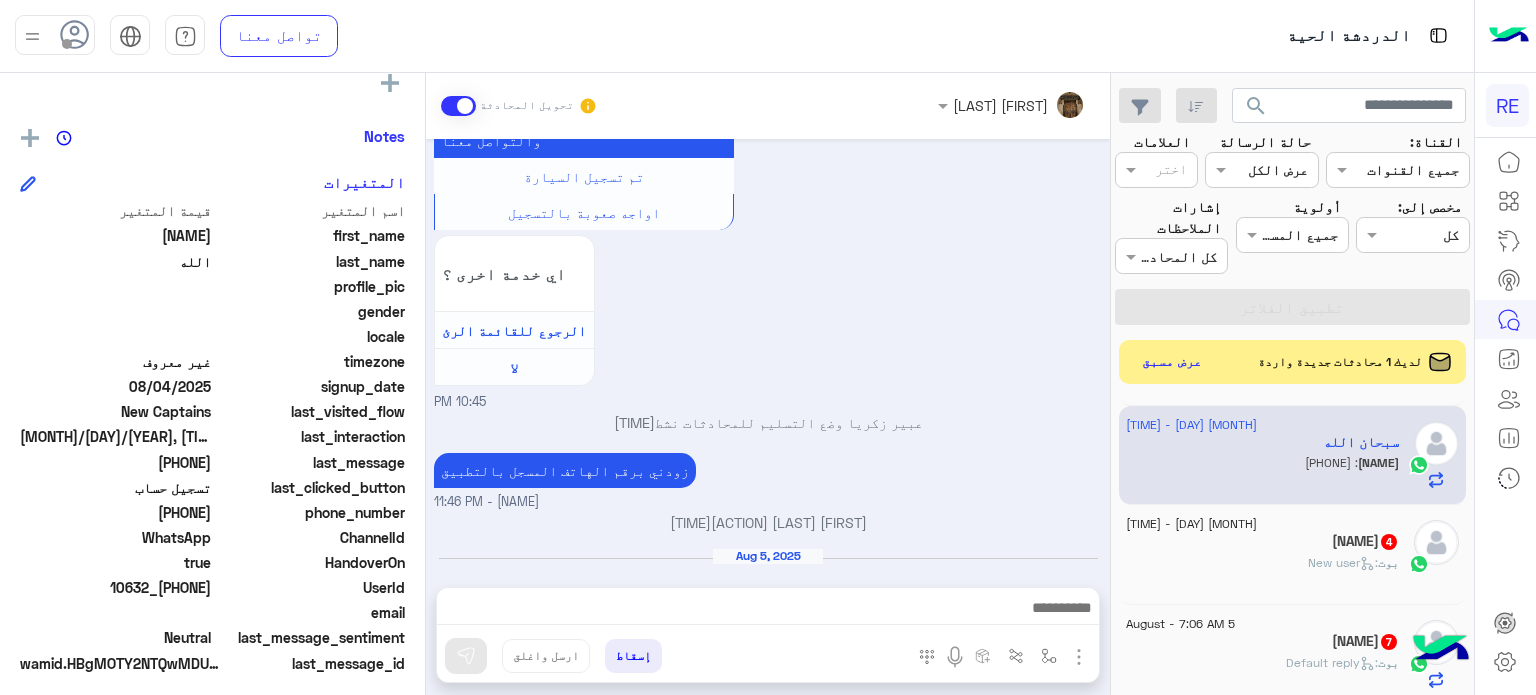 drag, startPoint x: 1093, startPoint y: 523, endPoint x: 1018, endPoint y: 538, distance: 76.48529 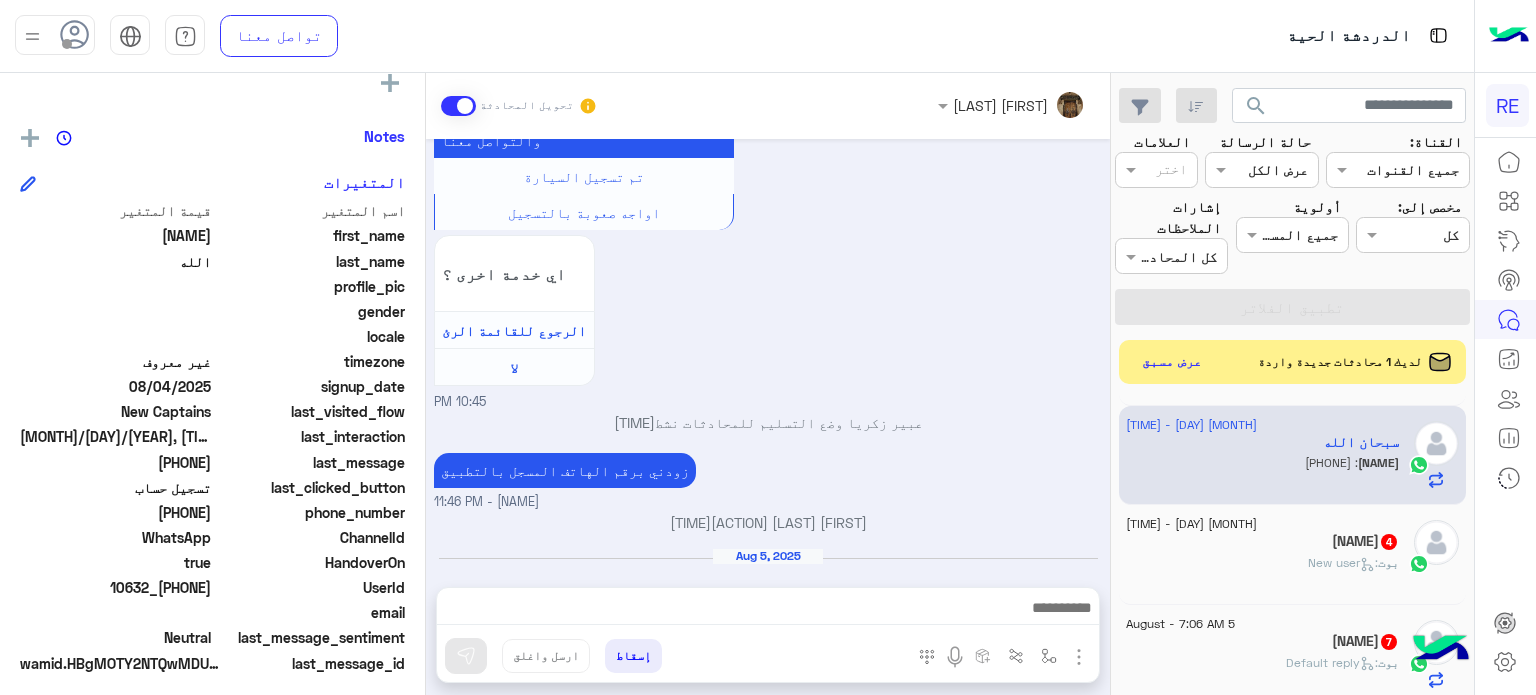 scroll, scrollTop: 392, scrollLeft: 0, axis: vertical 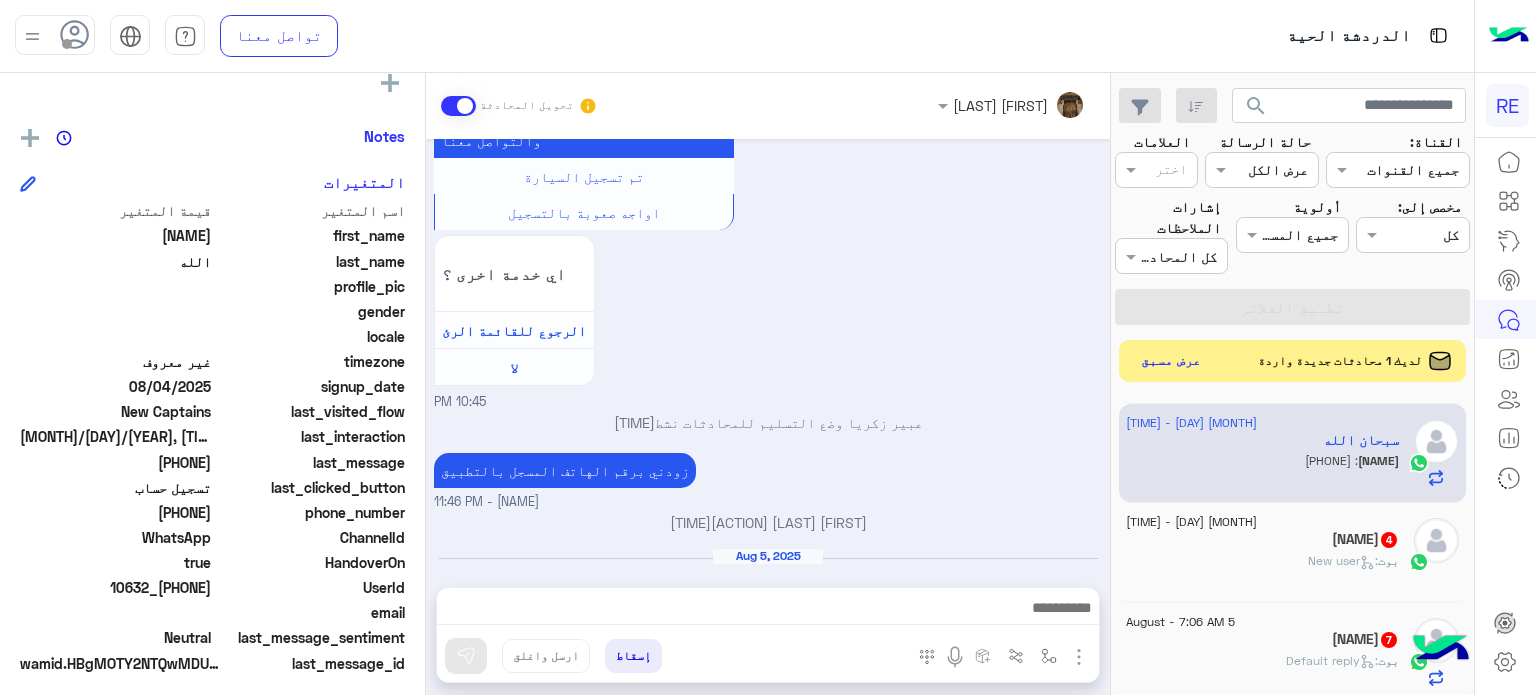 click on "عرض مسبق" 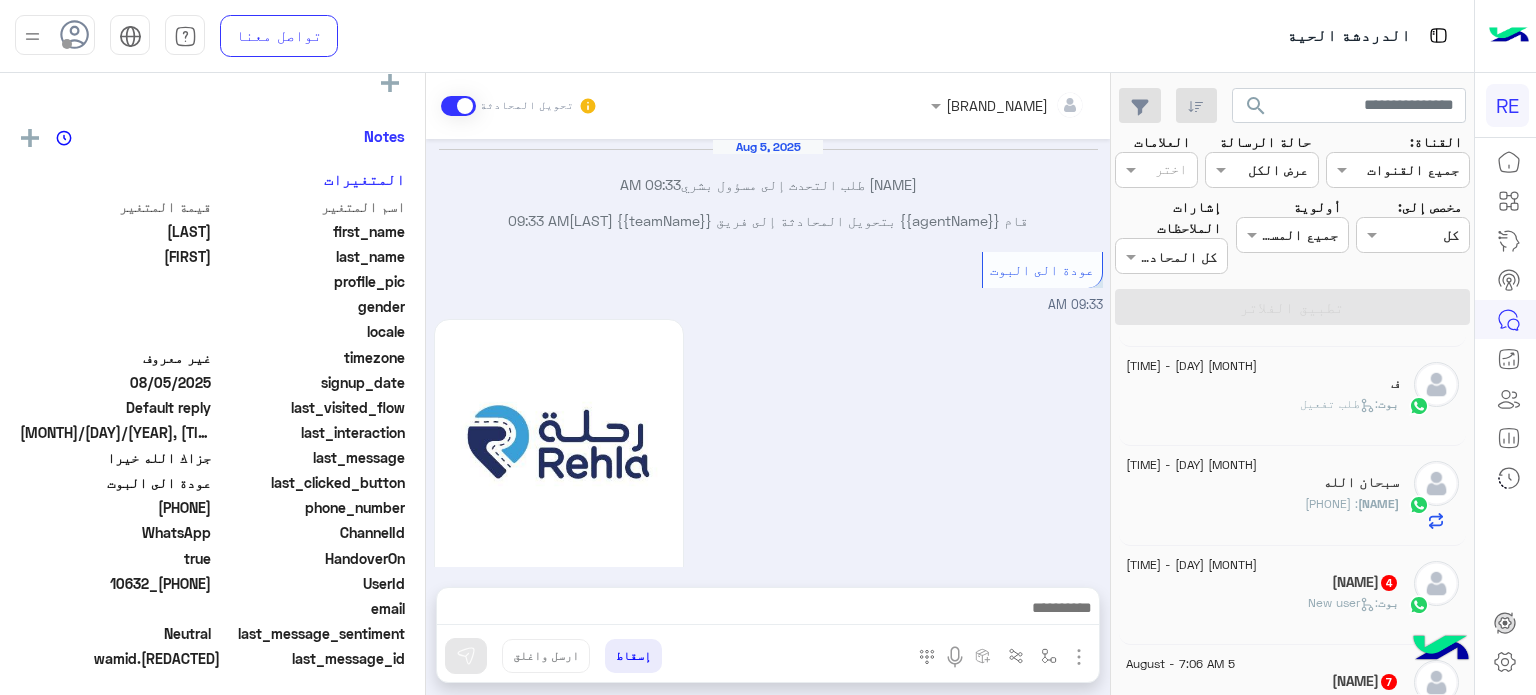 scroll, scrollTop: 596, scrollLeft: 0, axis: vertical 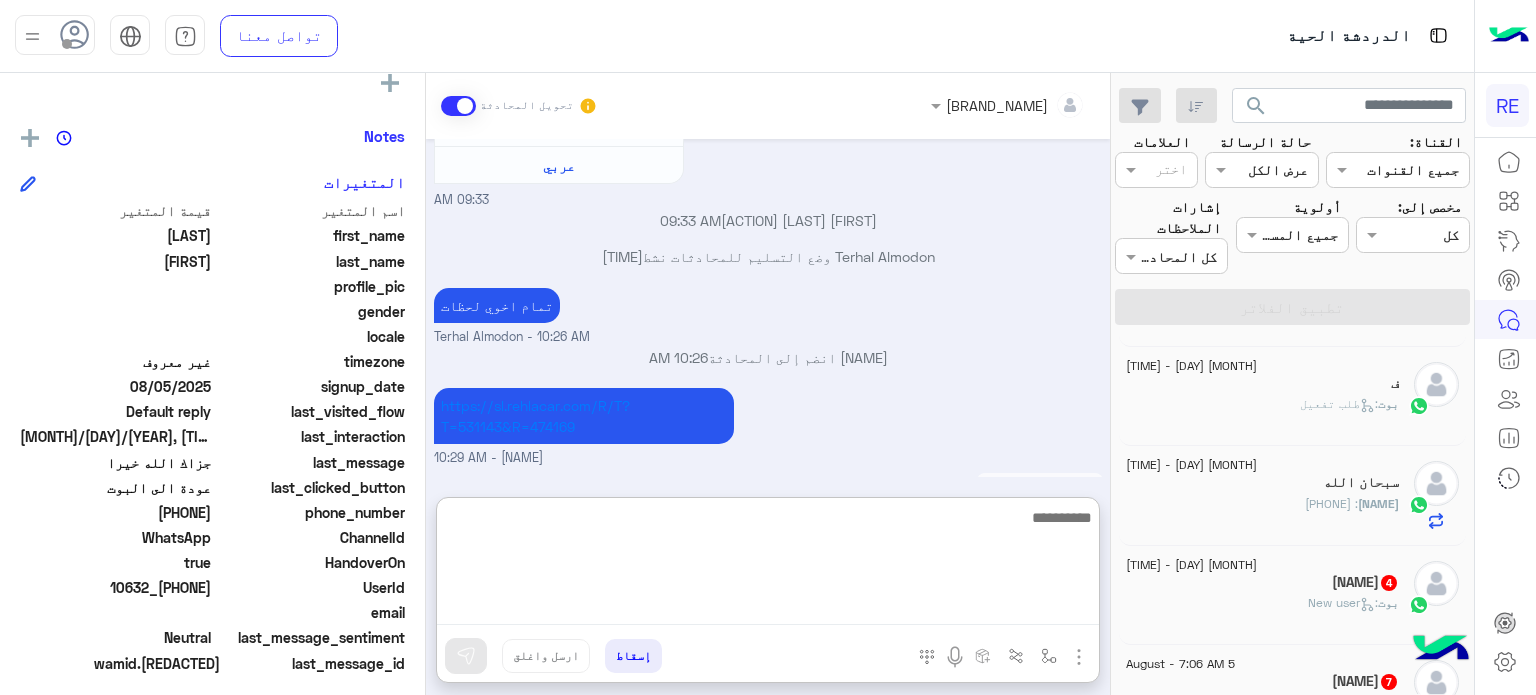click at bounding box center [768, 565] 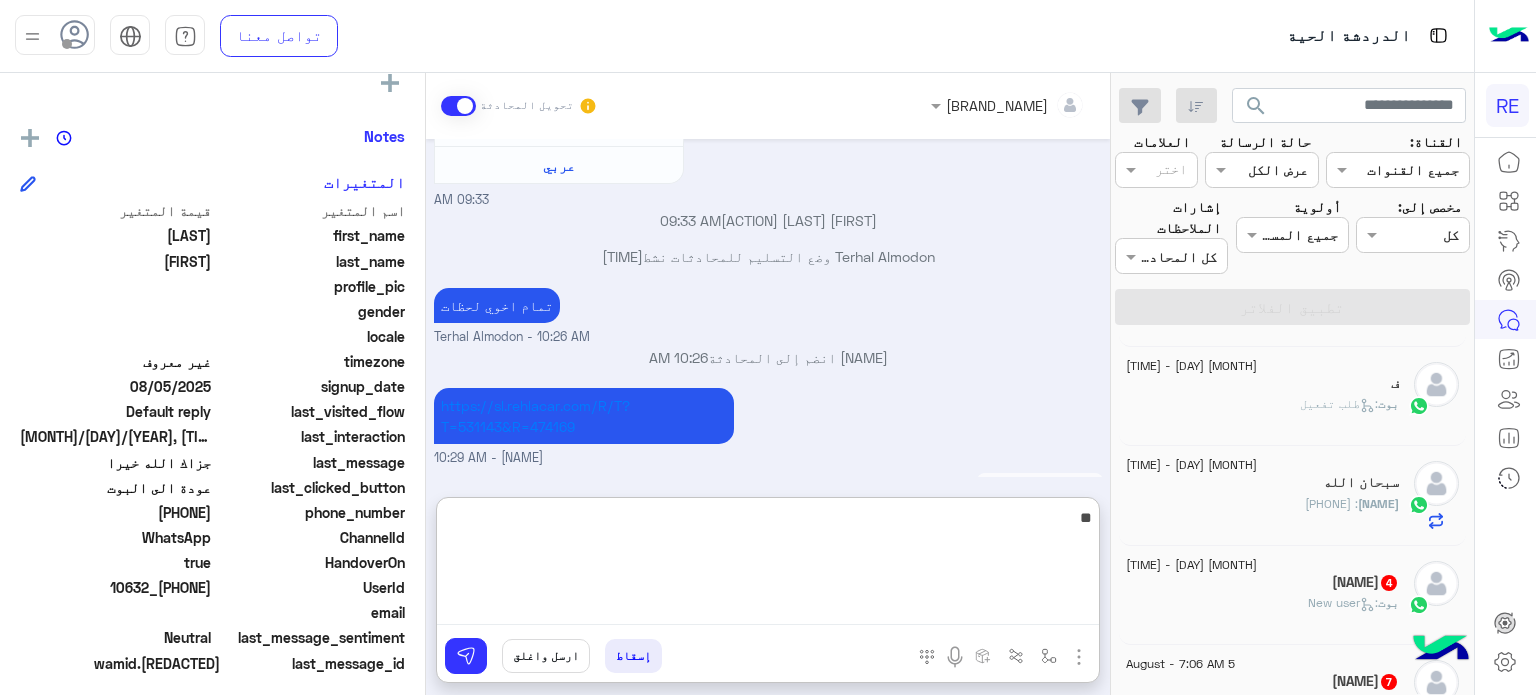type on "*" 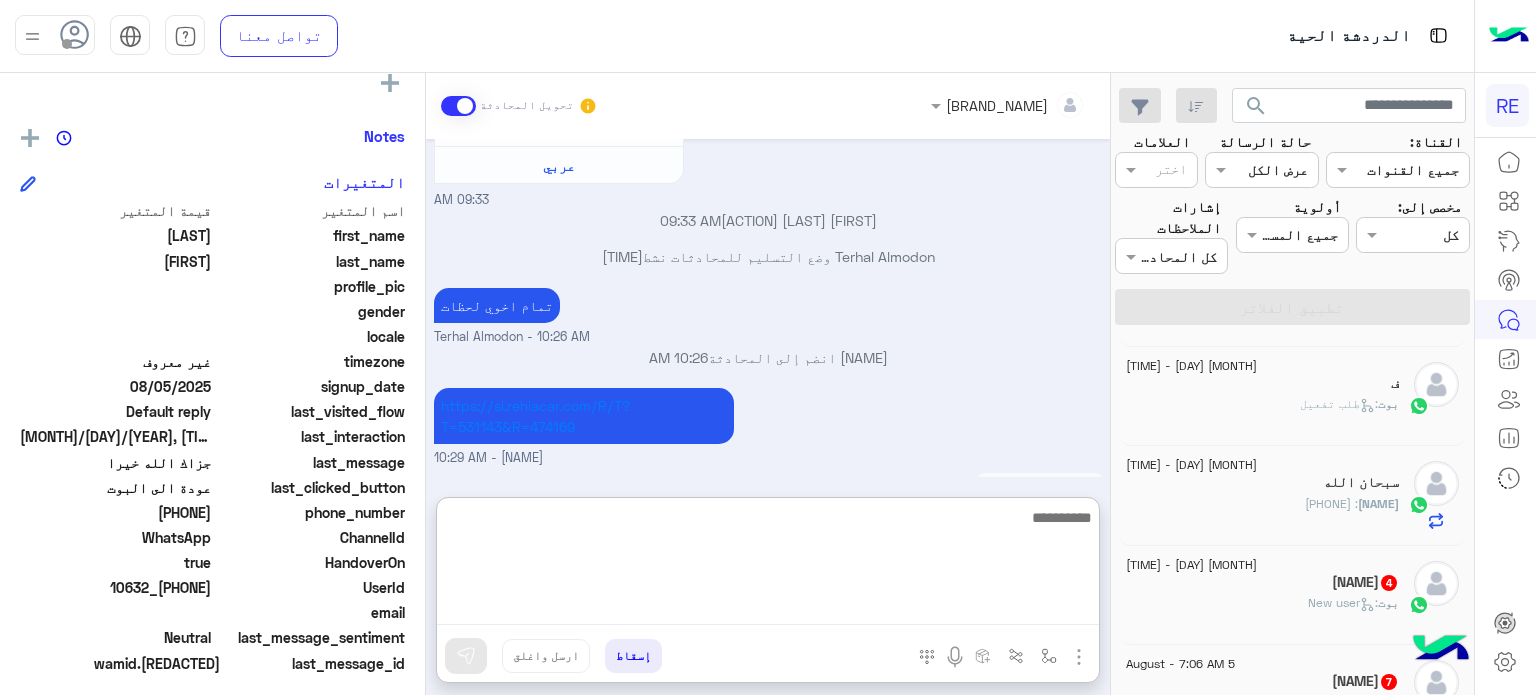 scroll, scrollTop: 0, scrollLeft: 0, axis: both 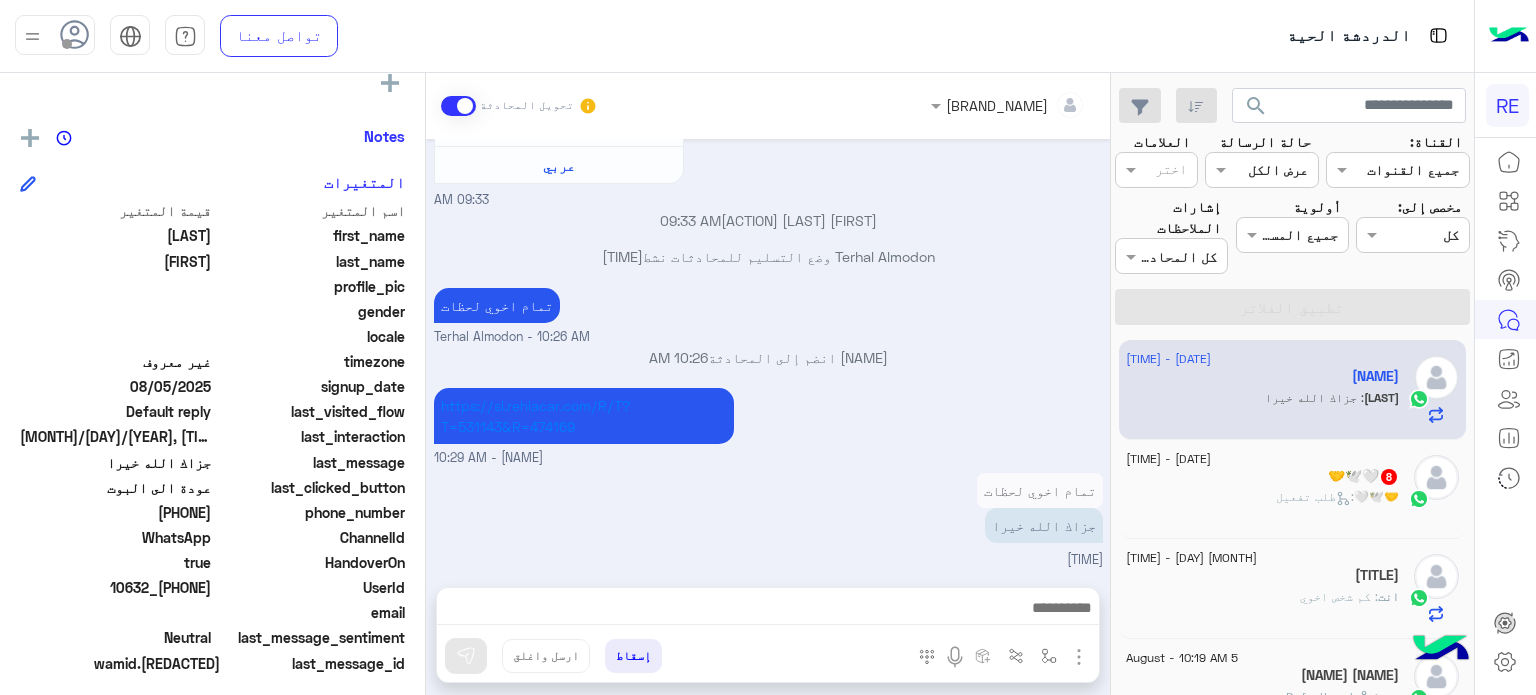 click on "🤝🕊️🤍   8" 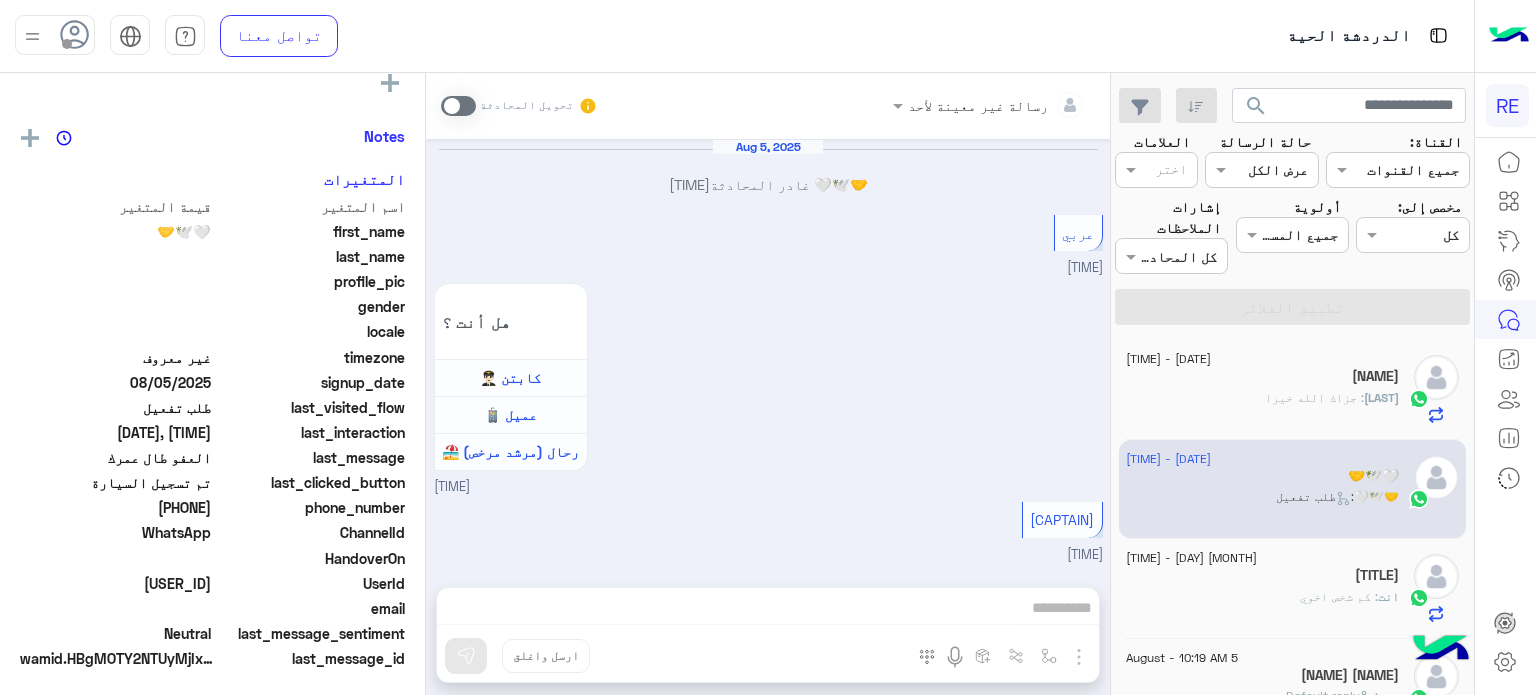 scroll, scrollTop: 1330, scrollLeft: 0, axis: vertical 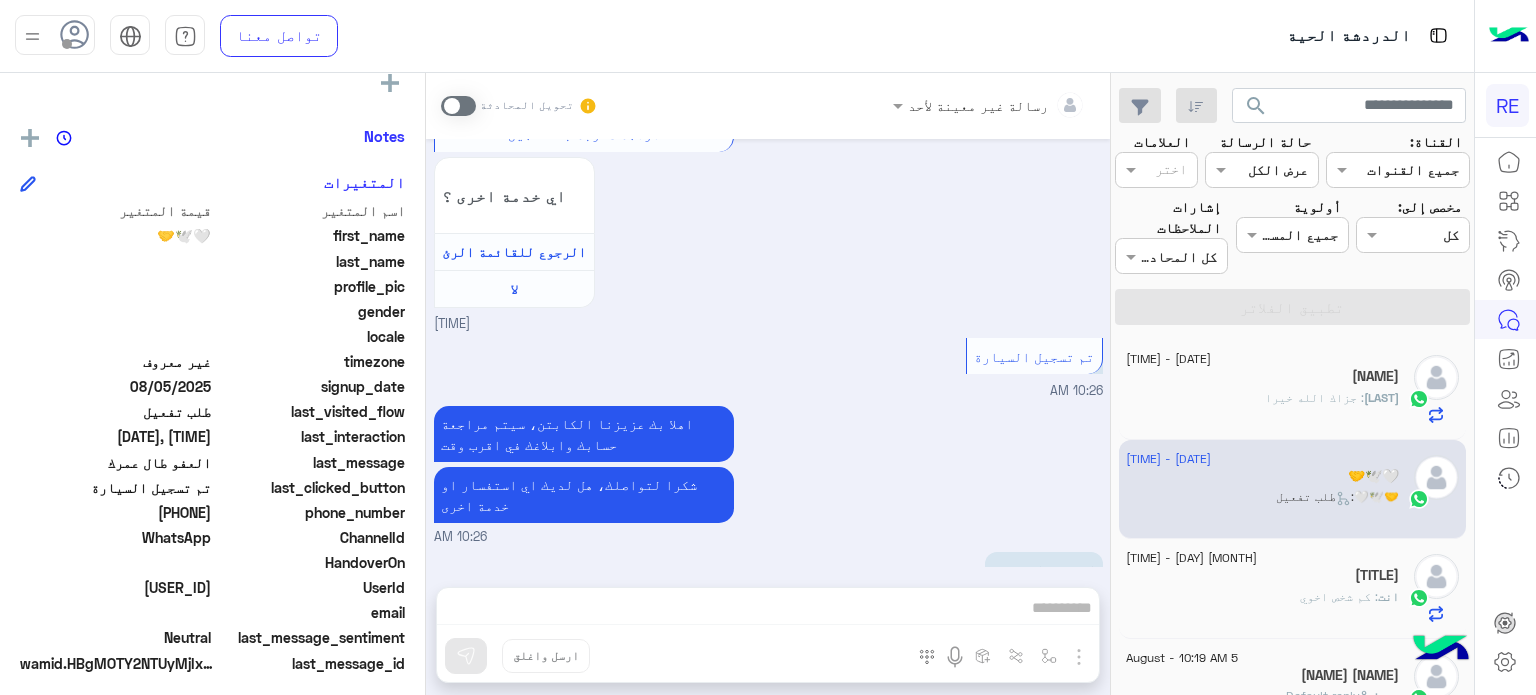click on ": كم شخص اخوي" 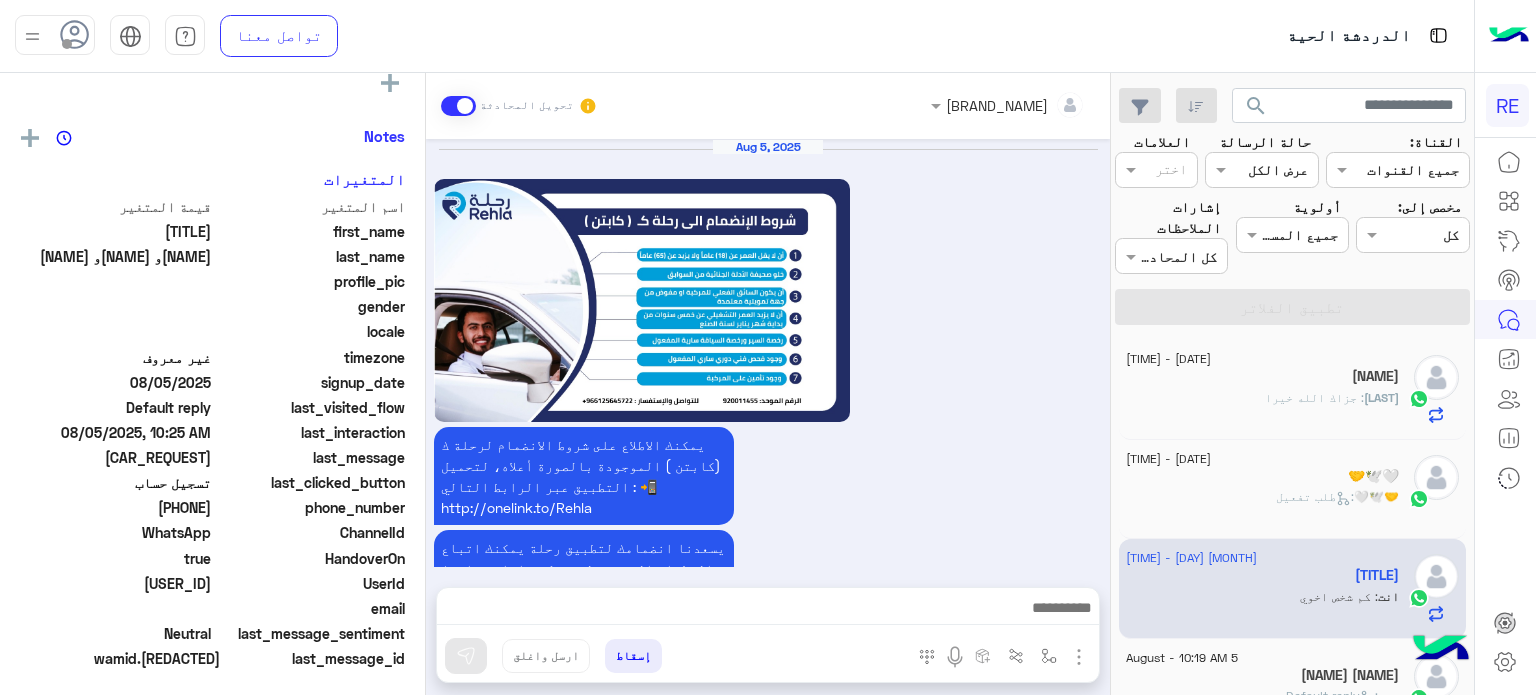 scroll, scrollTop: 1897, scrollLeft: 0, axis: vertical 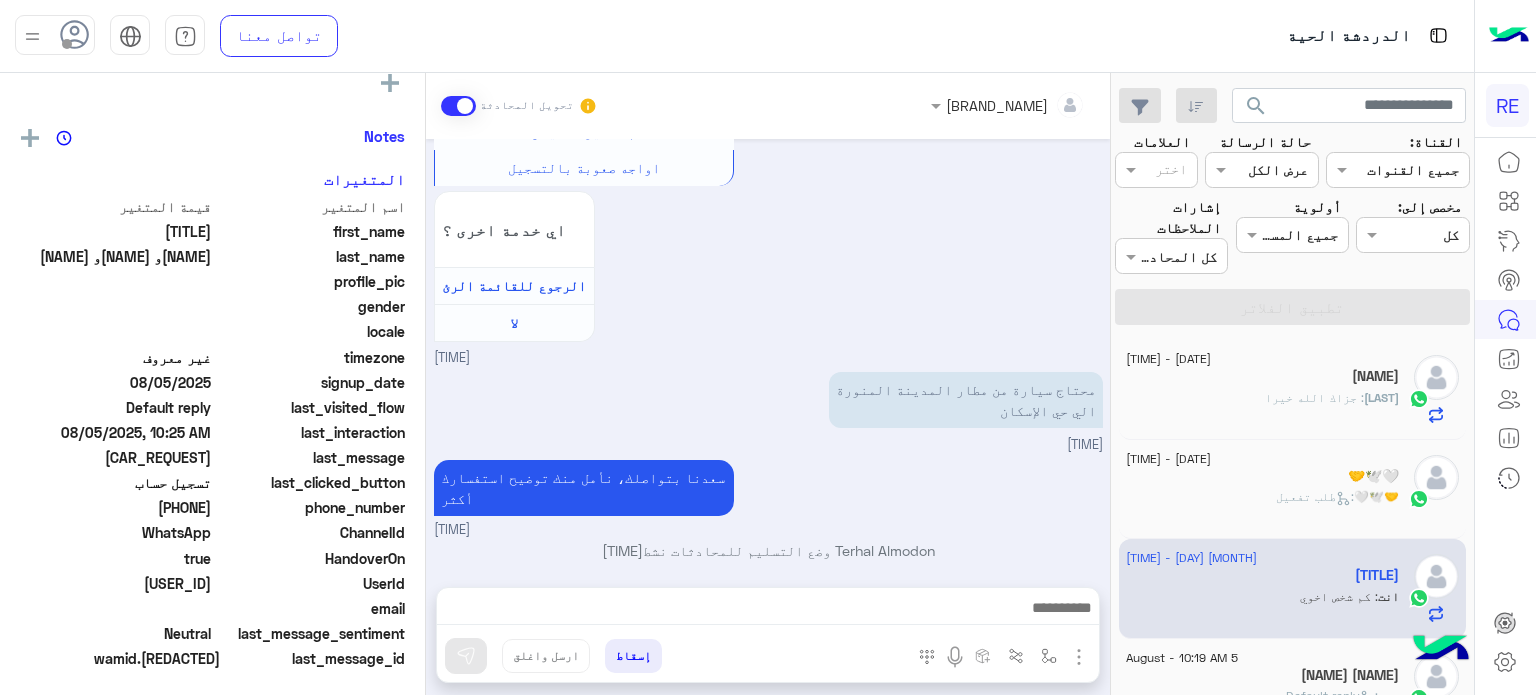 click on "🤝🕊️🤍 :   طلب تفعيل" 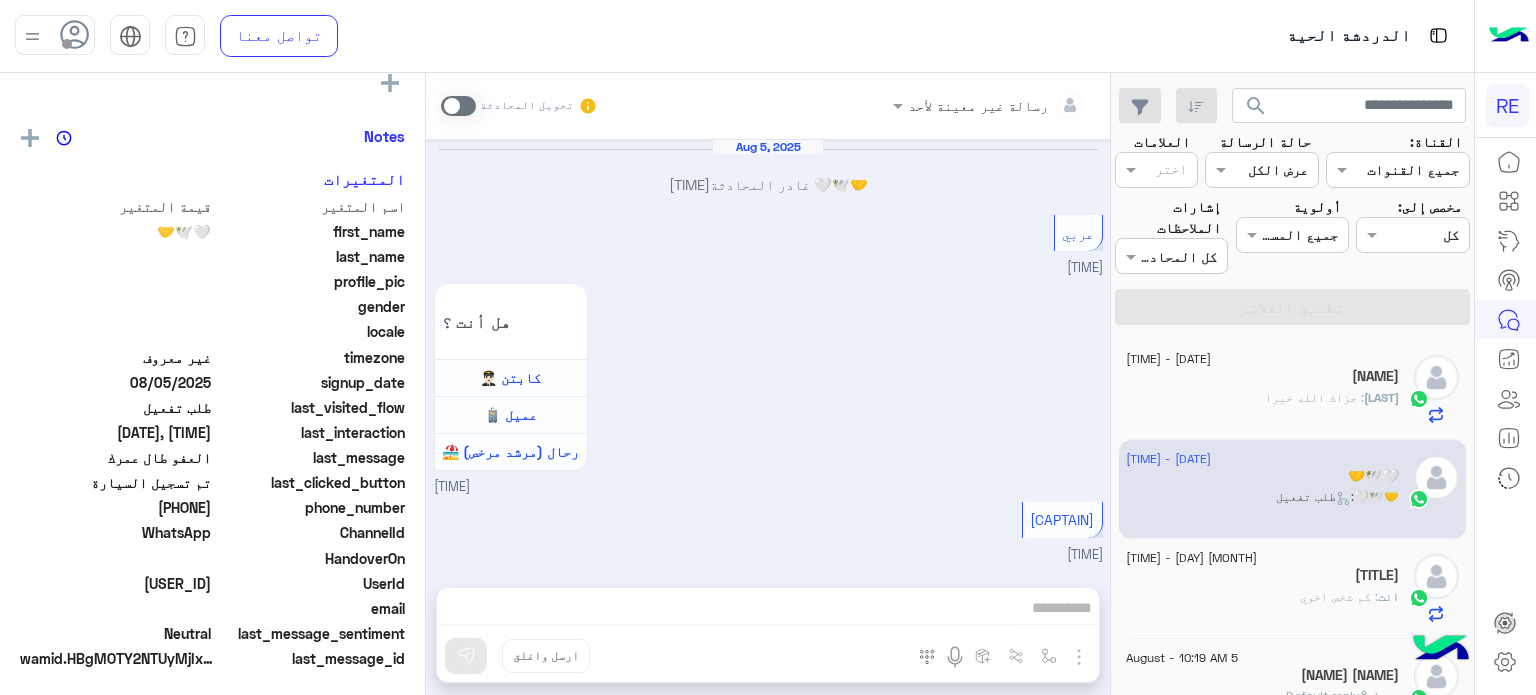 scroll, scrollTop: 1330, scrollLeft: 0, axis: vertical 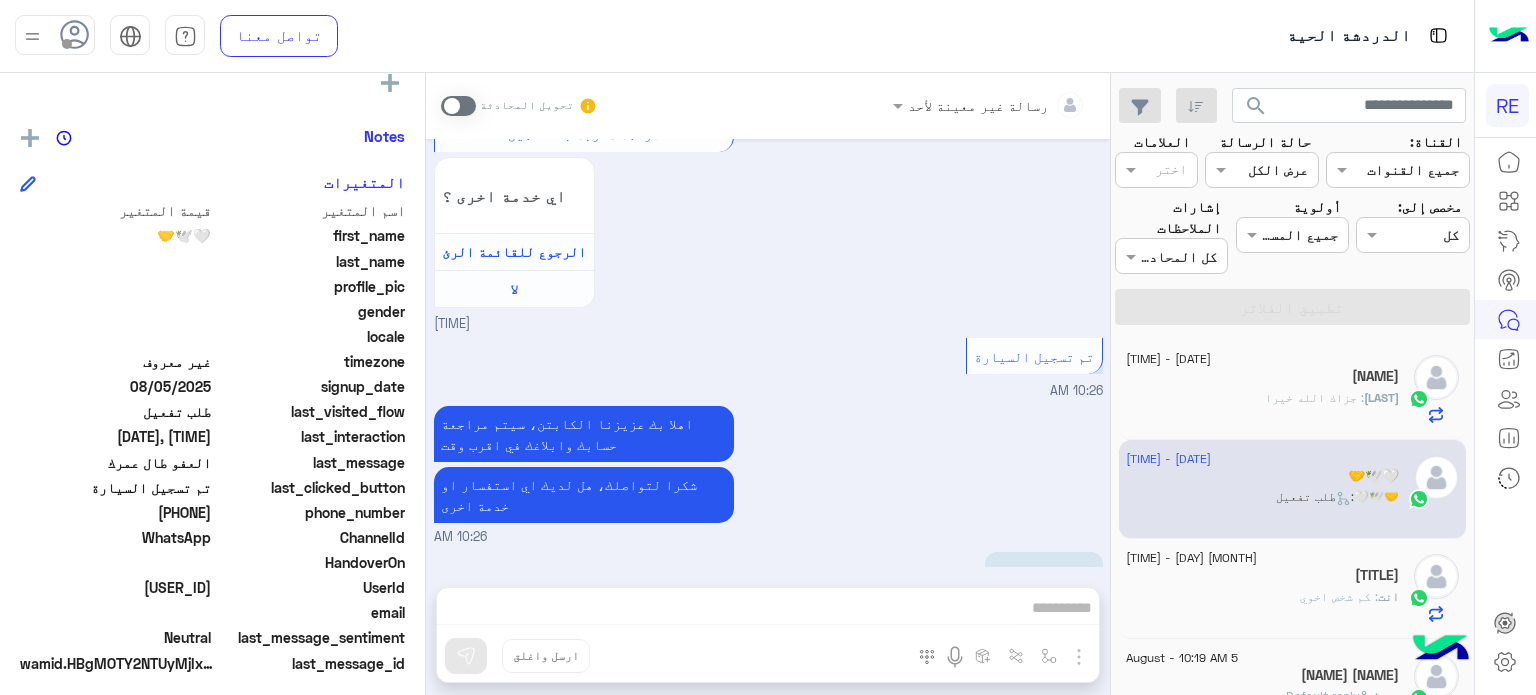 drag, startPoint x: 212, startPoint y: 585, endPoint x: 140, endPoint y: 589, distance: 72.11102 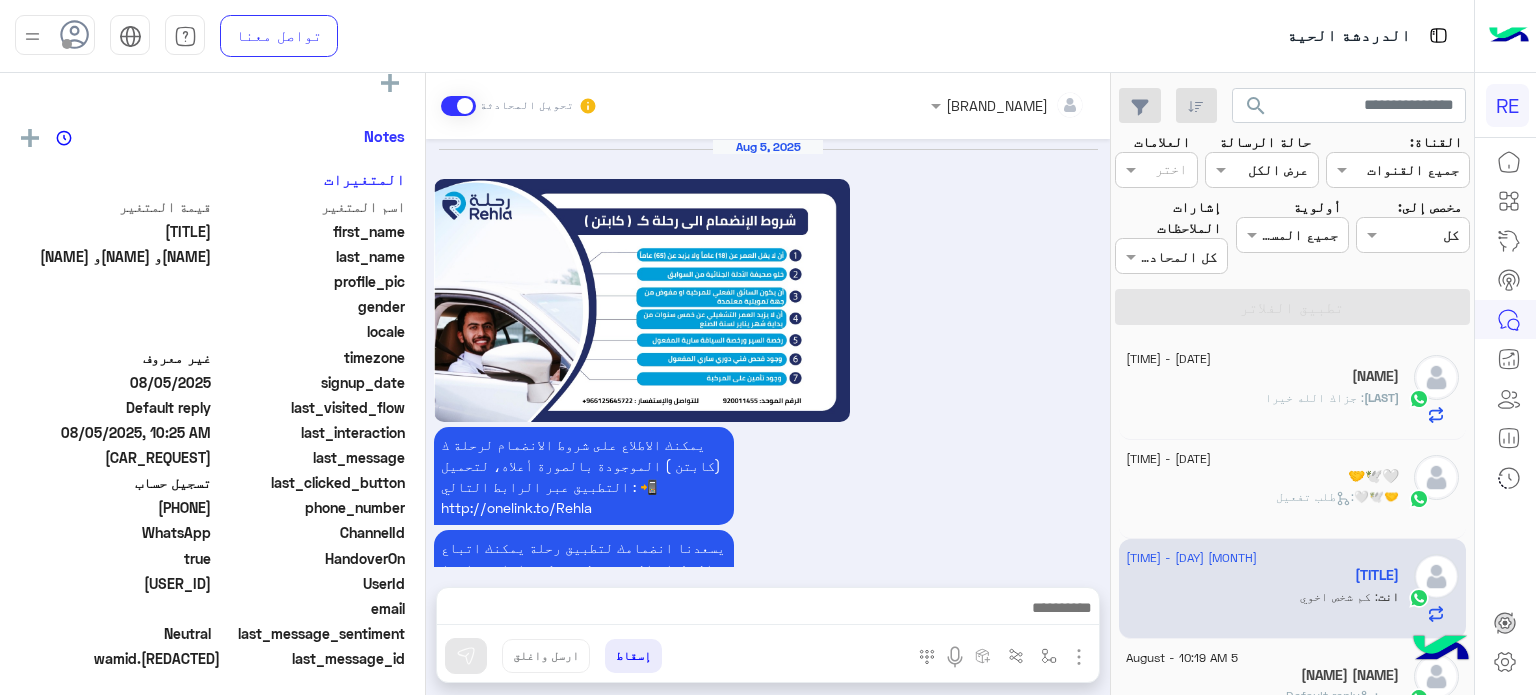 scroll, scrollTop: 1897, scrollLeft: 0, axis: vertical 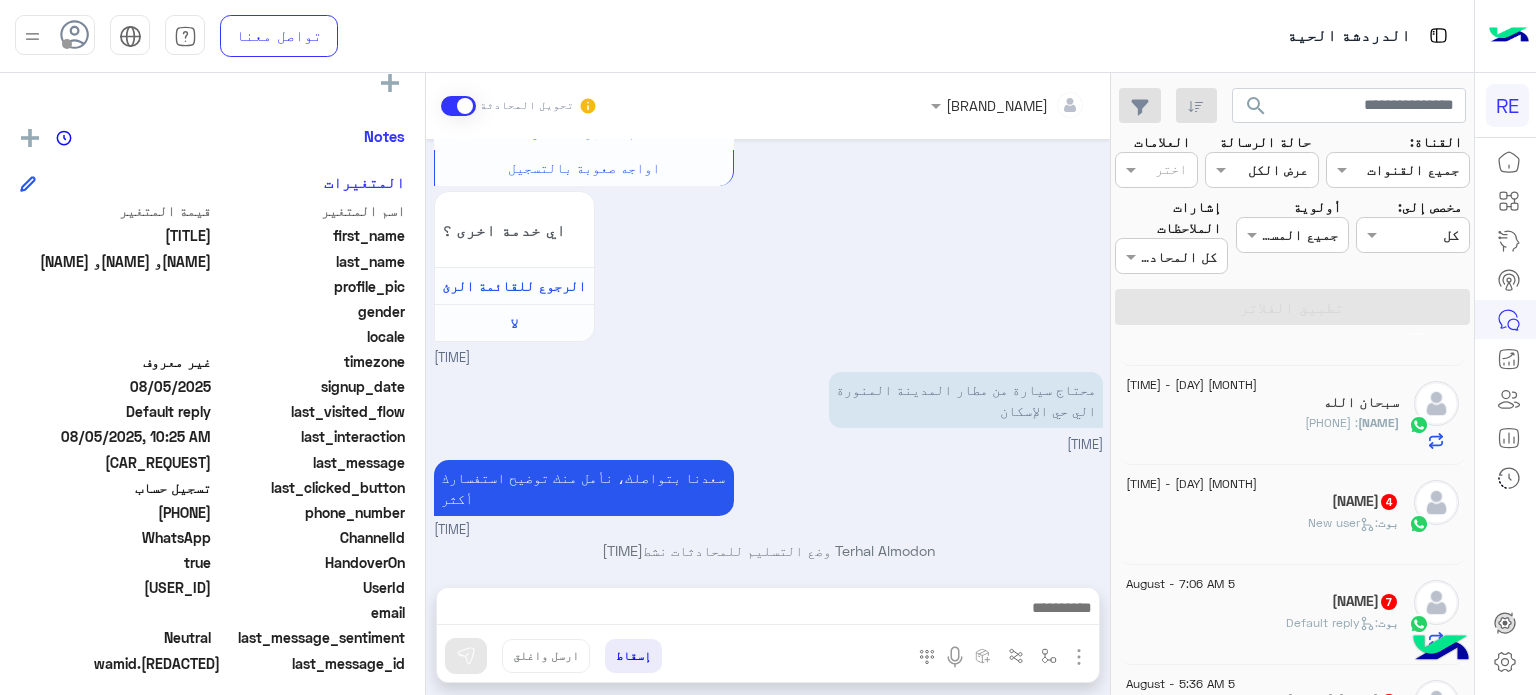 click on "بوت :   New user" 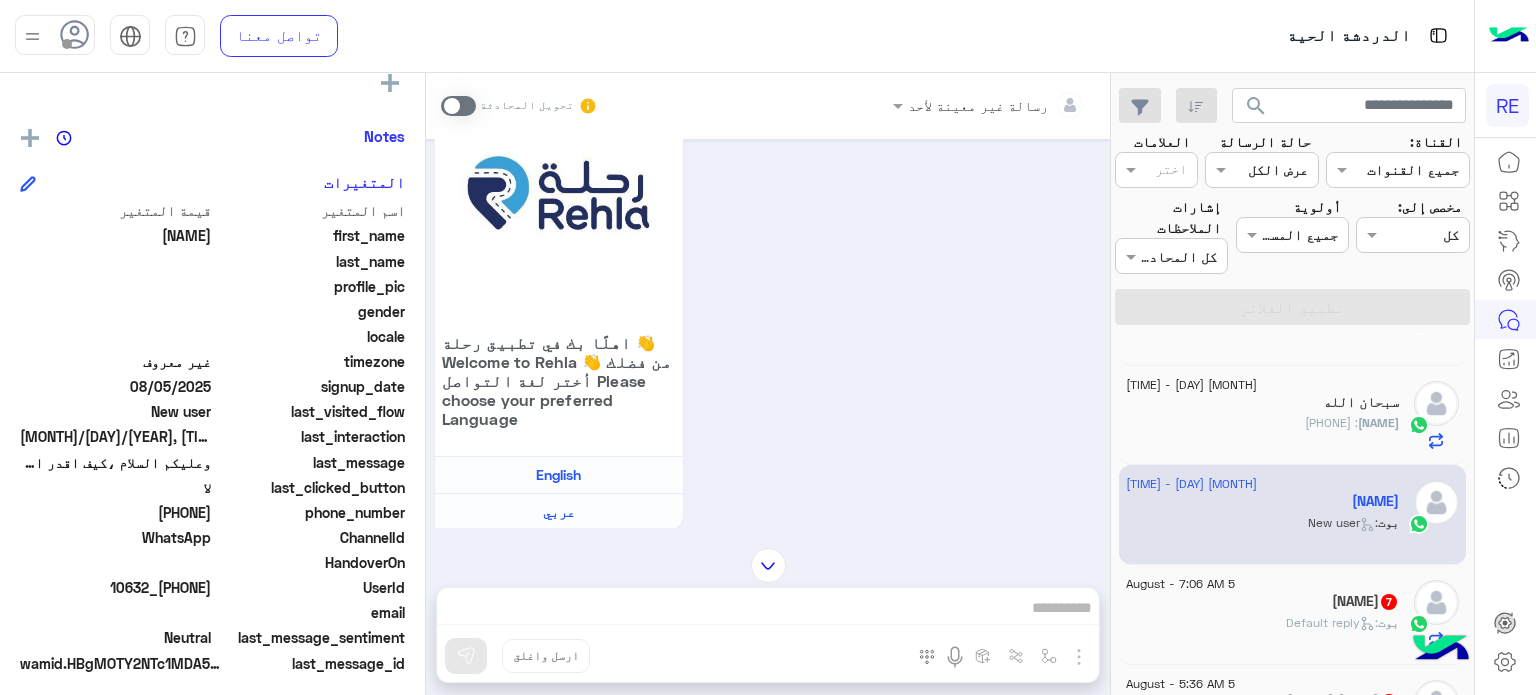 scroll, scrollTop: 0, scrollLeft: 0, axis: both 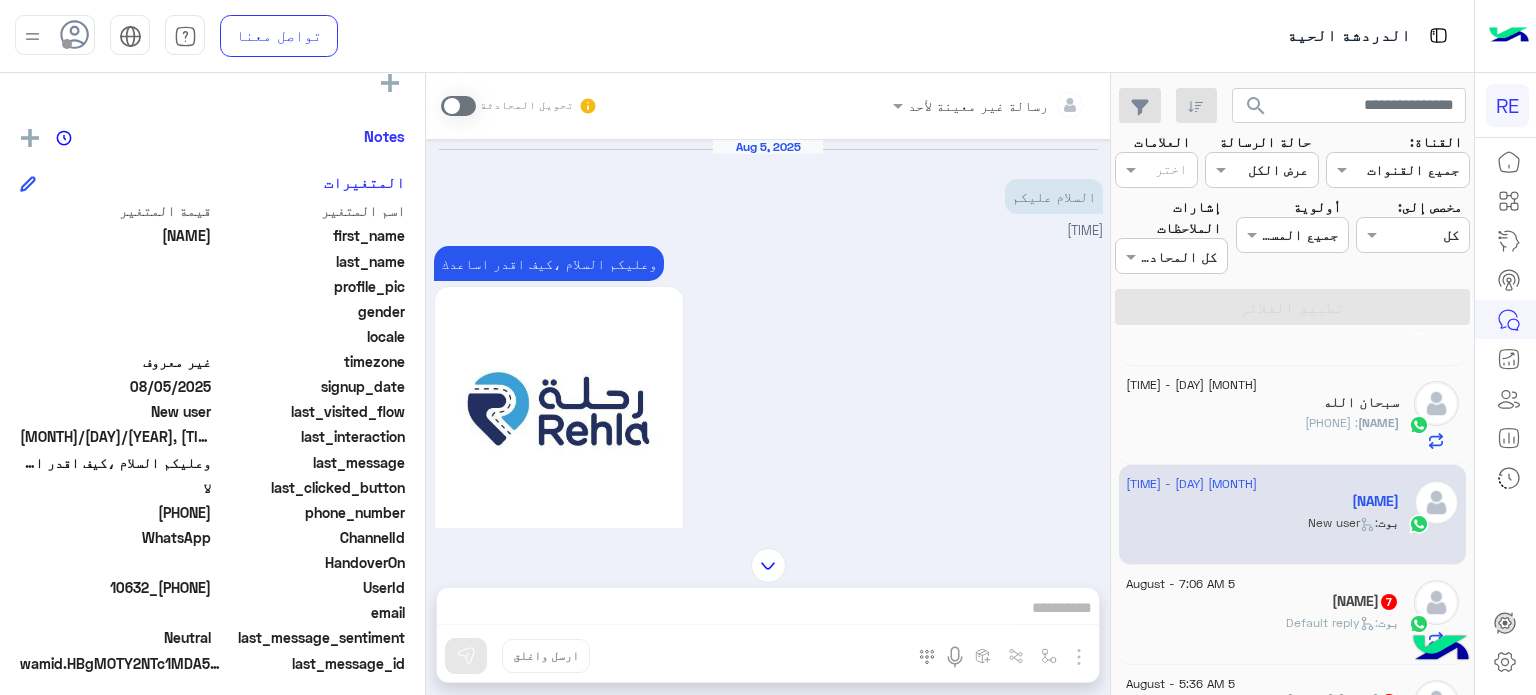 click on "[NAME] 7" 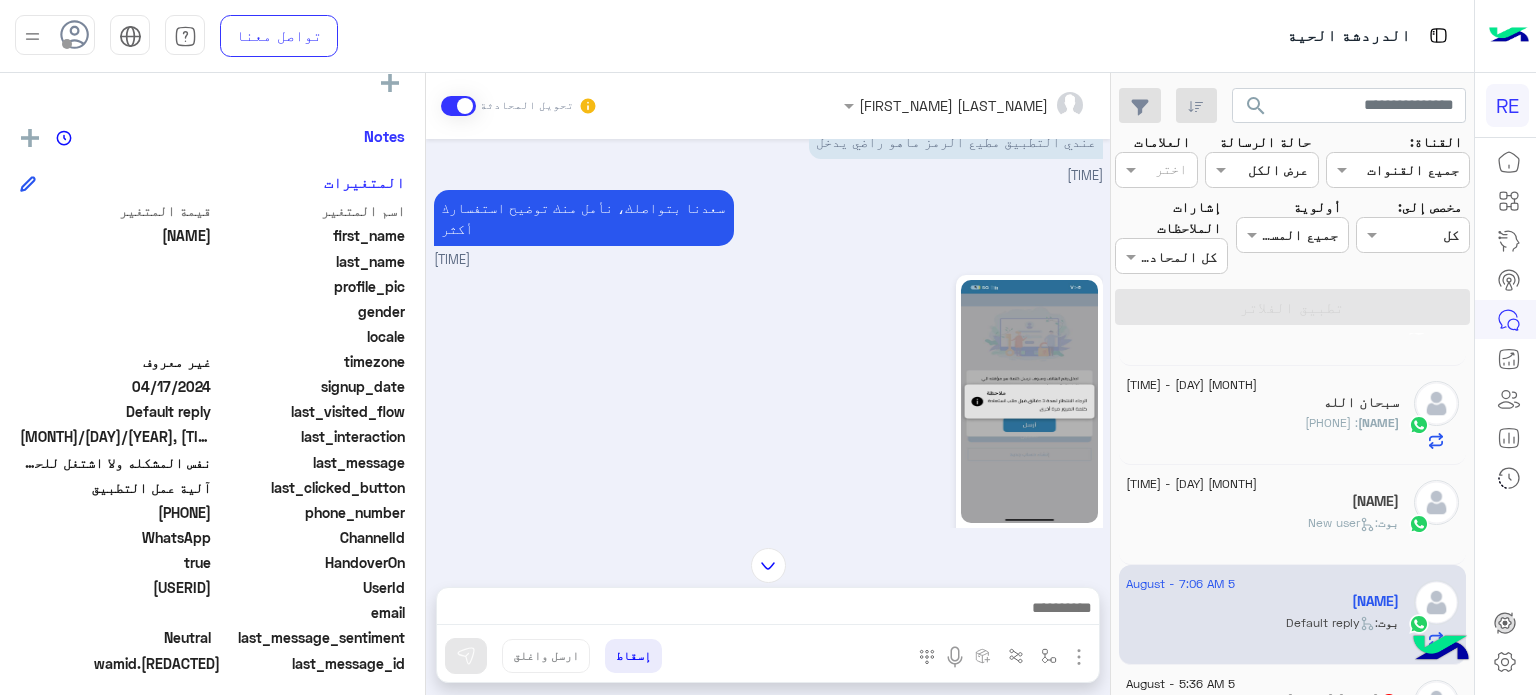 scroll, scrollTop: 2000, scrollLeft: 0, axis: vertical 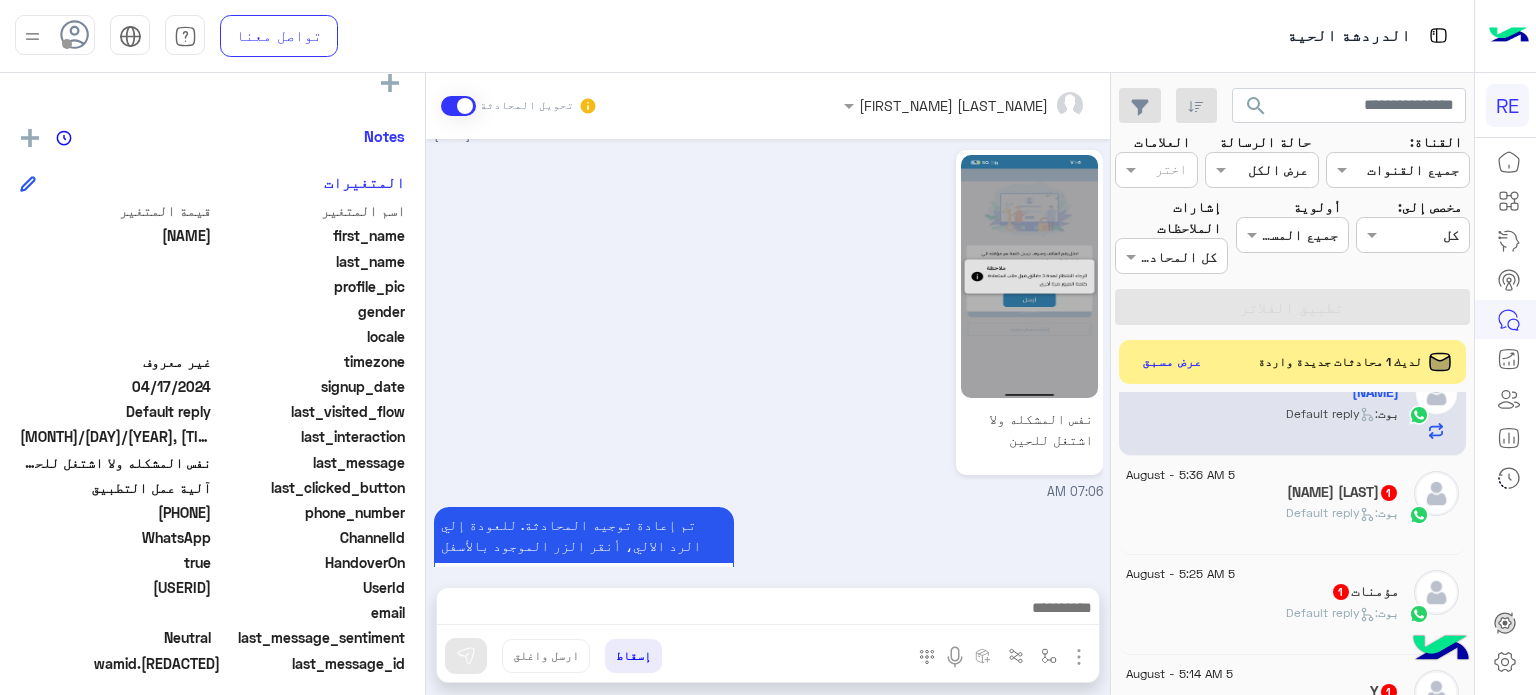 drag, startPoint x: 210, startPoint y: 585, endPoint x: 140, endPoint y: 591, distance: 70.256676 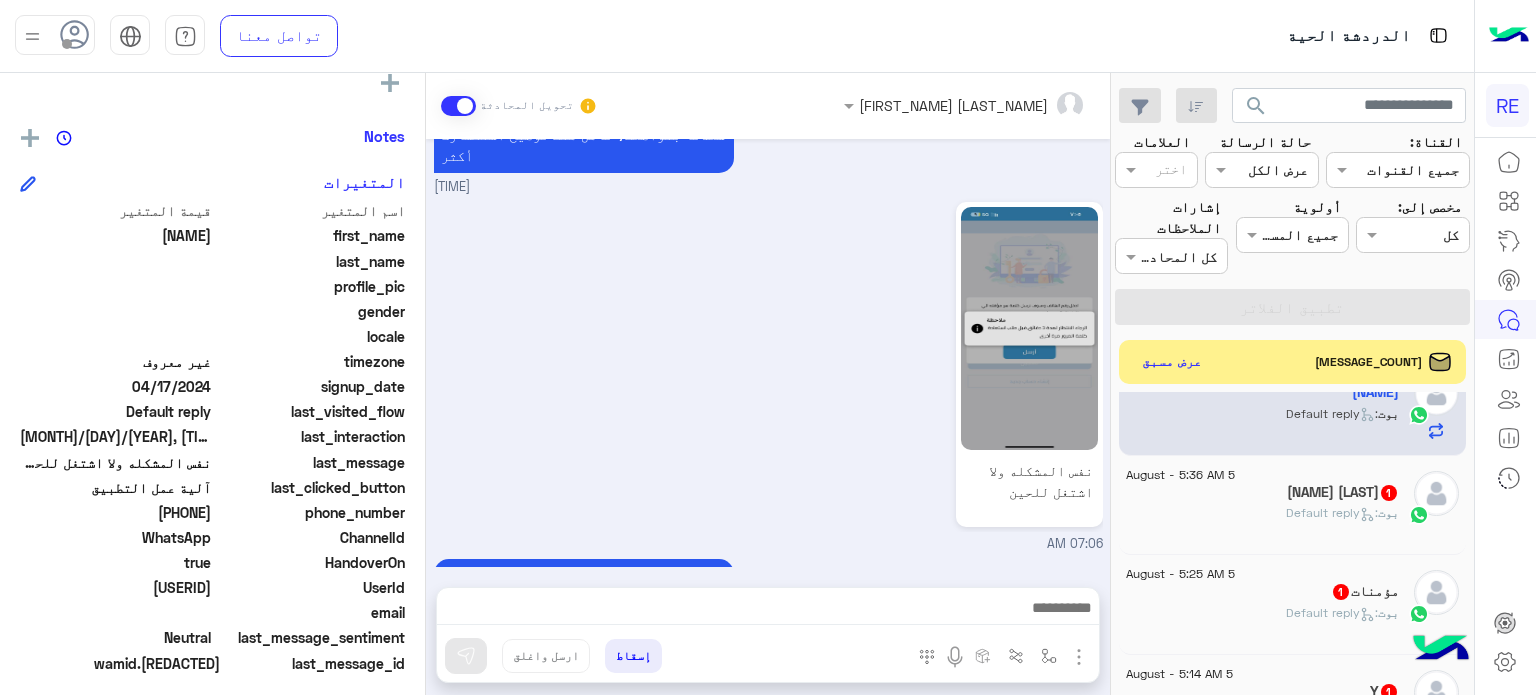 scroll, scrollTop: 2164, scrollLeft: 0, axis: vertical 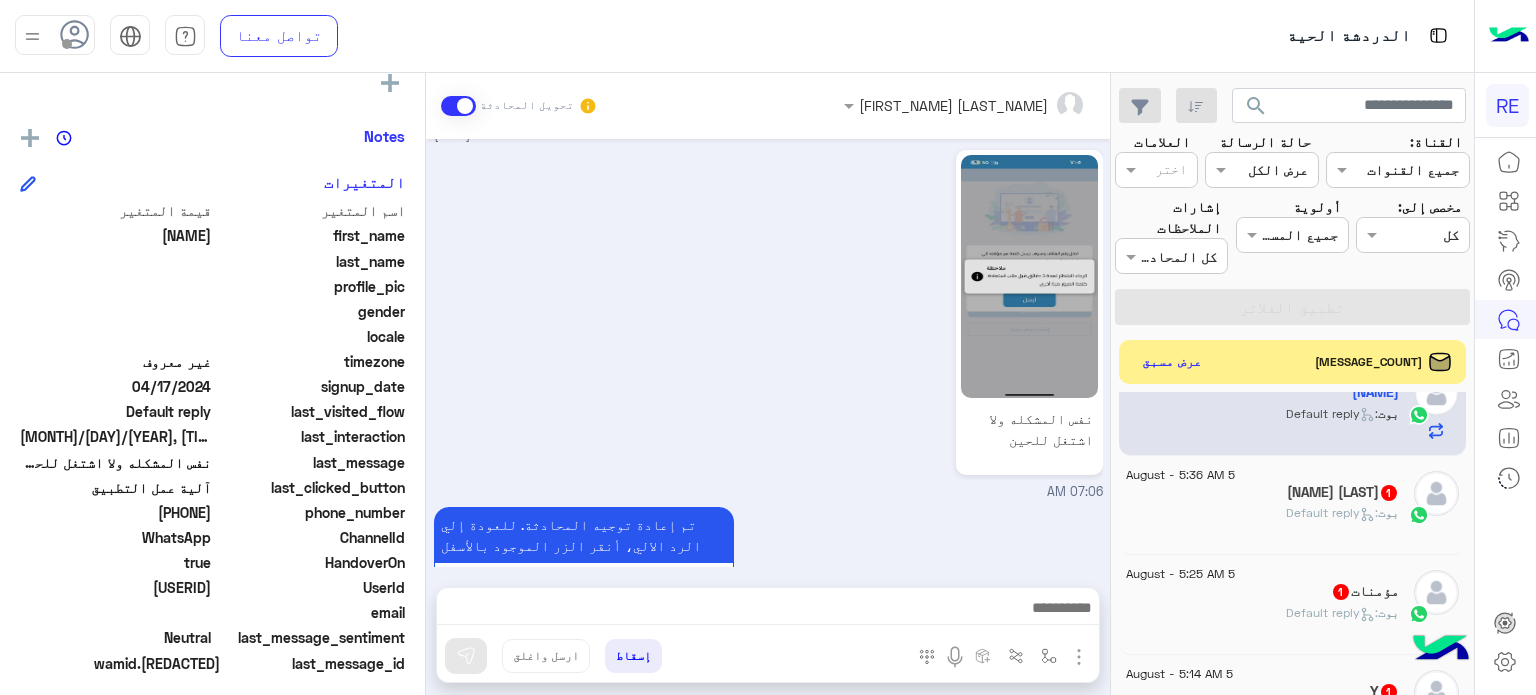 copy on "[NUMBER]" 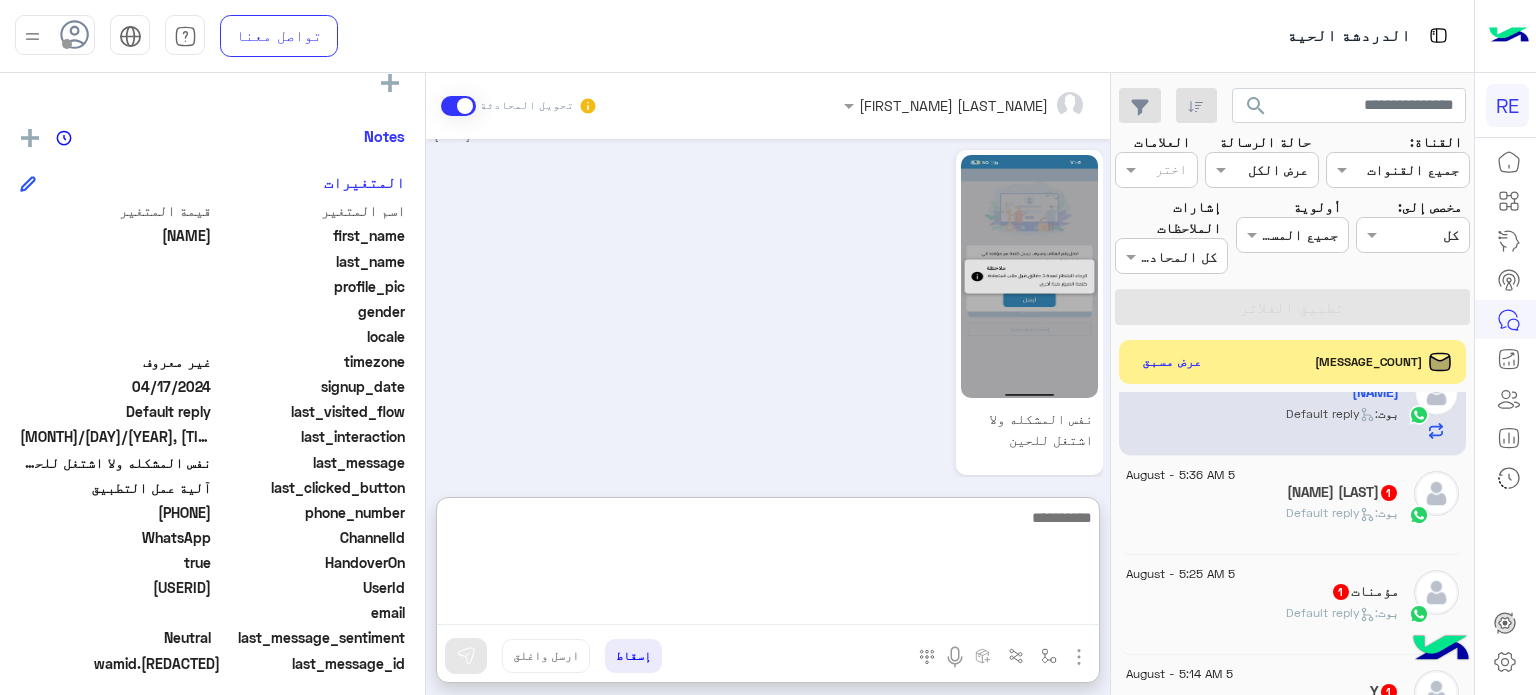 click at bounding box center (768, 565) 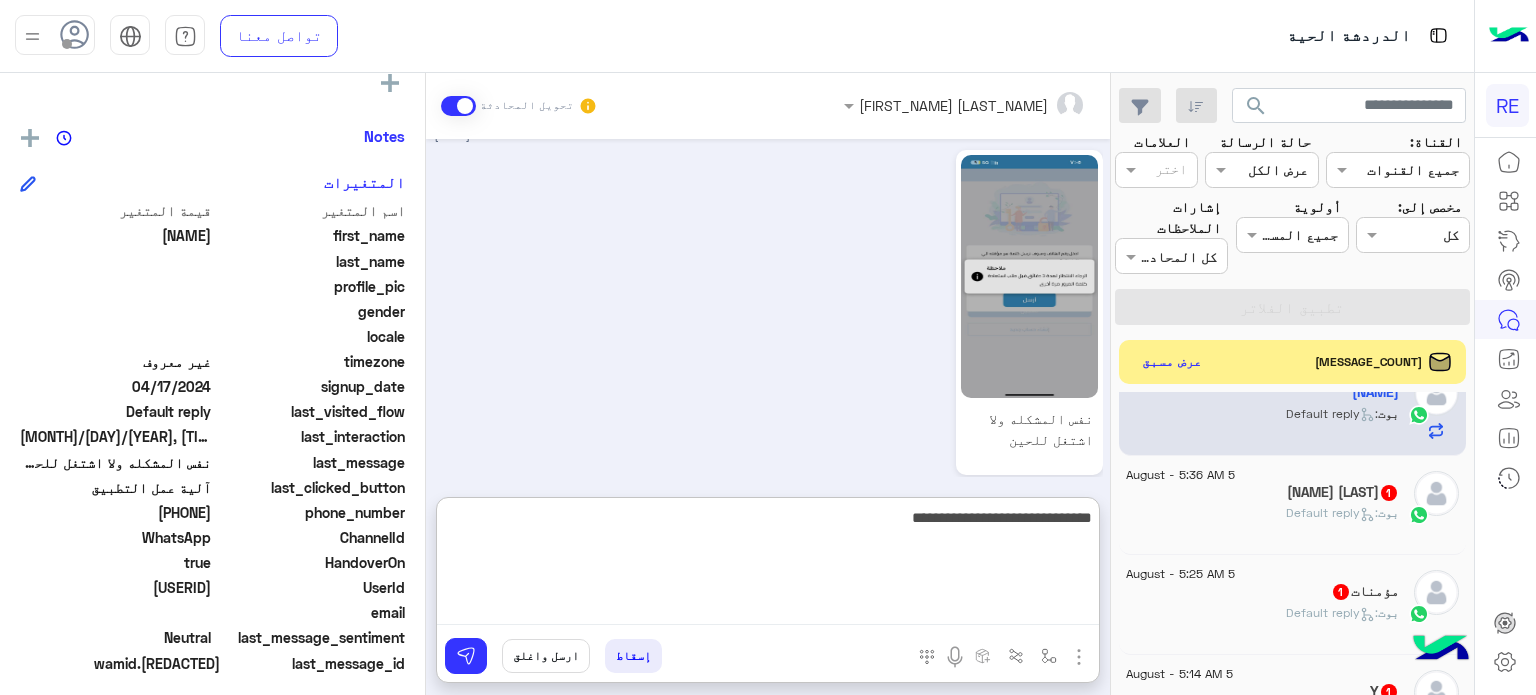 paste on "**********" 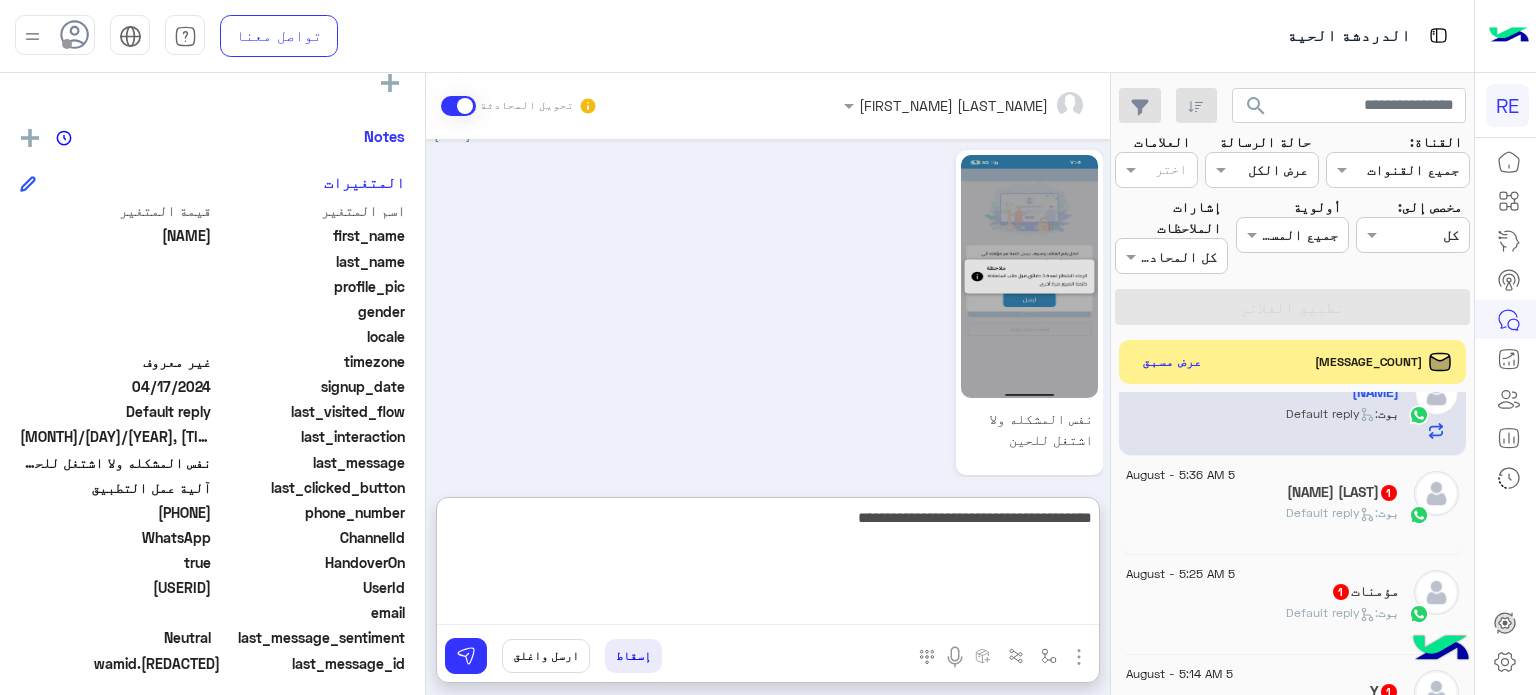 type on "**********" 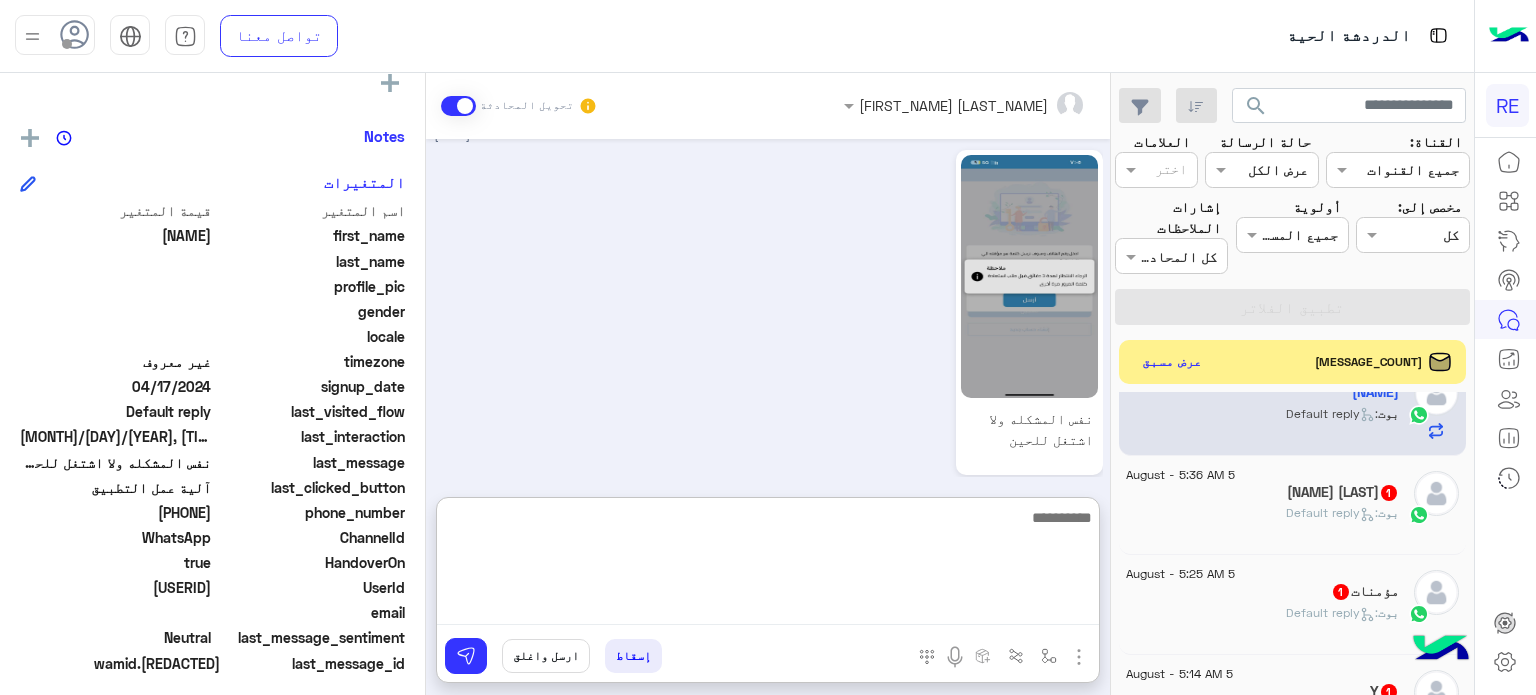 scroll, scrollTop: 2317, scrollLeft: 0, axis: vertical 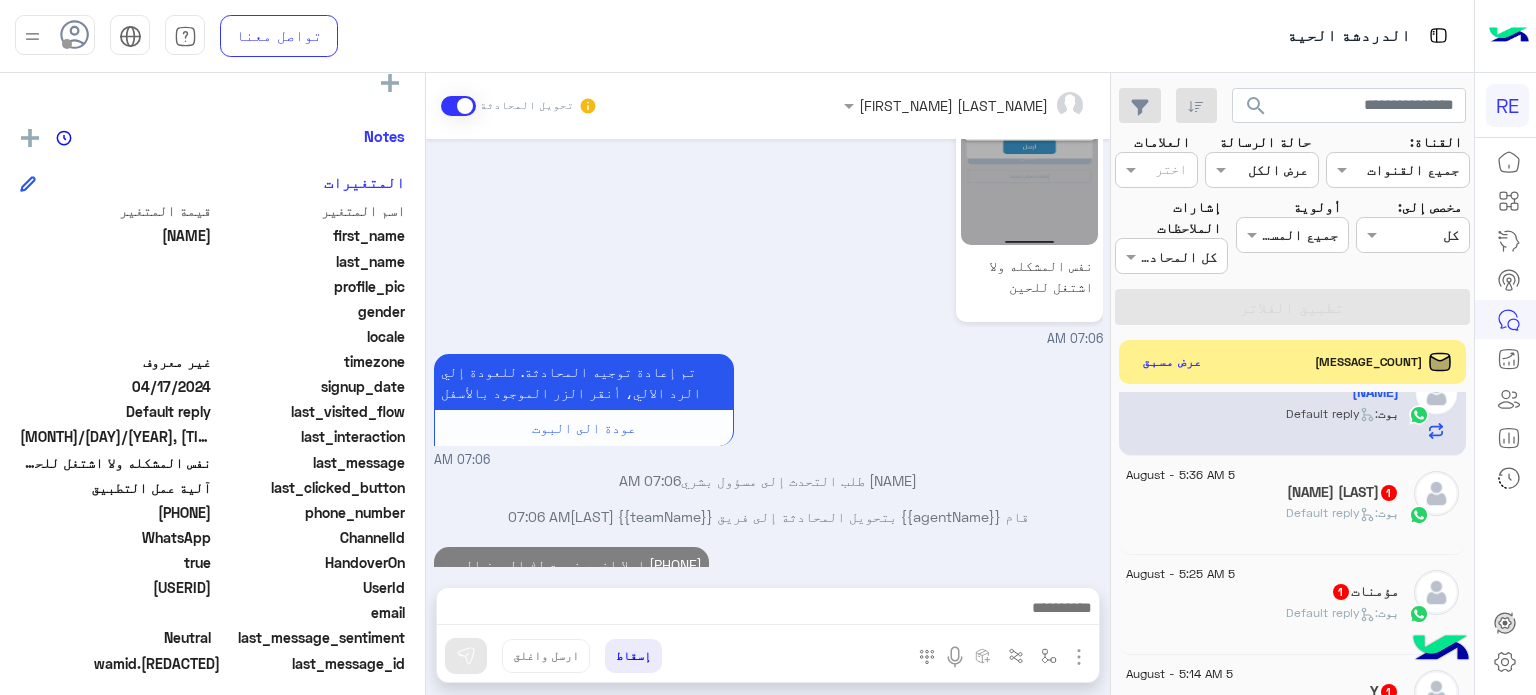 click on ":   Default reply" 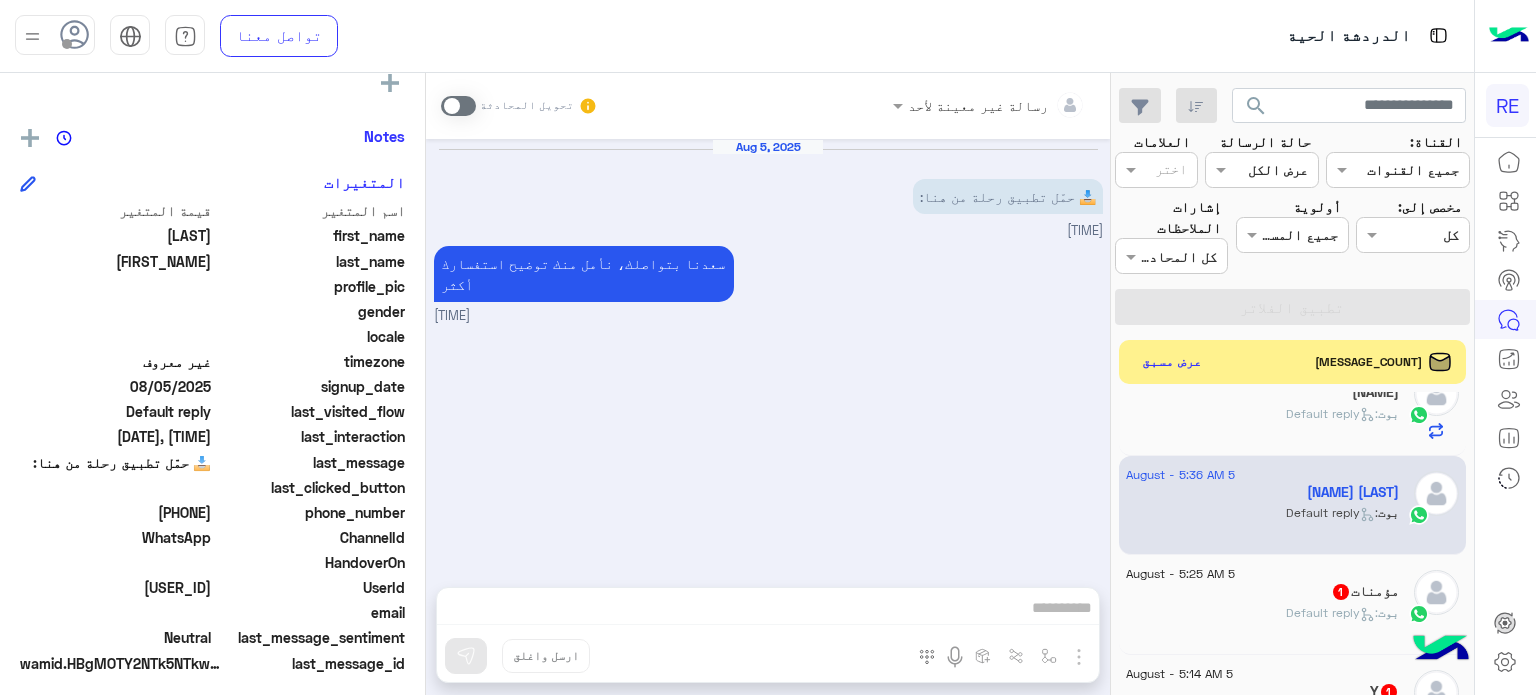 scroll, scrollTop: 788, scrollLeft: 0, axis: vertical 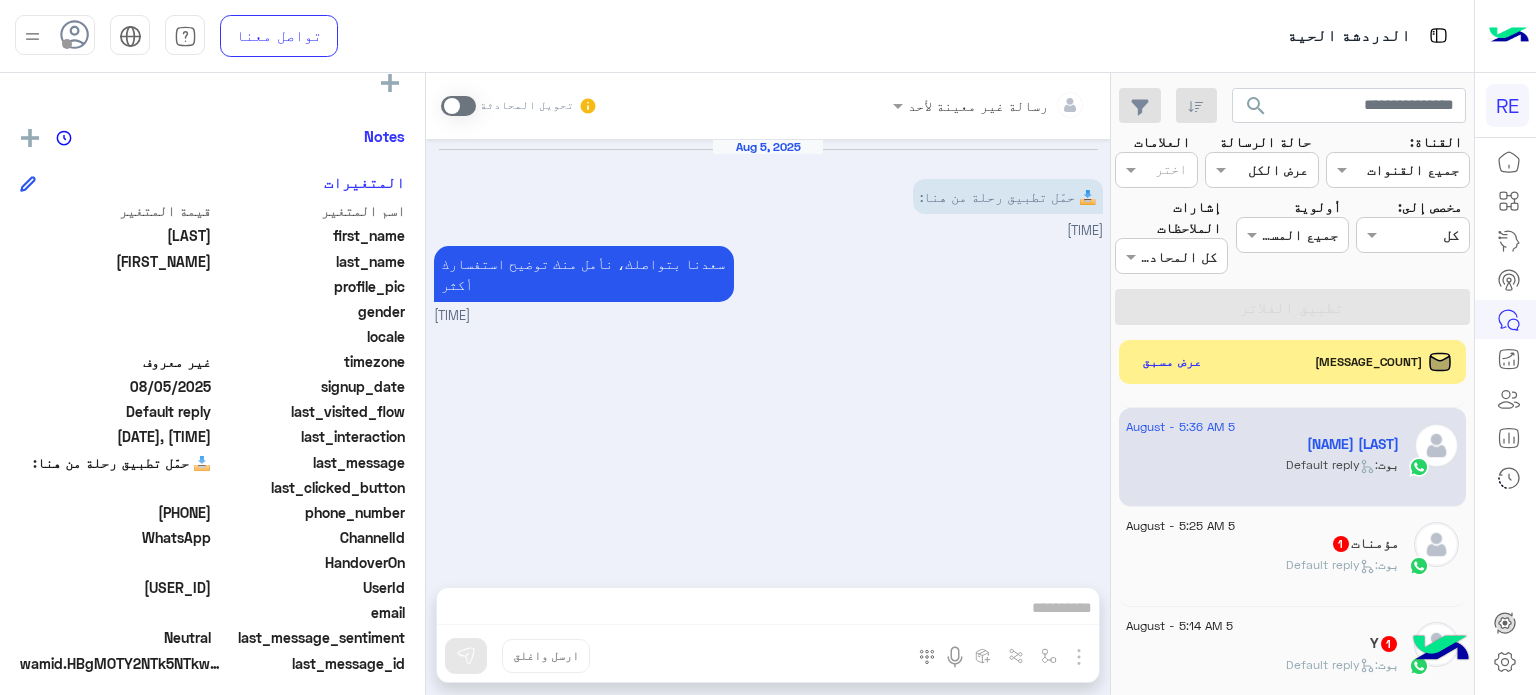 click on "بوت :   Default reply" 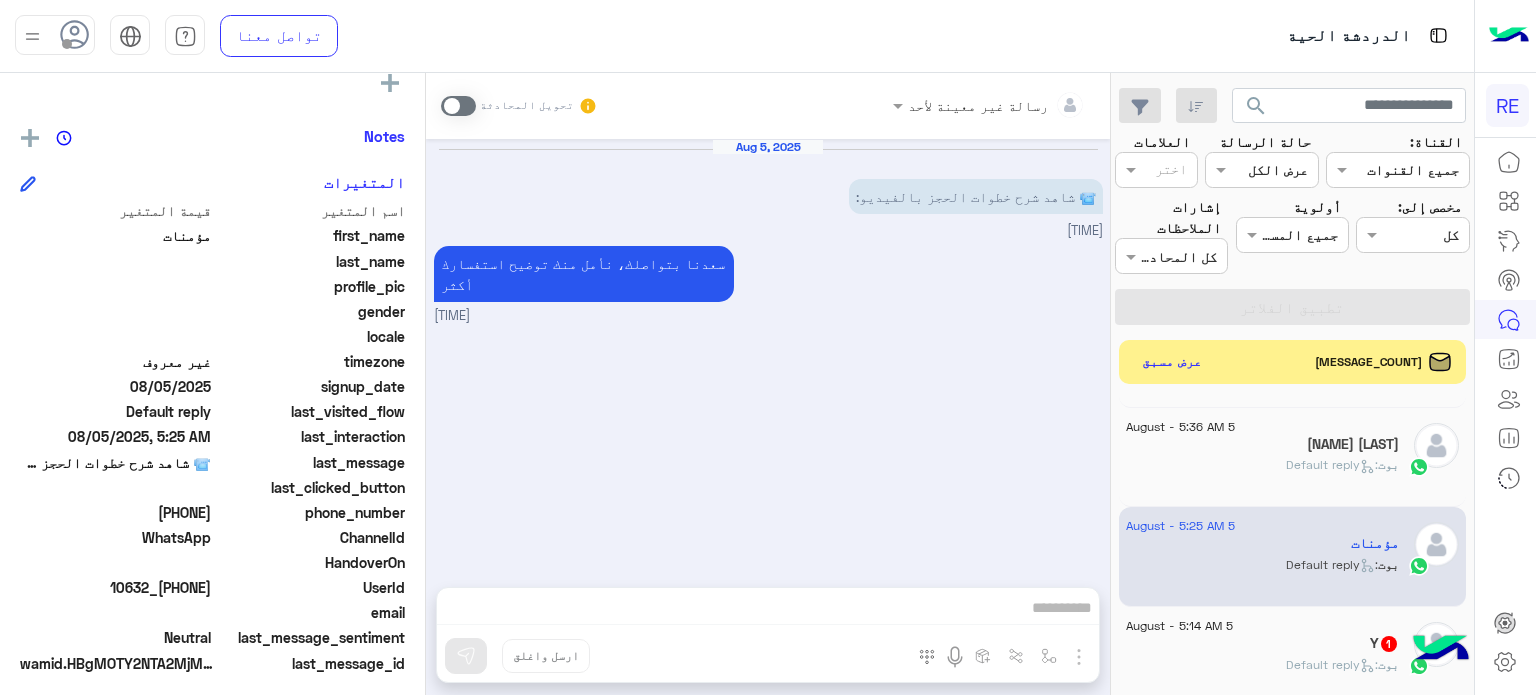 click on "Y   1" 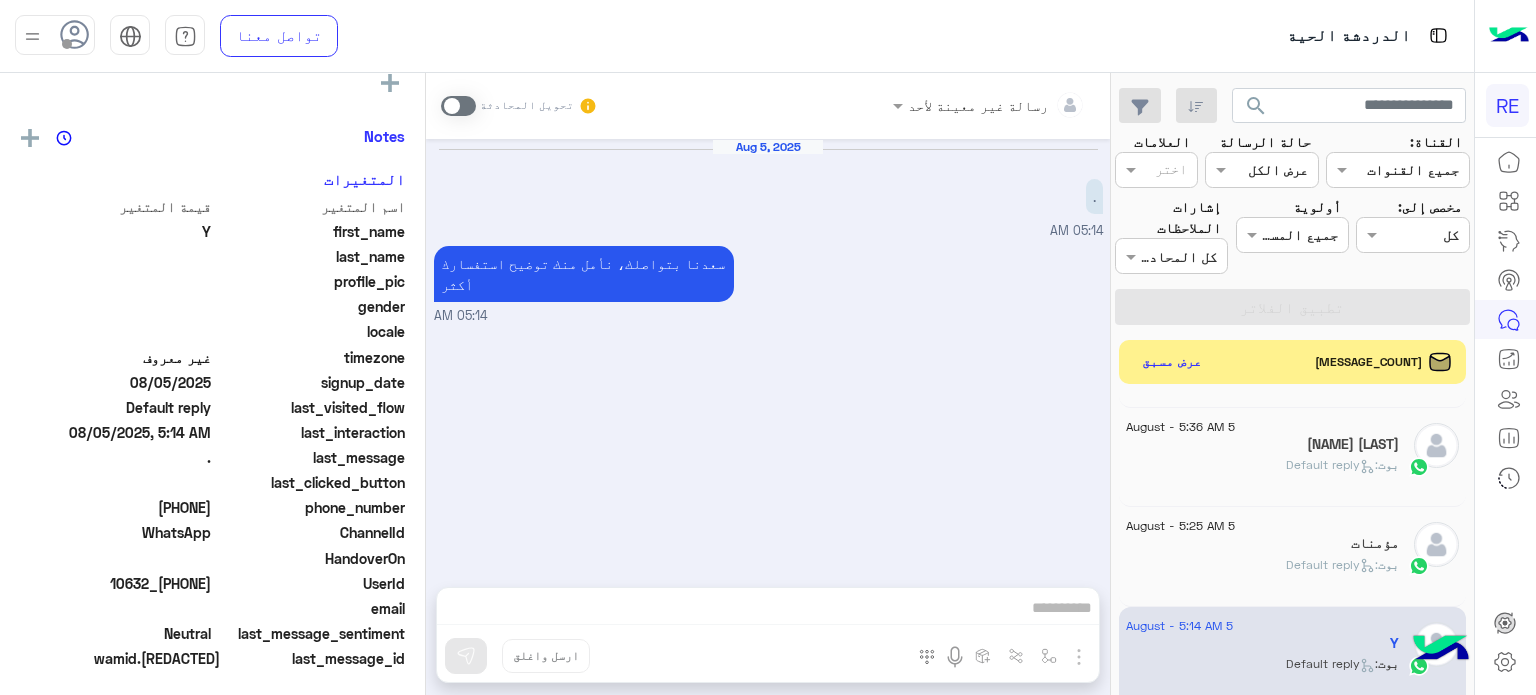 scroll, scrollTop: 372, scrollLeft: 0, axis: vertical 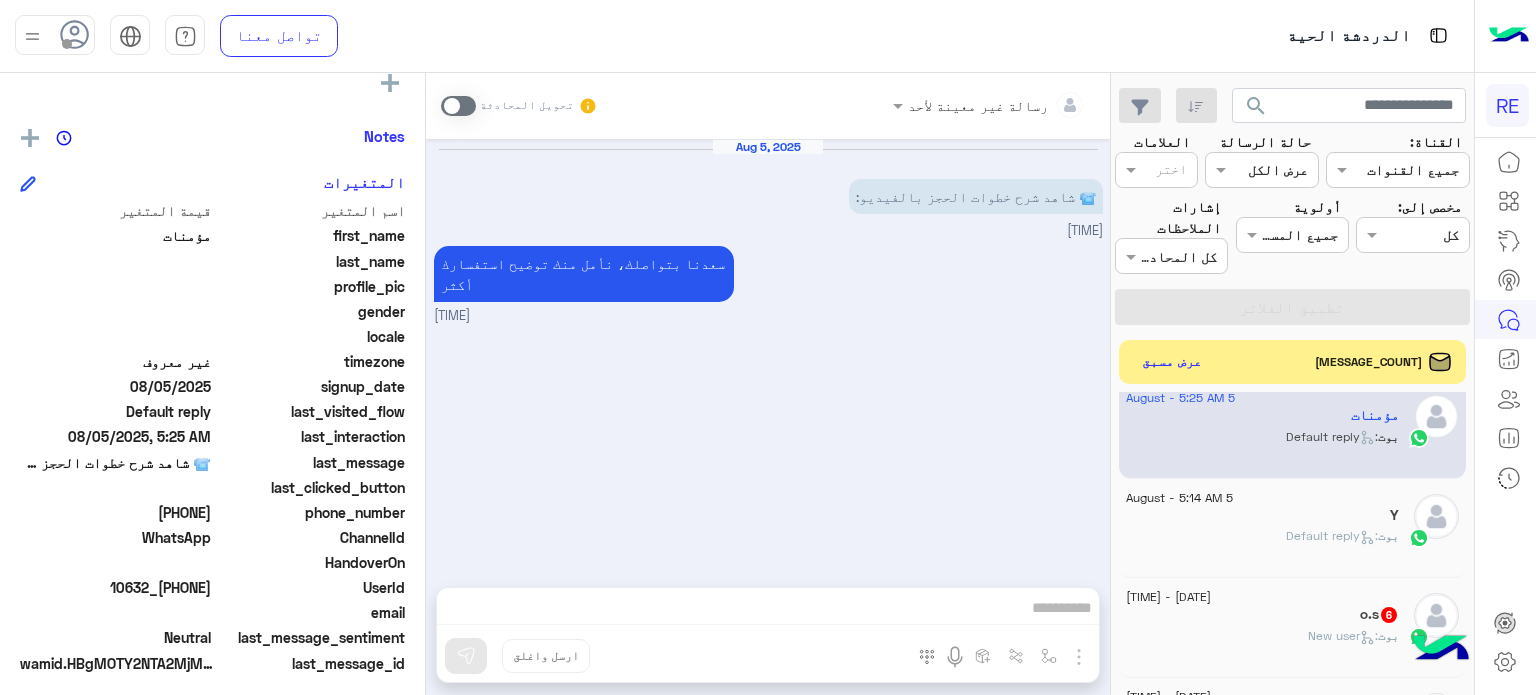 click on "[NAME] 6" 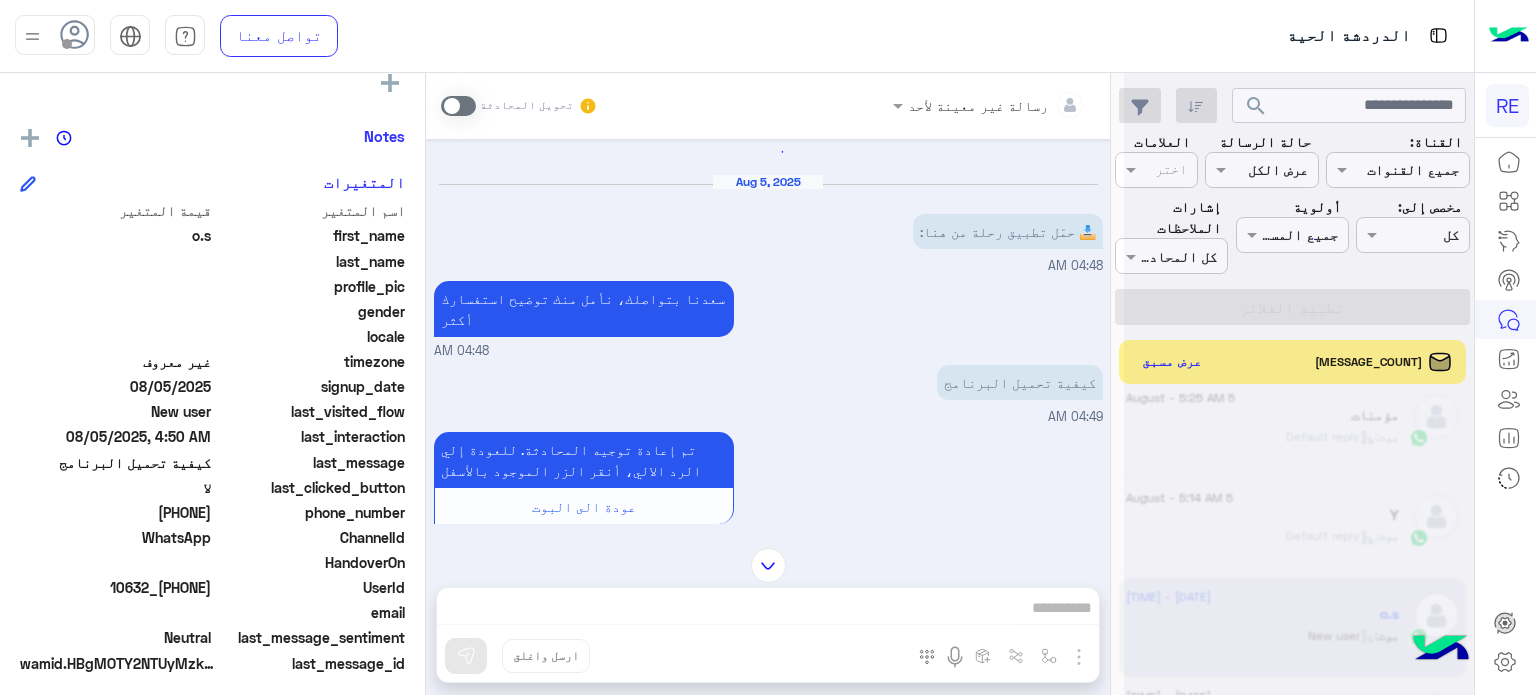 scroll, scrollTop: 0, scrollLeft: 0, axis: both 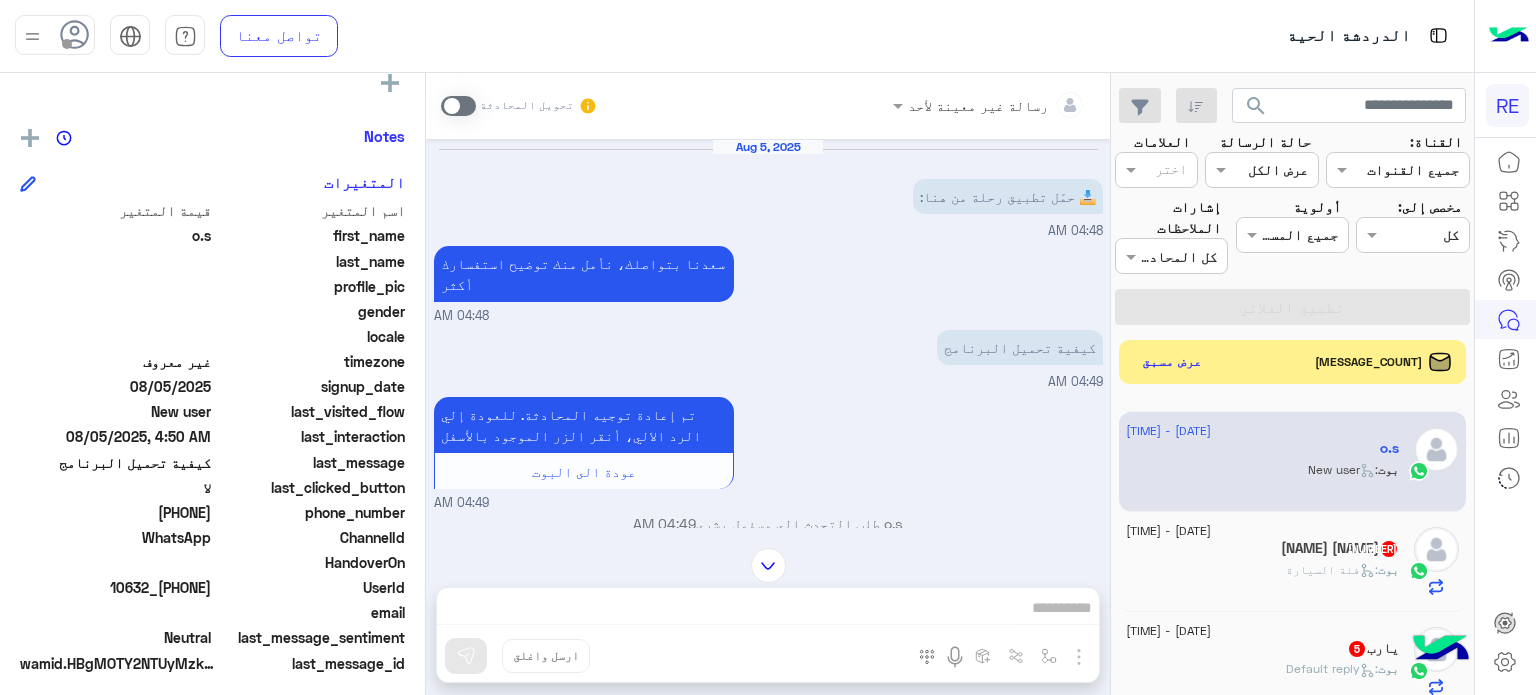 click on "[FIRST] [LAST] [NUMBER]" 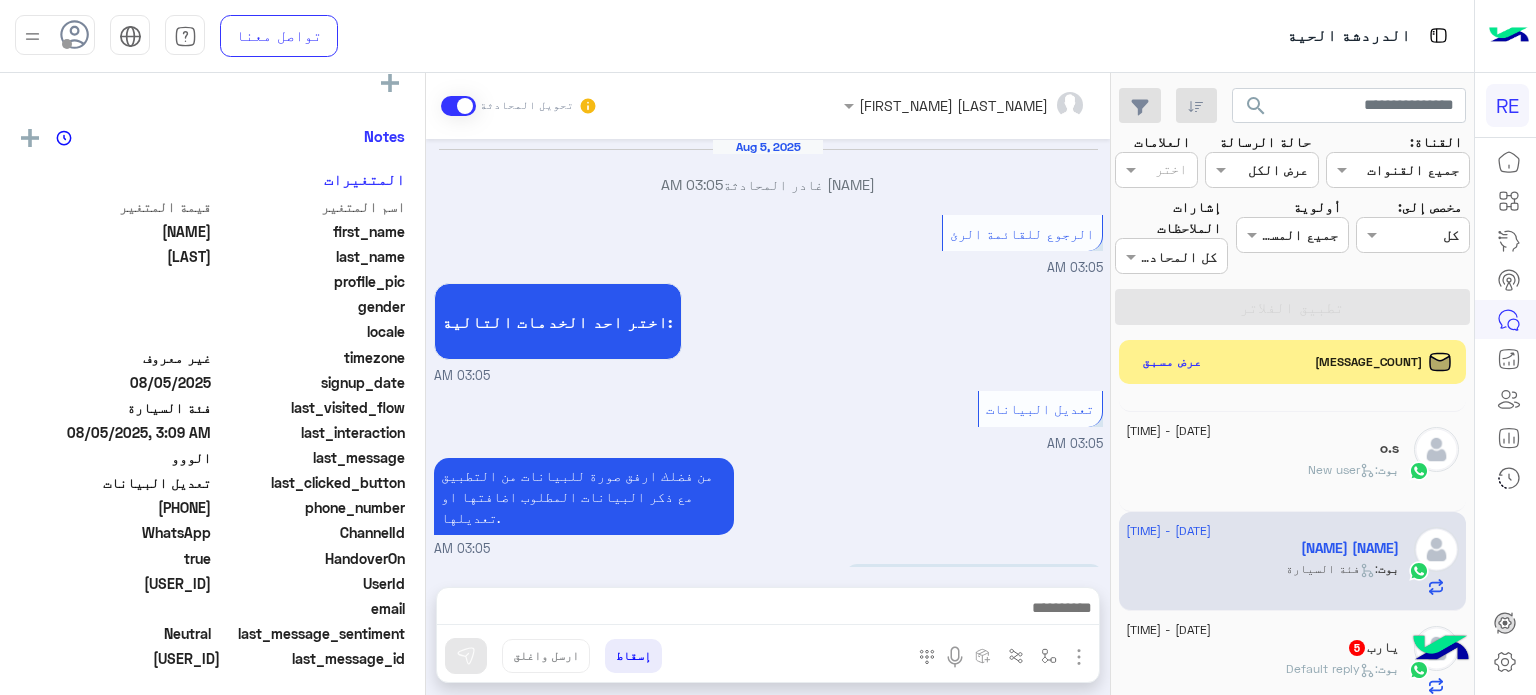 scroll, scrollTop: 372, scrollLeft: 0, axis: vertical 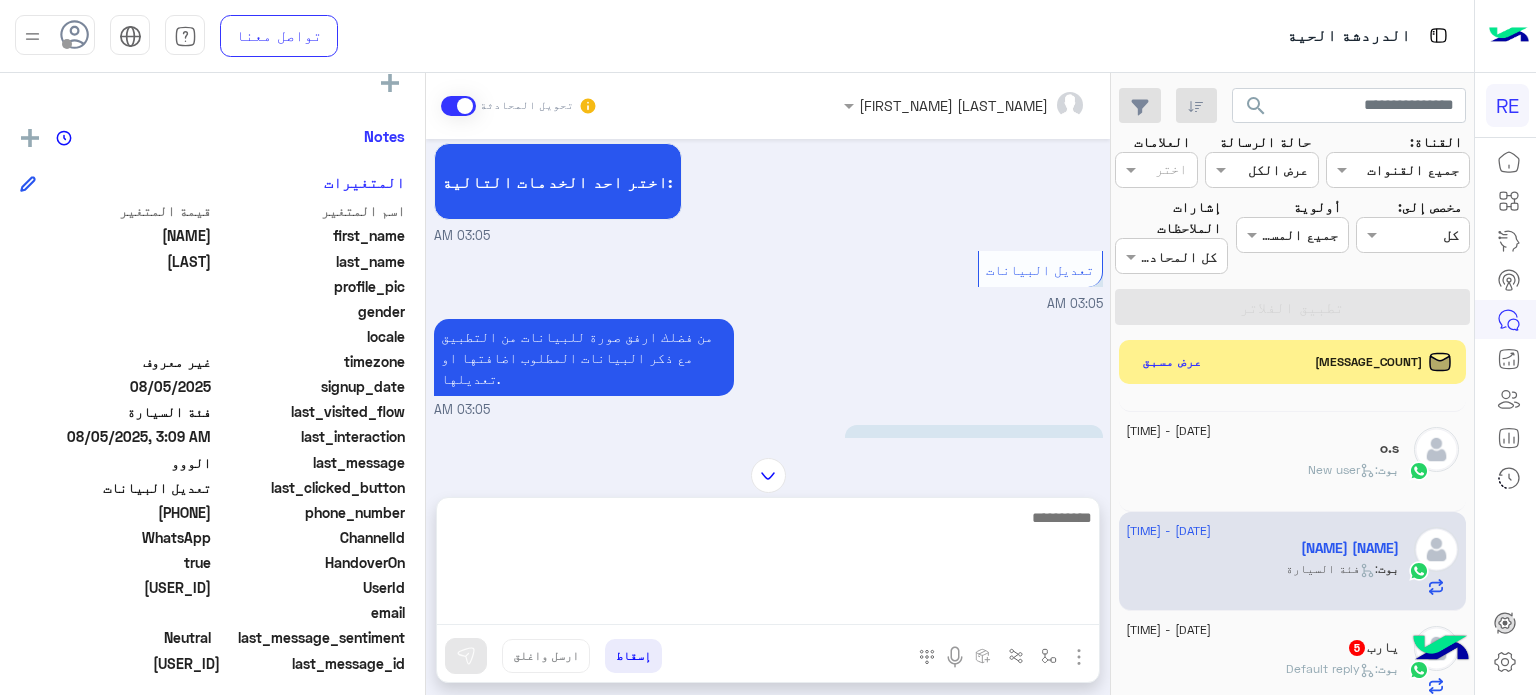 click at bounding box center [768, 565] 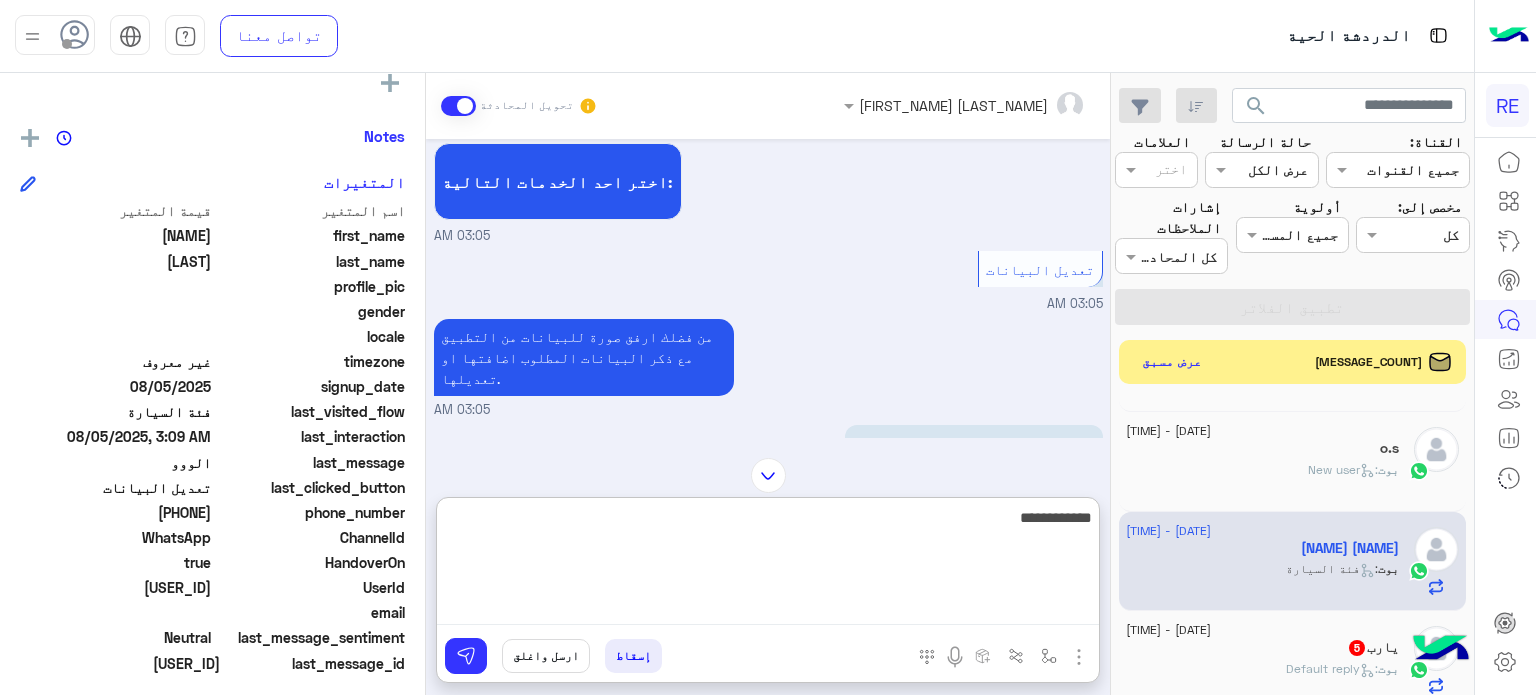 type on "**********" 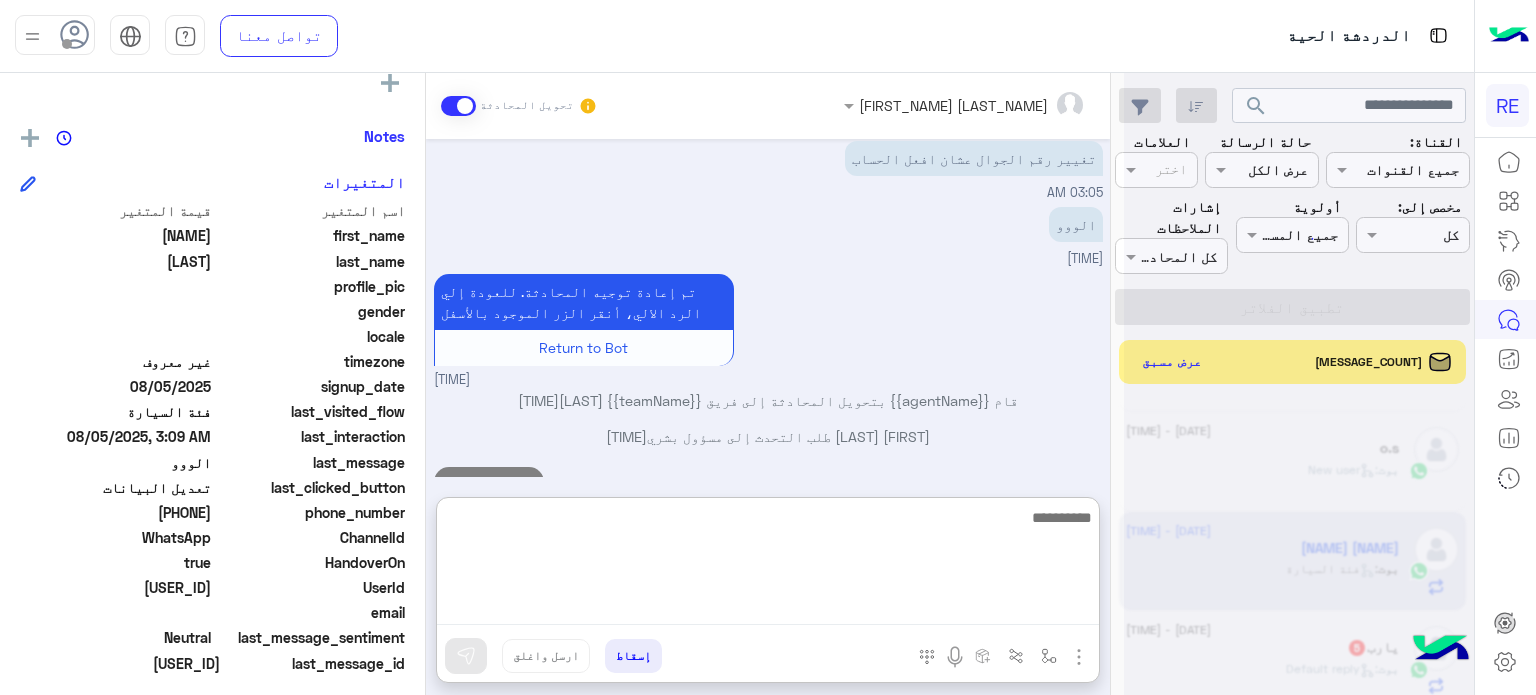 scroll, scrollTop: 2491, scrollLeft: 0, axis: vertical 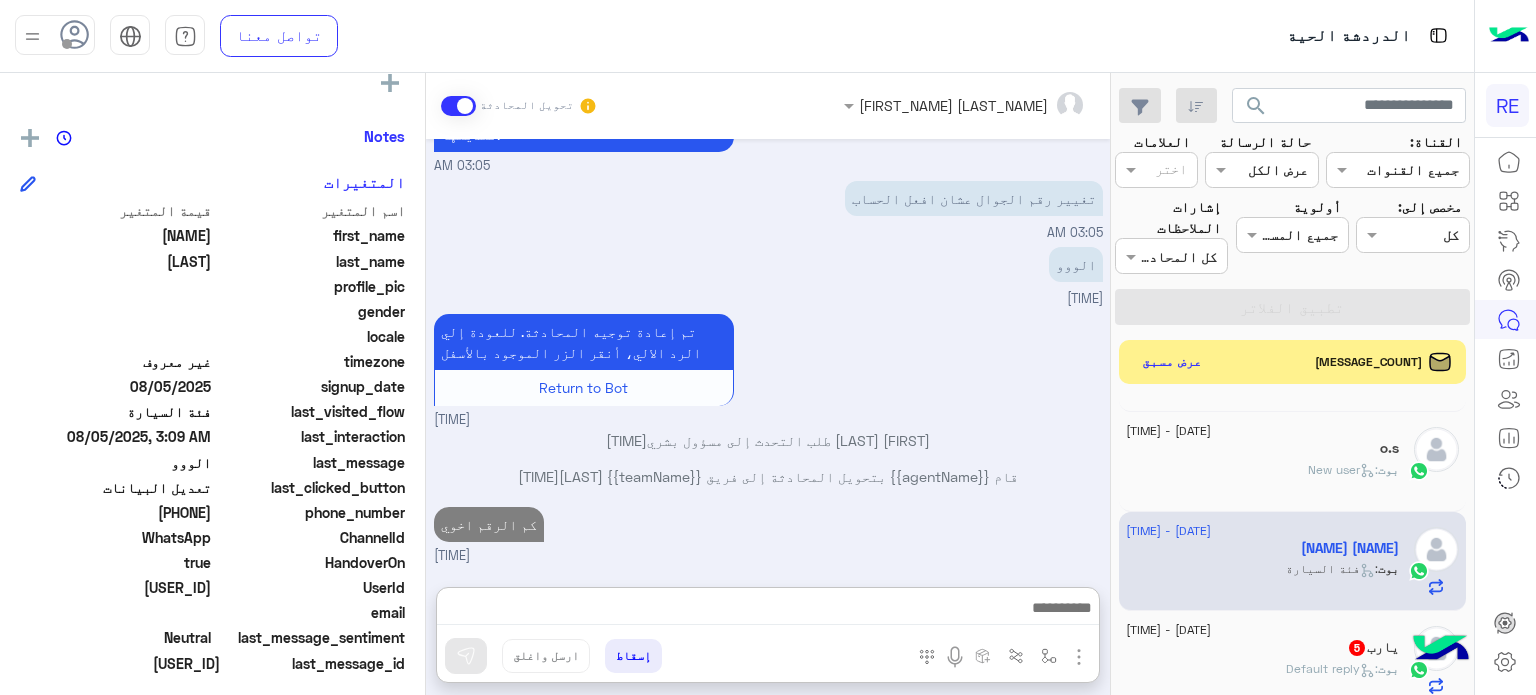 click on ":   Default reply" 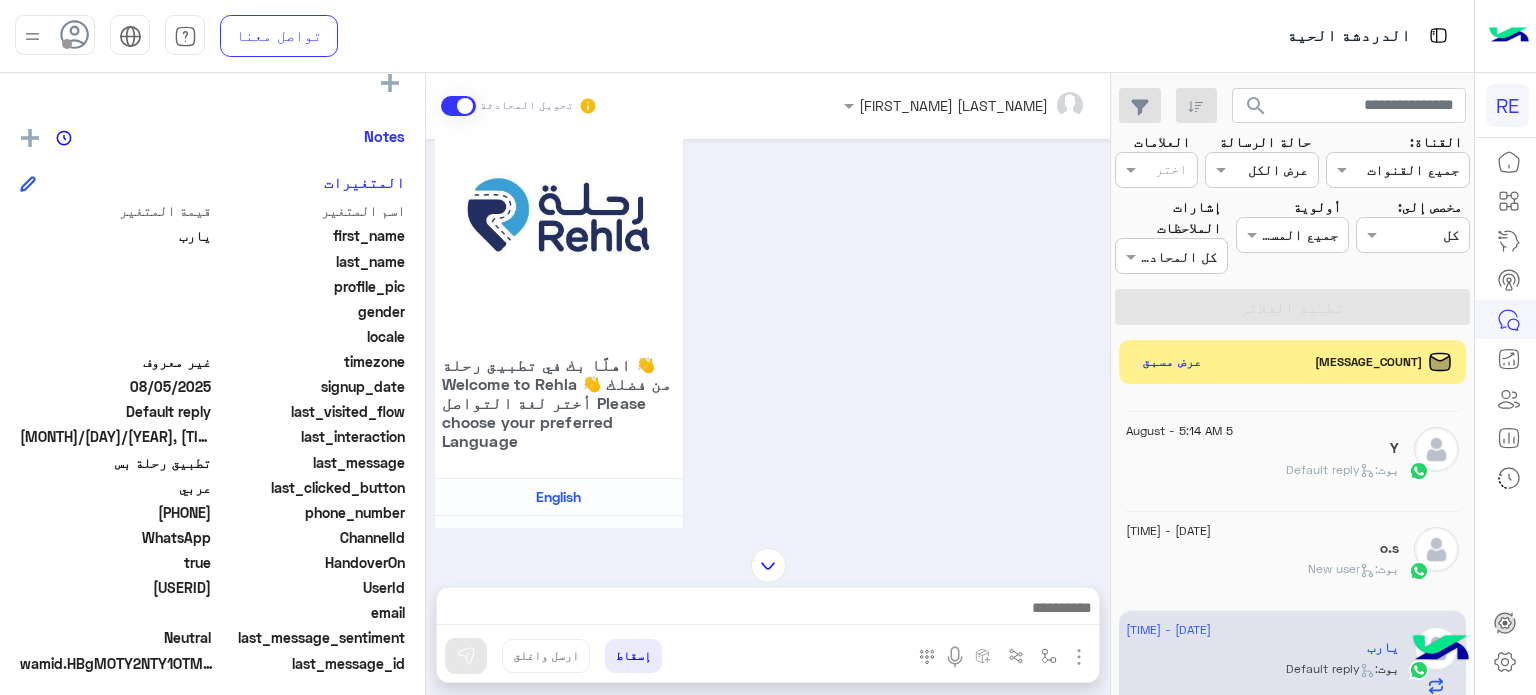 scroll, scrollTop: 0, scrollLeft: 0, axis: both 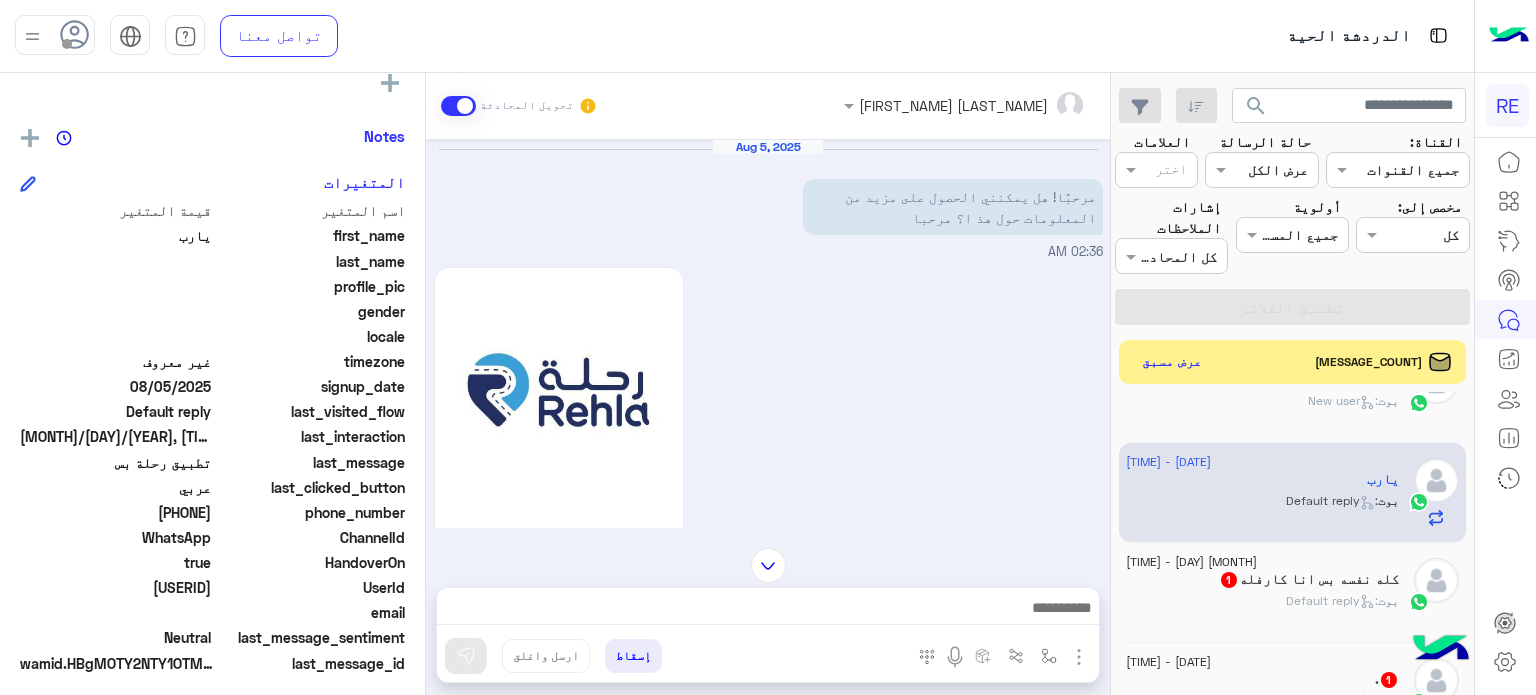 click on "[MONTH] [DAY] - [TIME]" 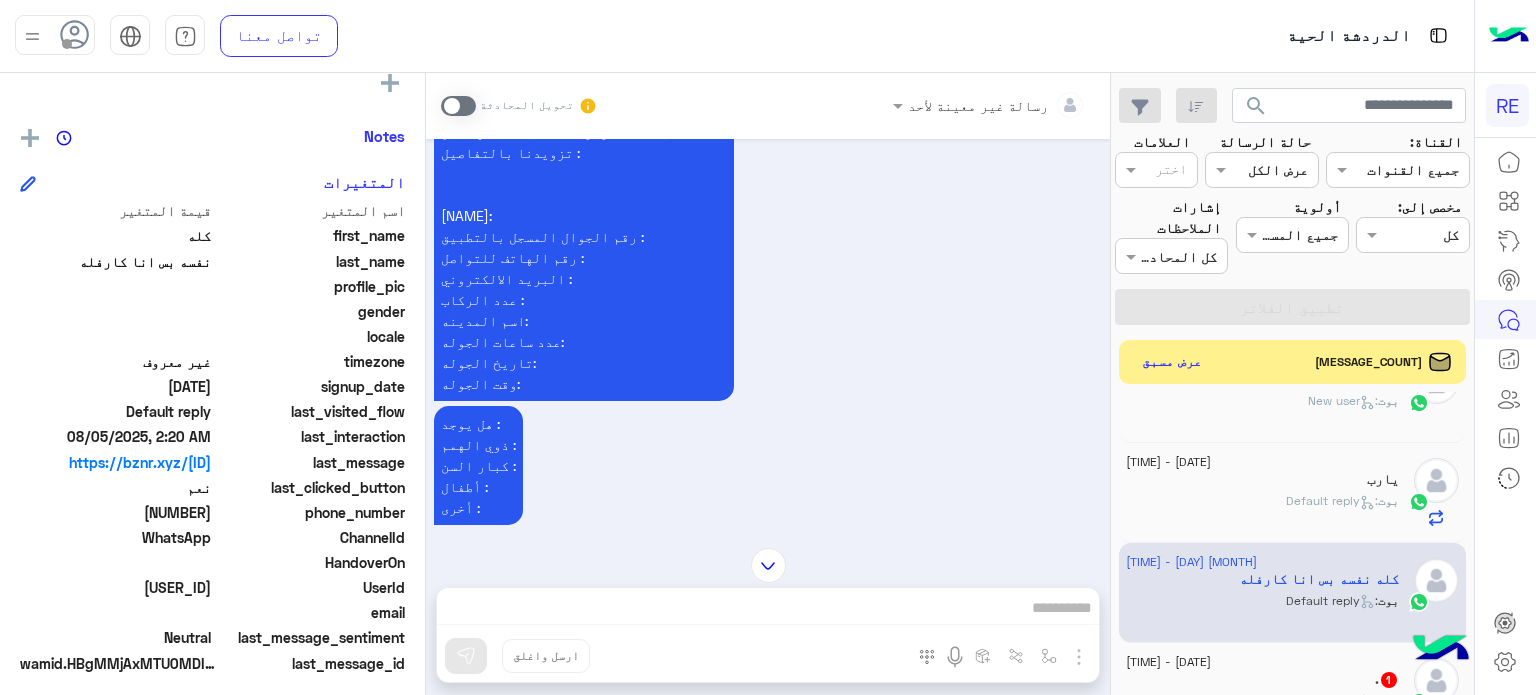 scroll, scrollTop: 715, scrollLeft: 0, axis: vertical 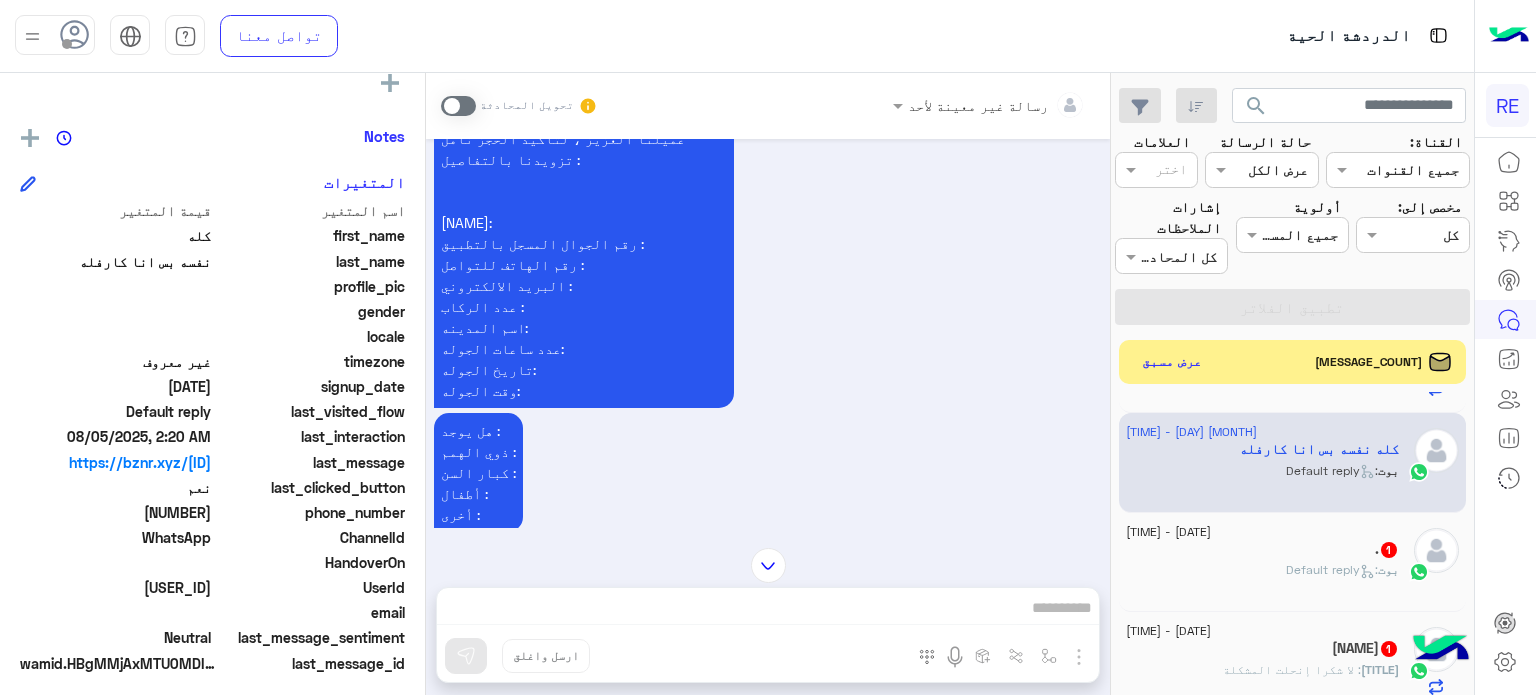 click on "بوت :   Default reply" 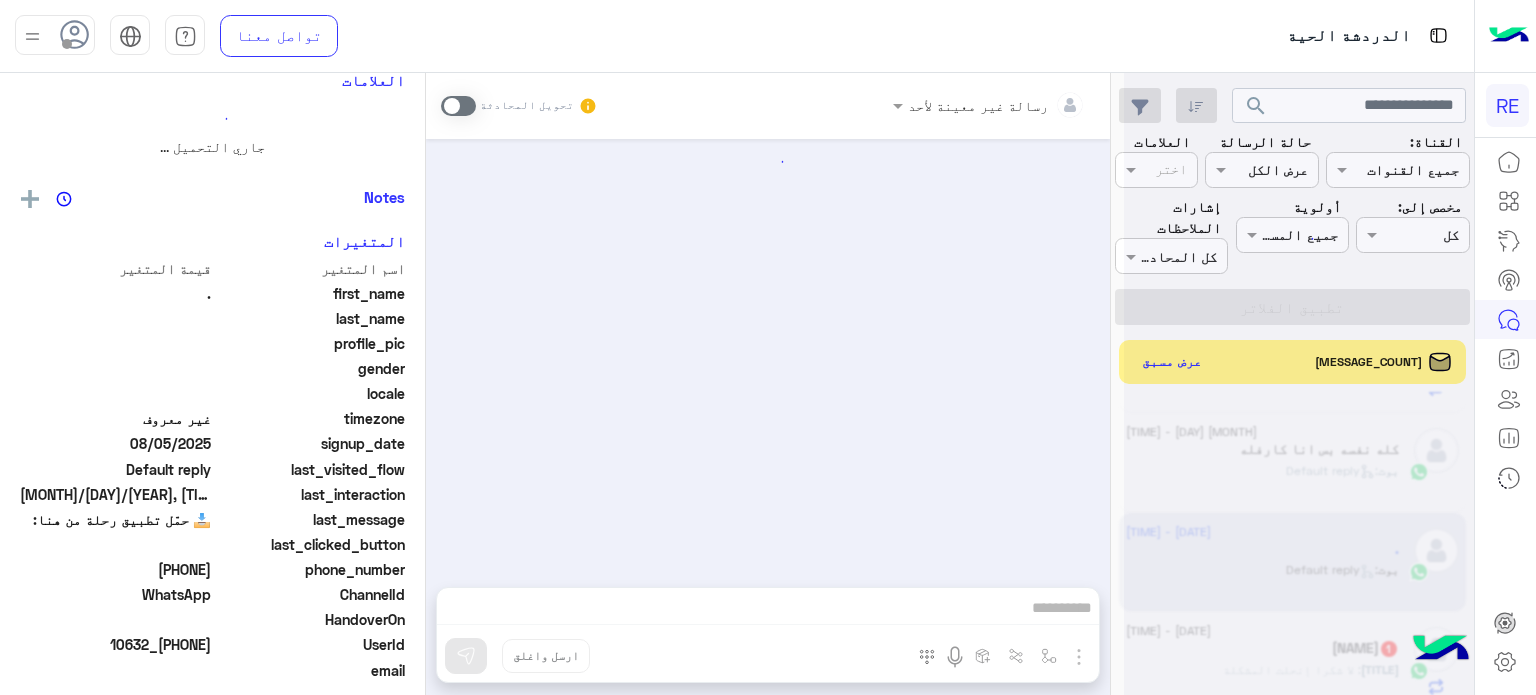scroll, scrollTop: 0, scrollLeft: 0, axis: both 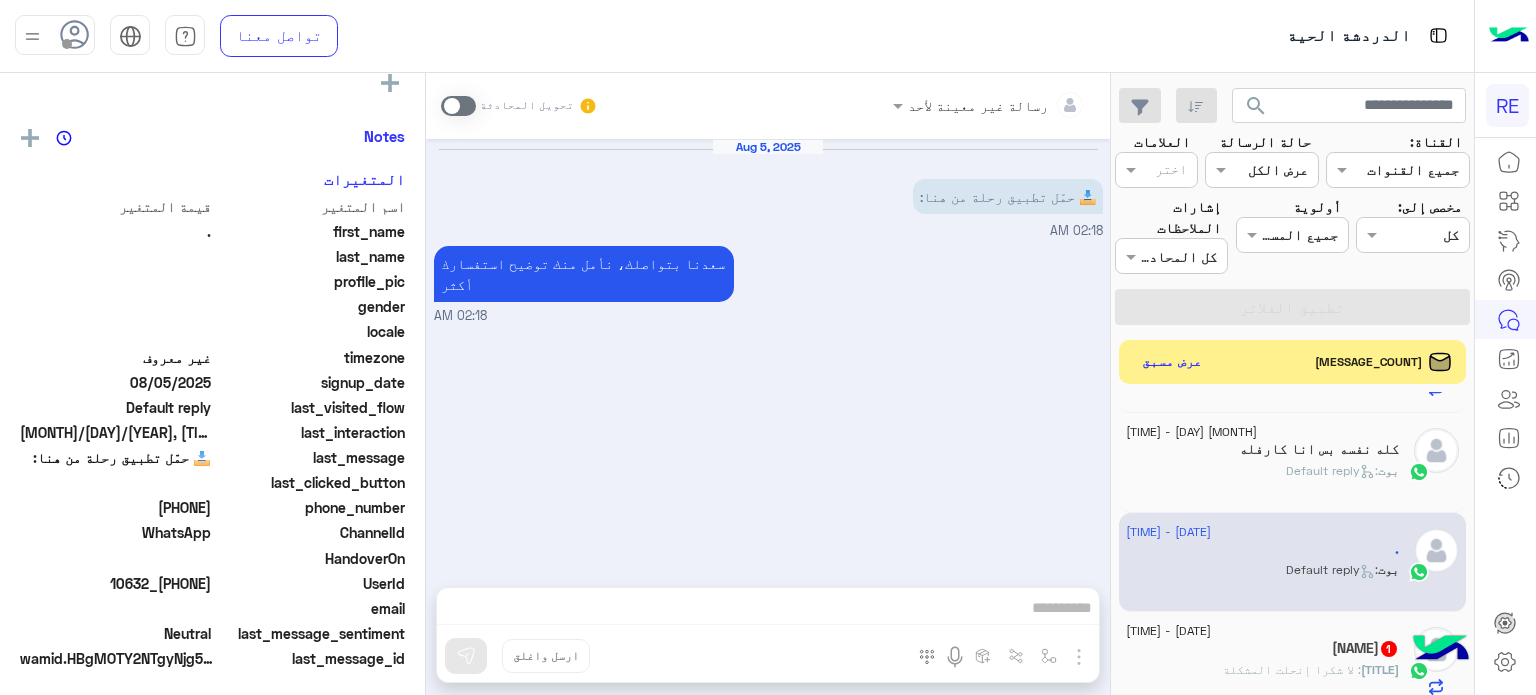 click on "[NAME] 1" 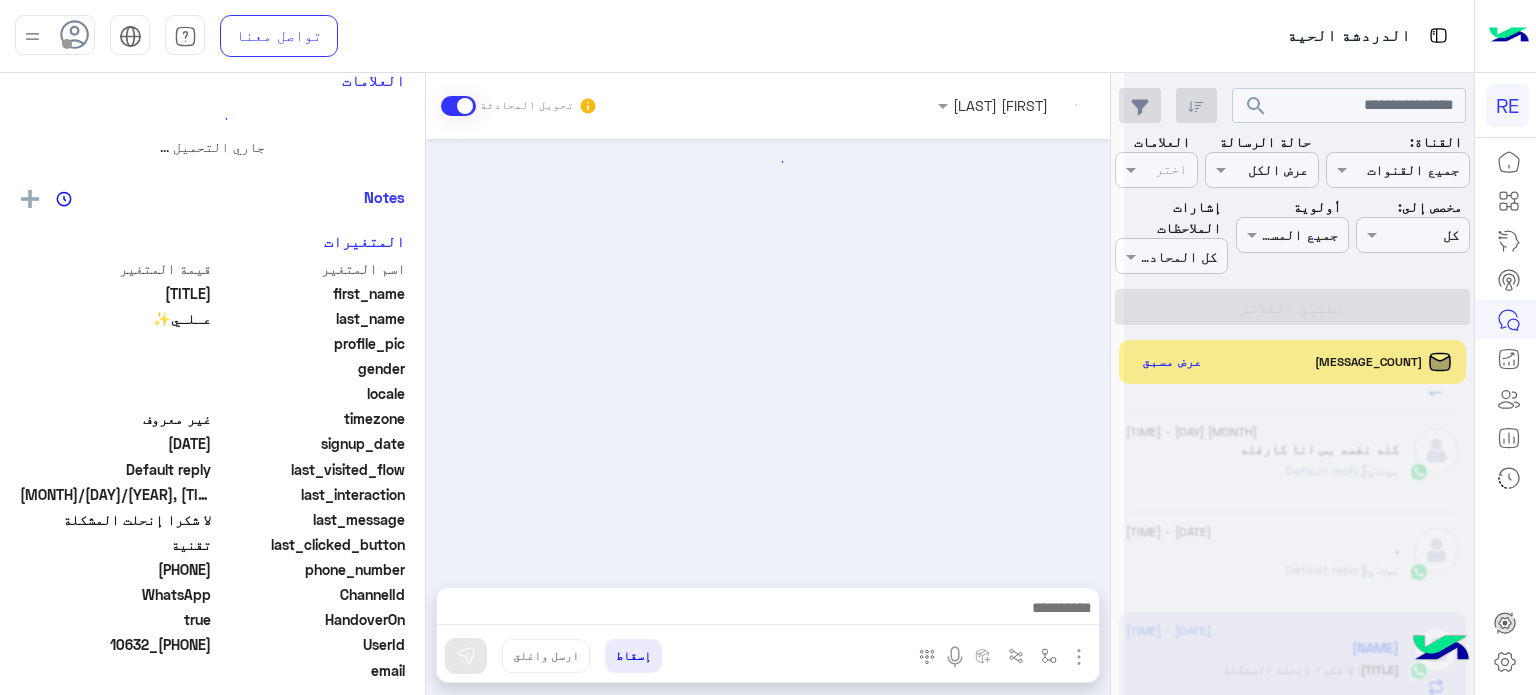 scroll, scrollTop: 372, scrollLeft: 0, axis: vertical 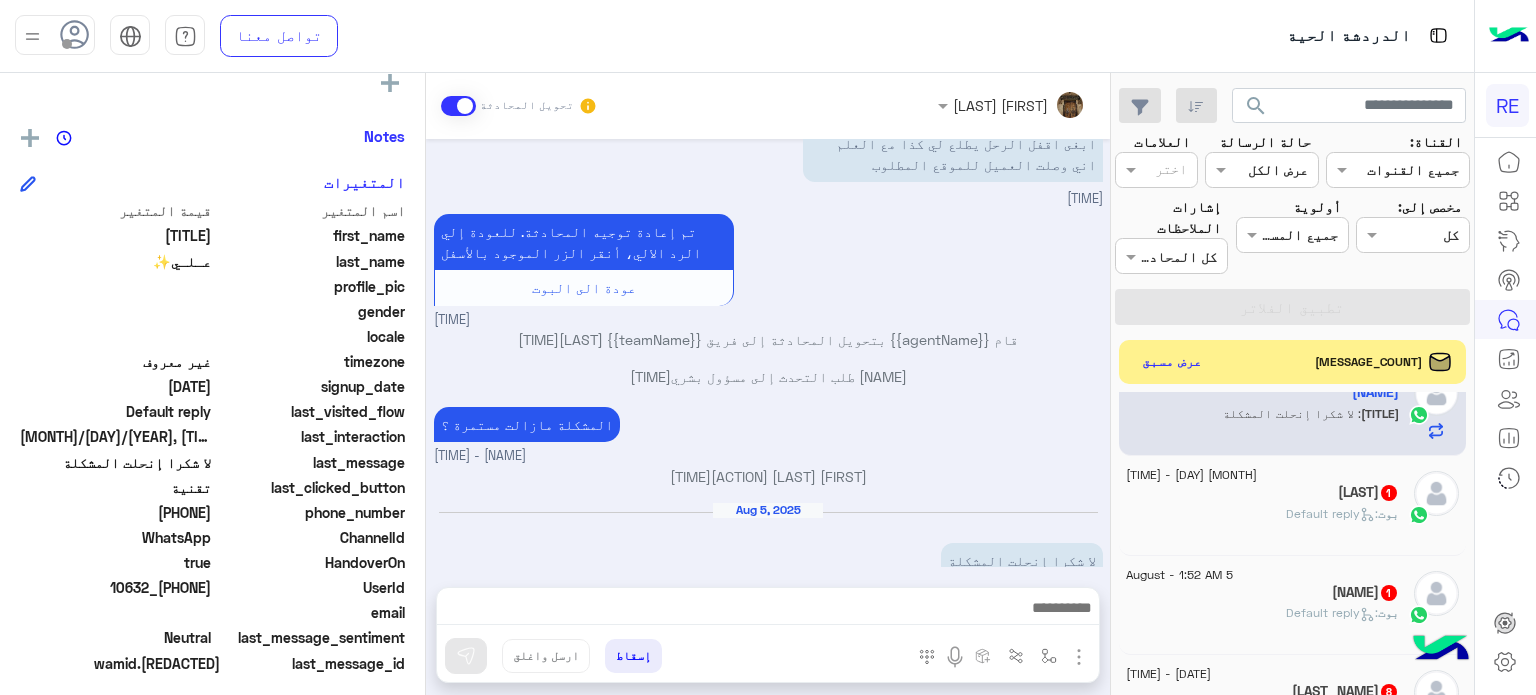 click on "[FIRST_NAME] [NUMBER]" 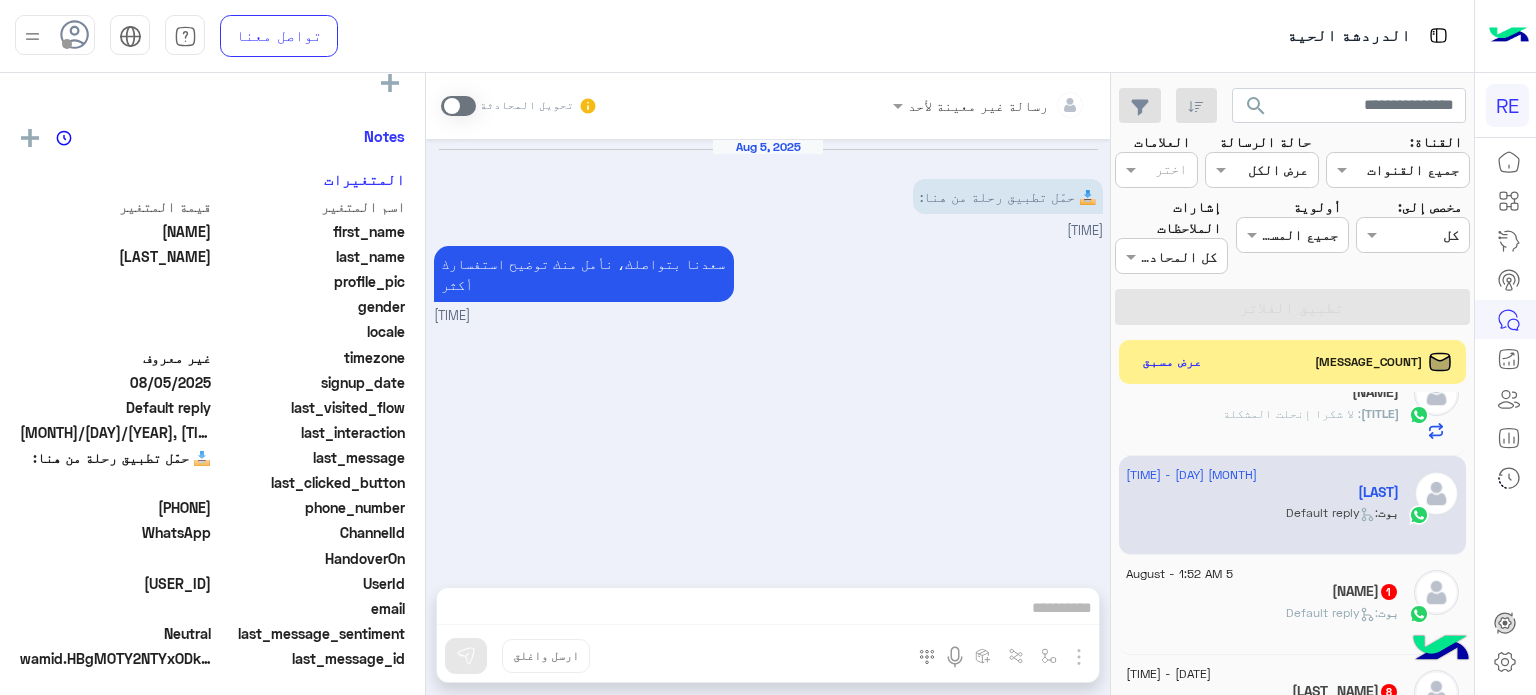 click on ":   Default reply" 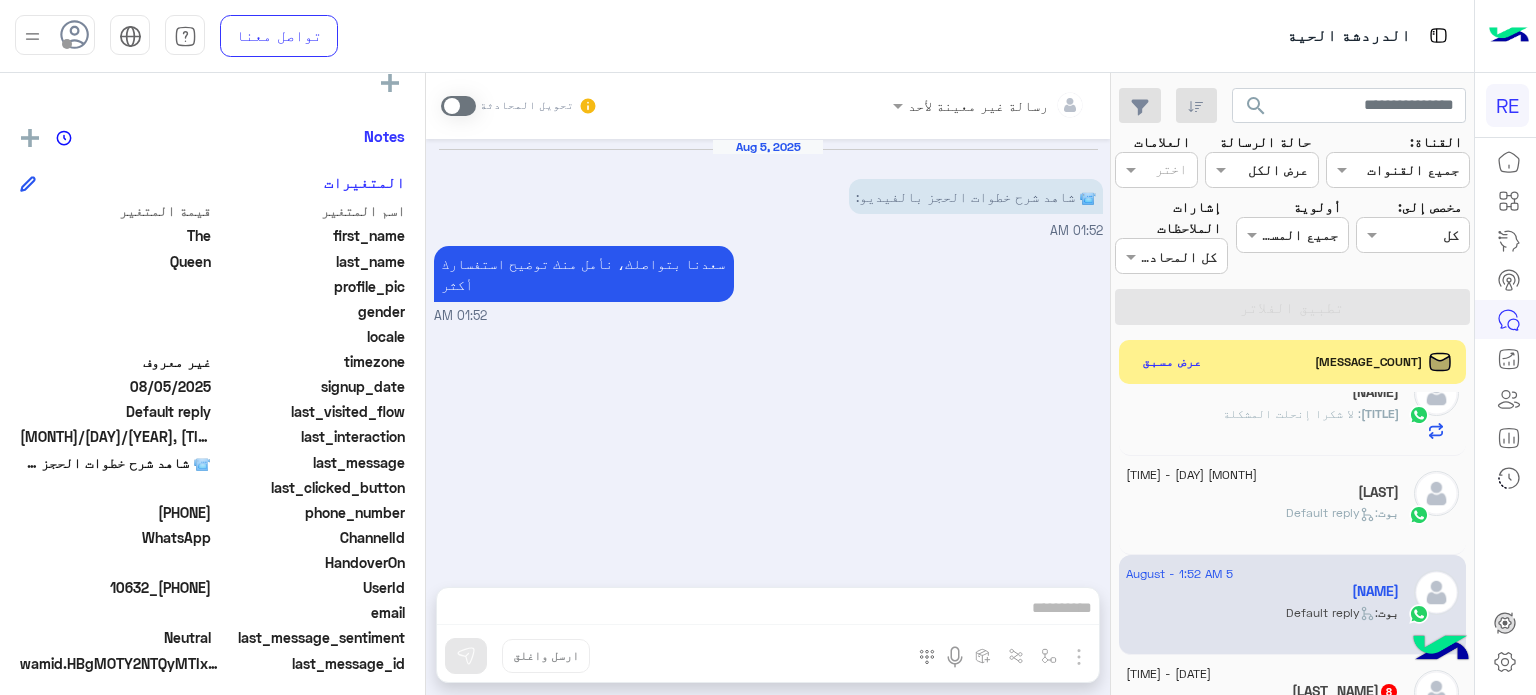 click on "[DATE] - [TIME]" 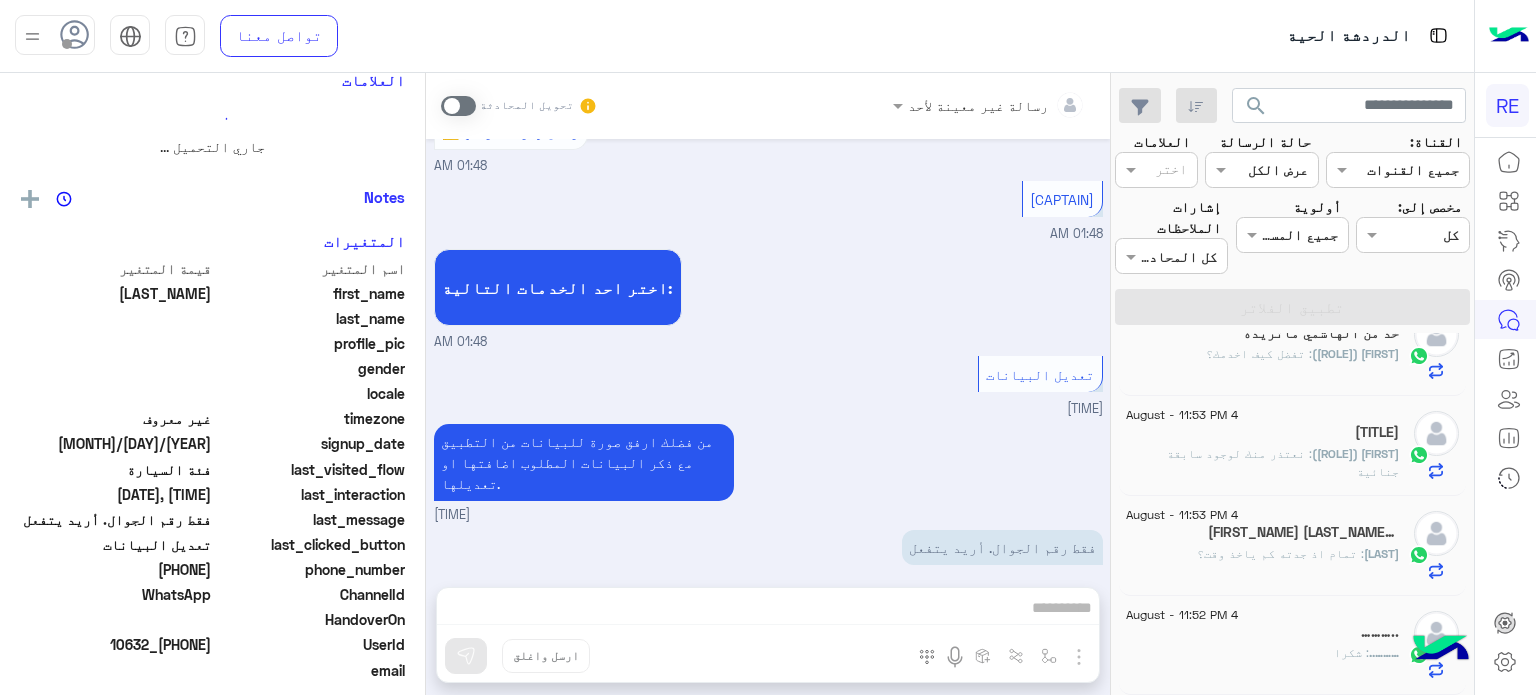scroll, scrollTop: 10, scrollLeft: 0, axis: vertical 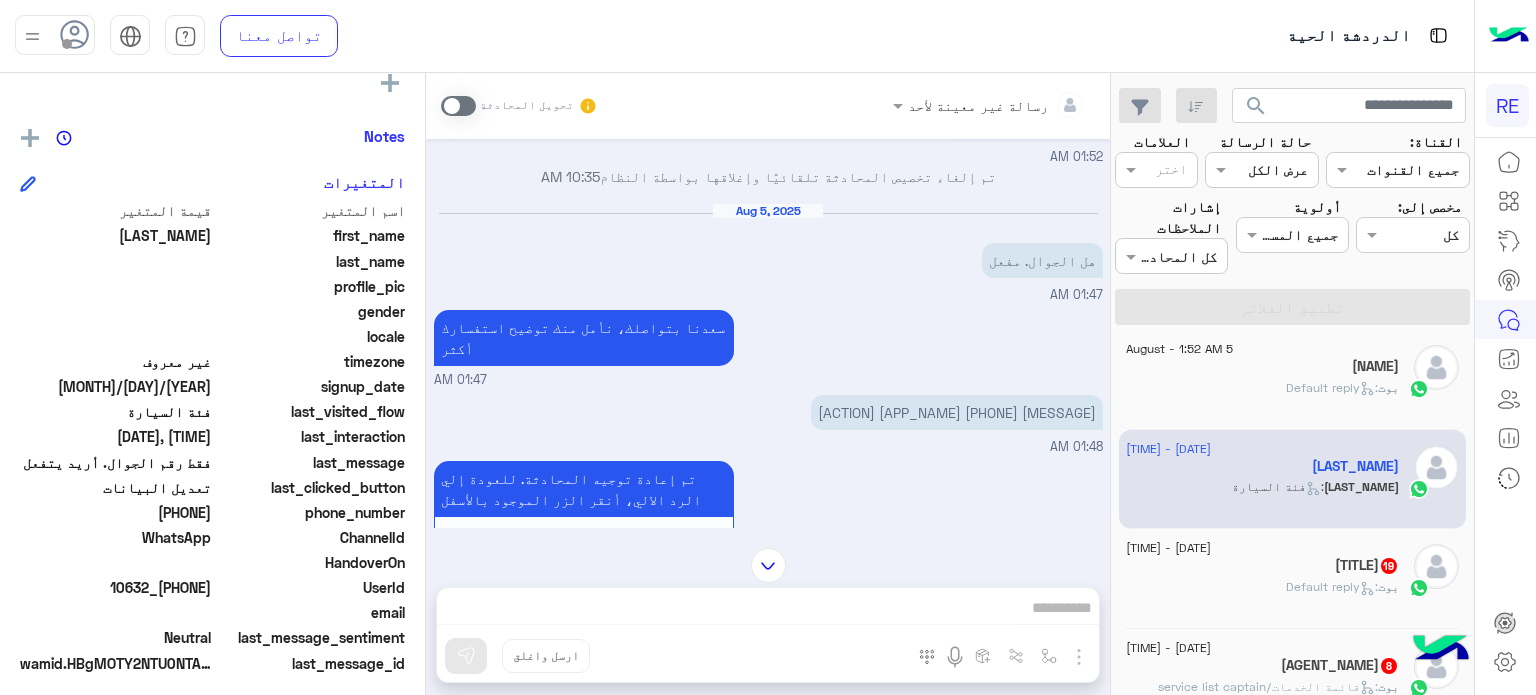 drag, startPoint x: 214, startPoint y: 584, endPoint x: 138, endPoint y: 594, distance: 76.655075 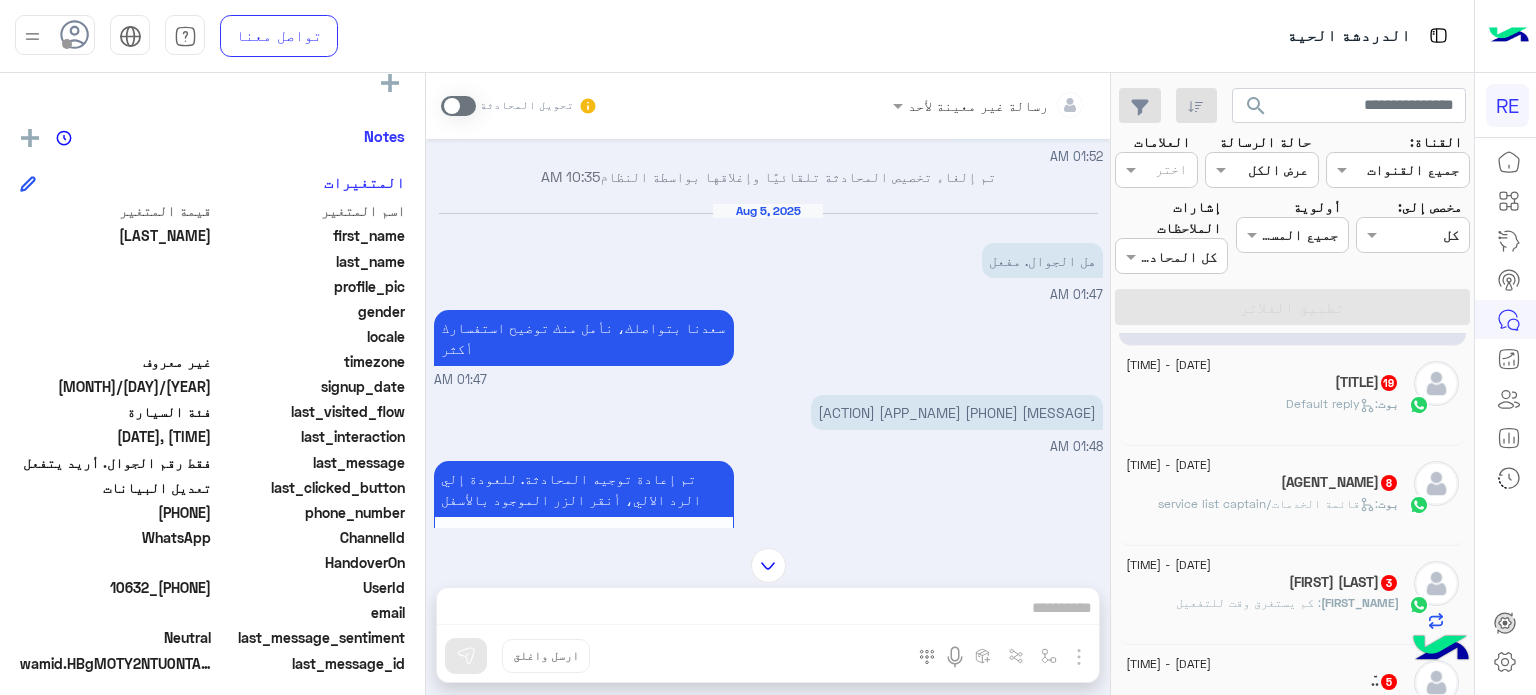 scroll, scrollTop: 194, scrollLeft: 0, axis: vertical 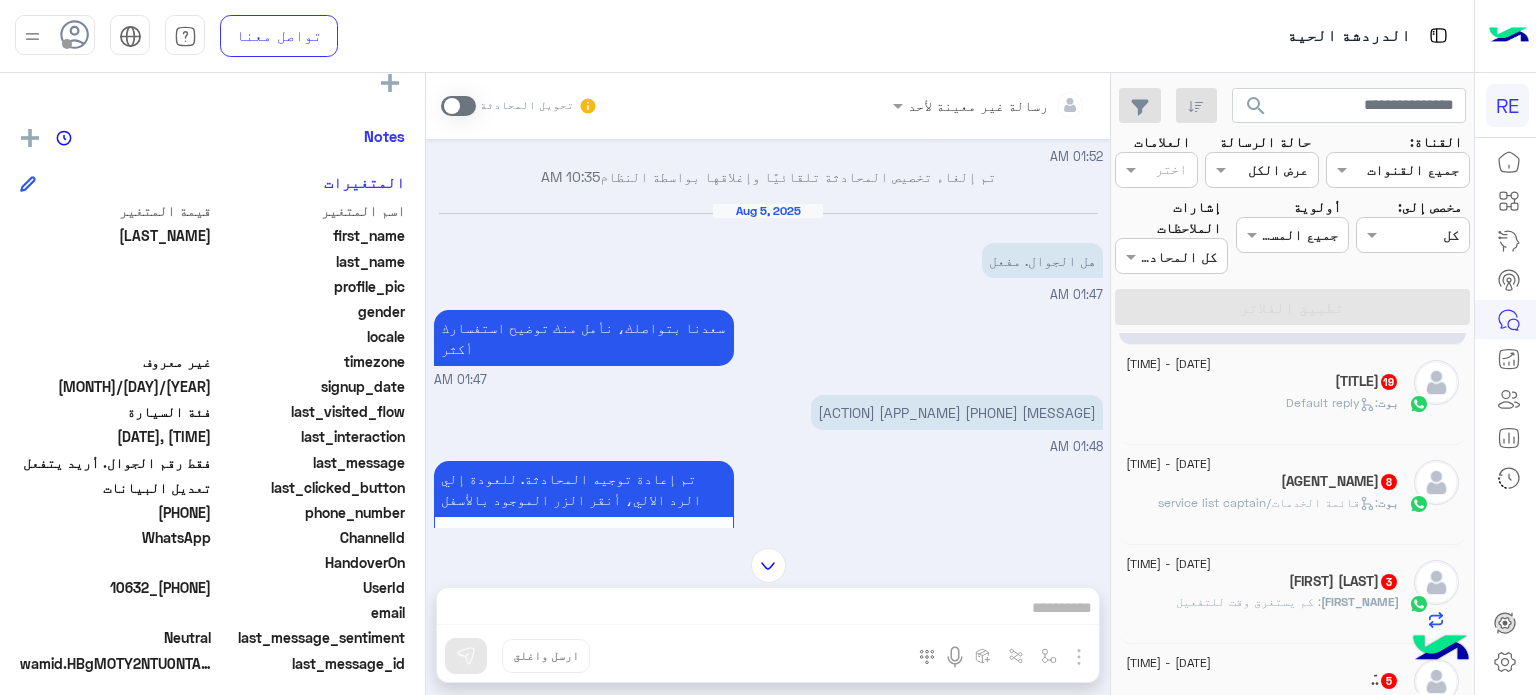 click on "بوت :   قائمة الخدمات/service list captain" 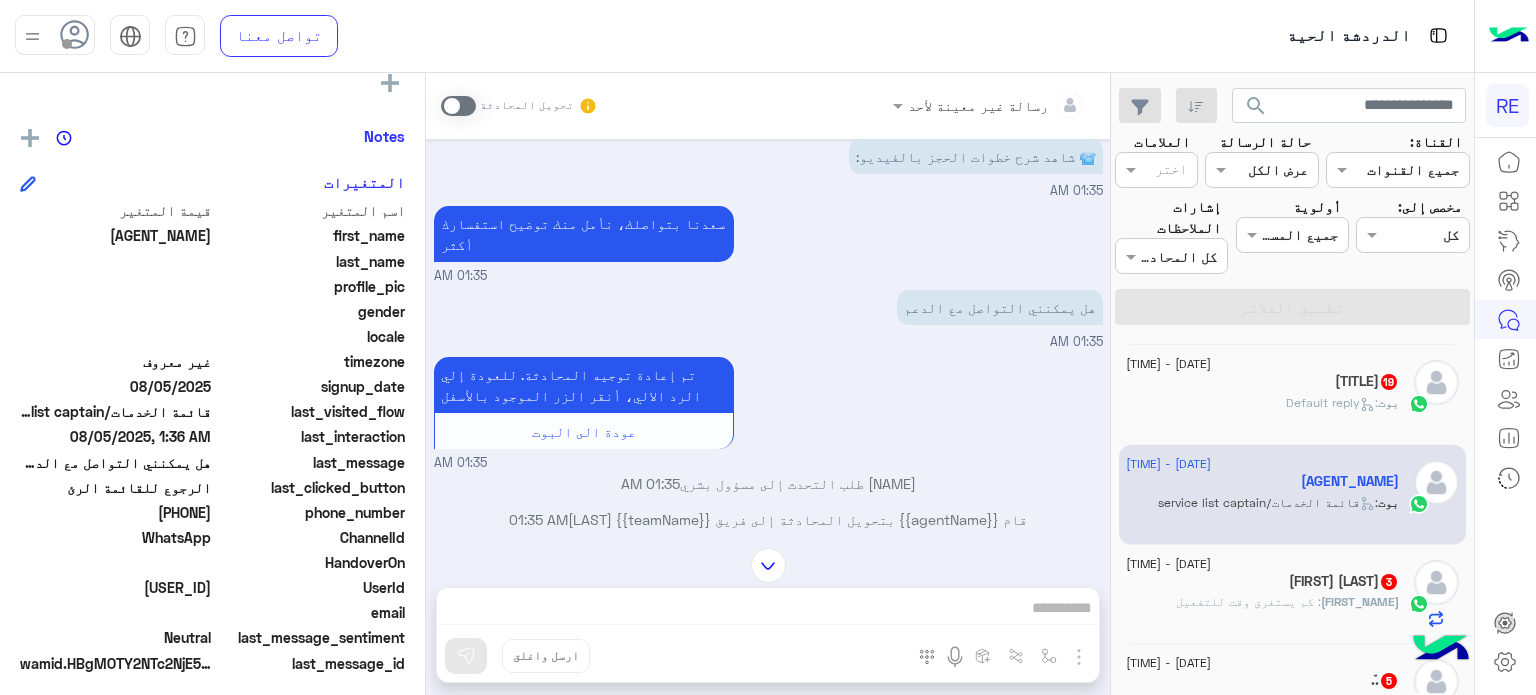 scroll, scrollTop: 0, scrollLeft: 0, axis: both 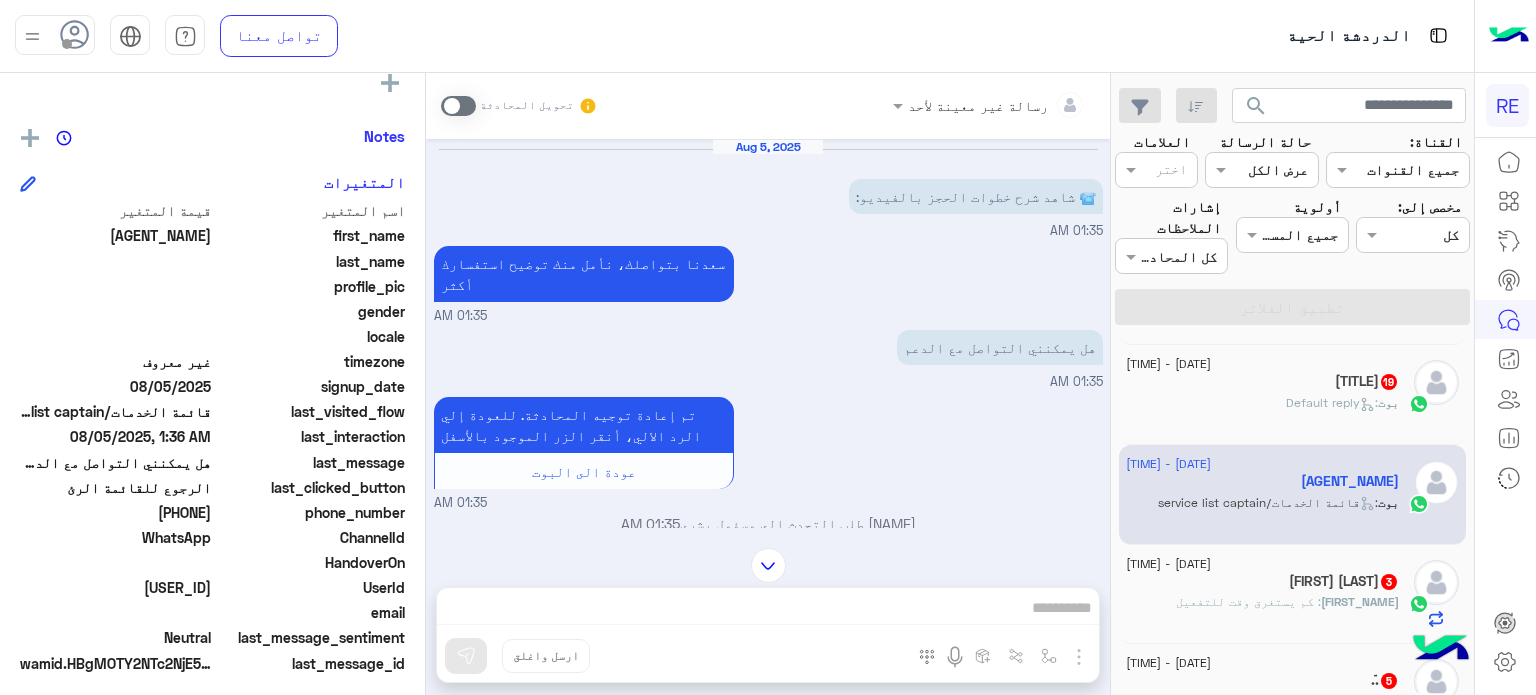 click at bounding box center (458, 106) 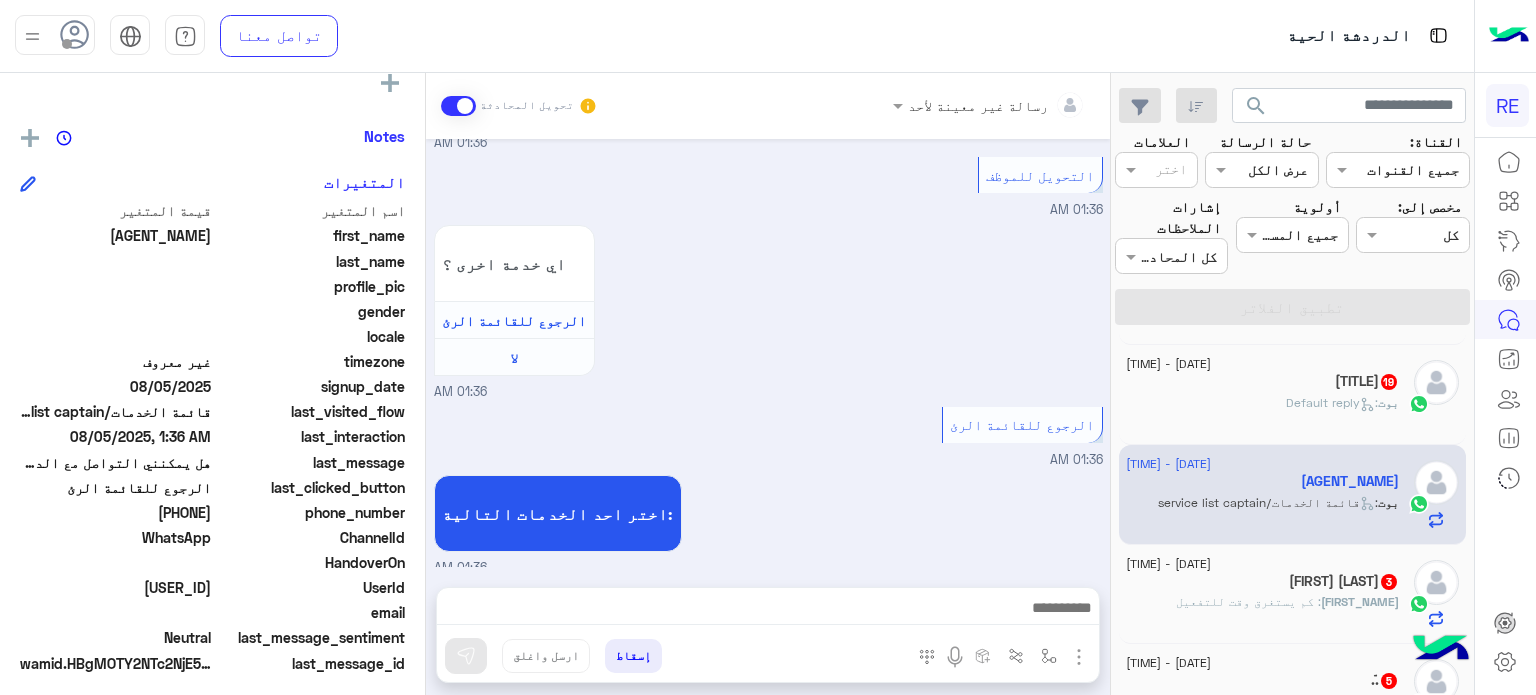 click at bounding box center (458, 106) 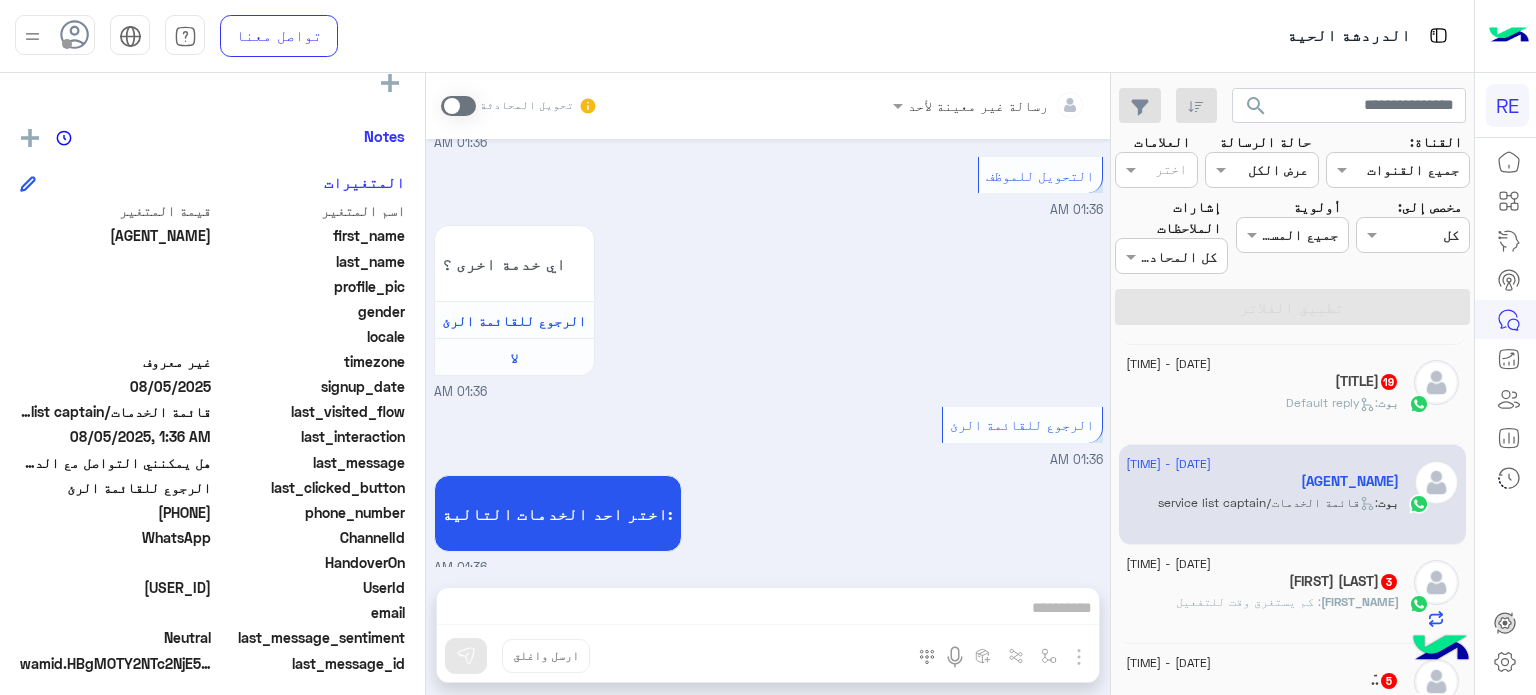 scroll, scrollTop: 1936, scrollLeft: 0, axis: vertical 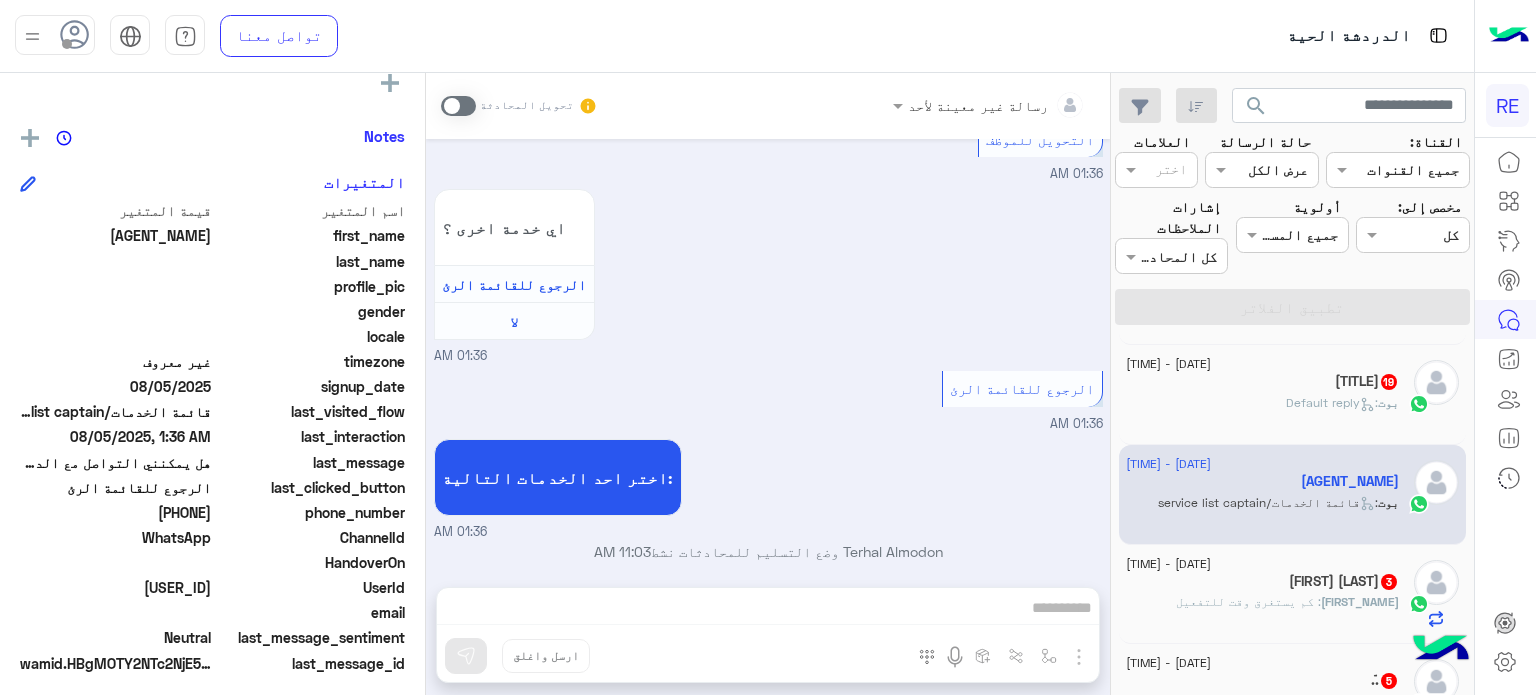 click at bounding box center (458, 106) 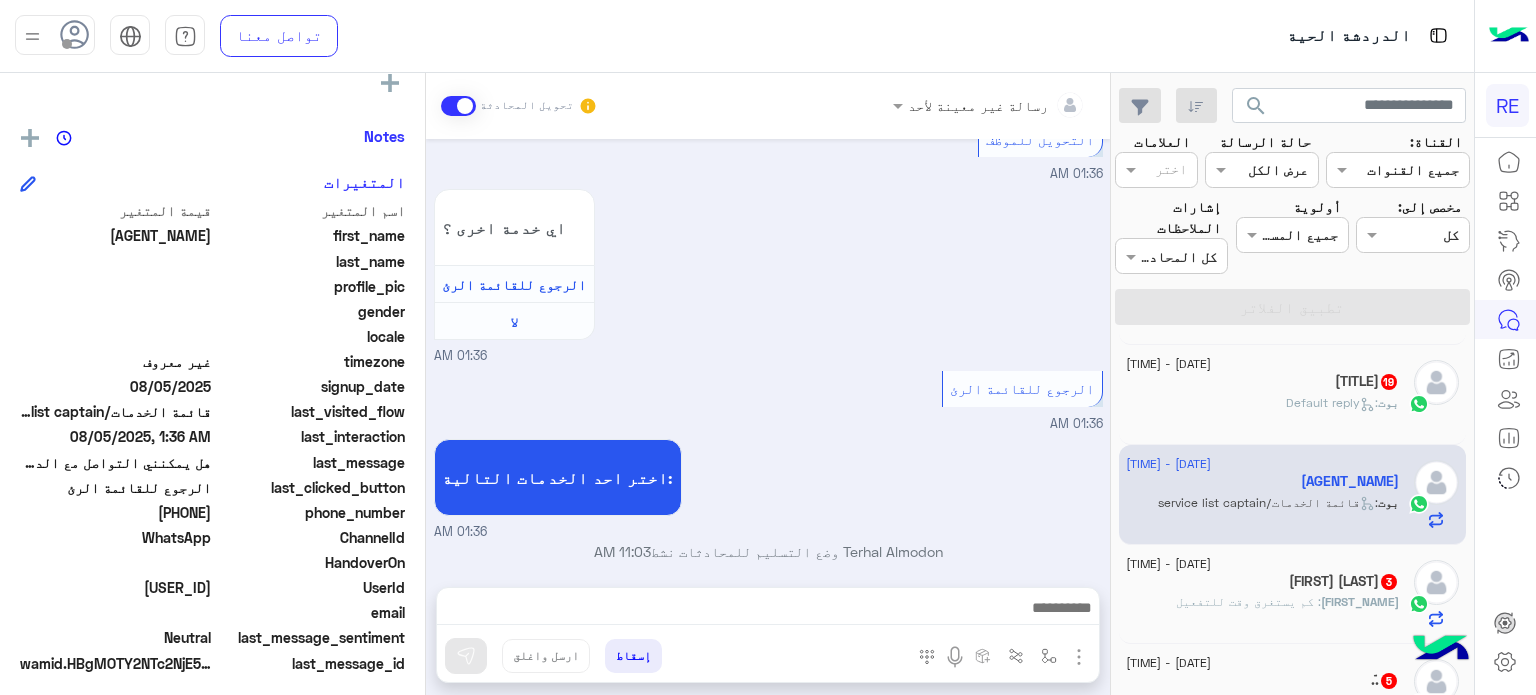 scroll, scrollTop: 1972, scrollLeft: 0, axis: vertical 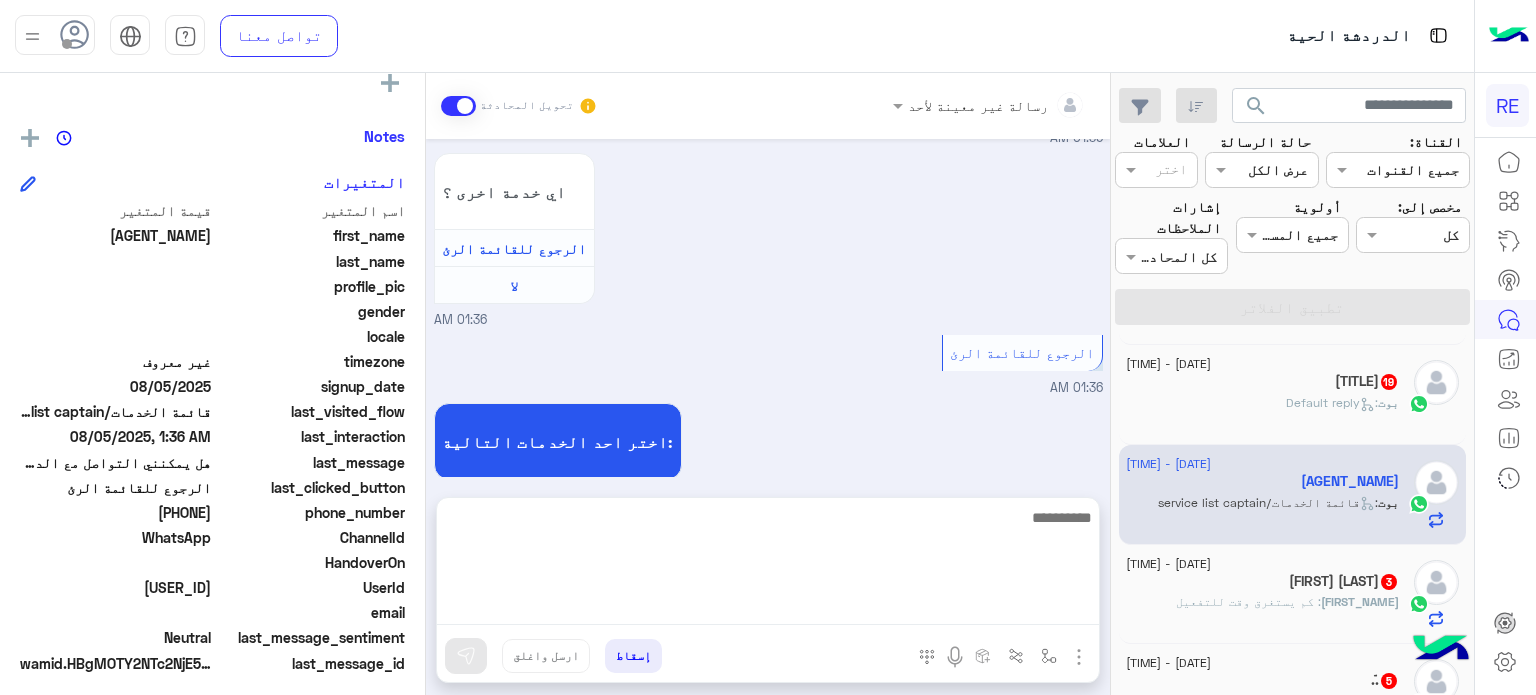 click at bounding box center [768, 565] 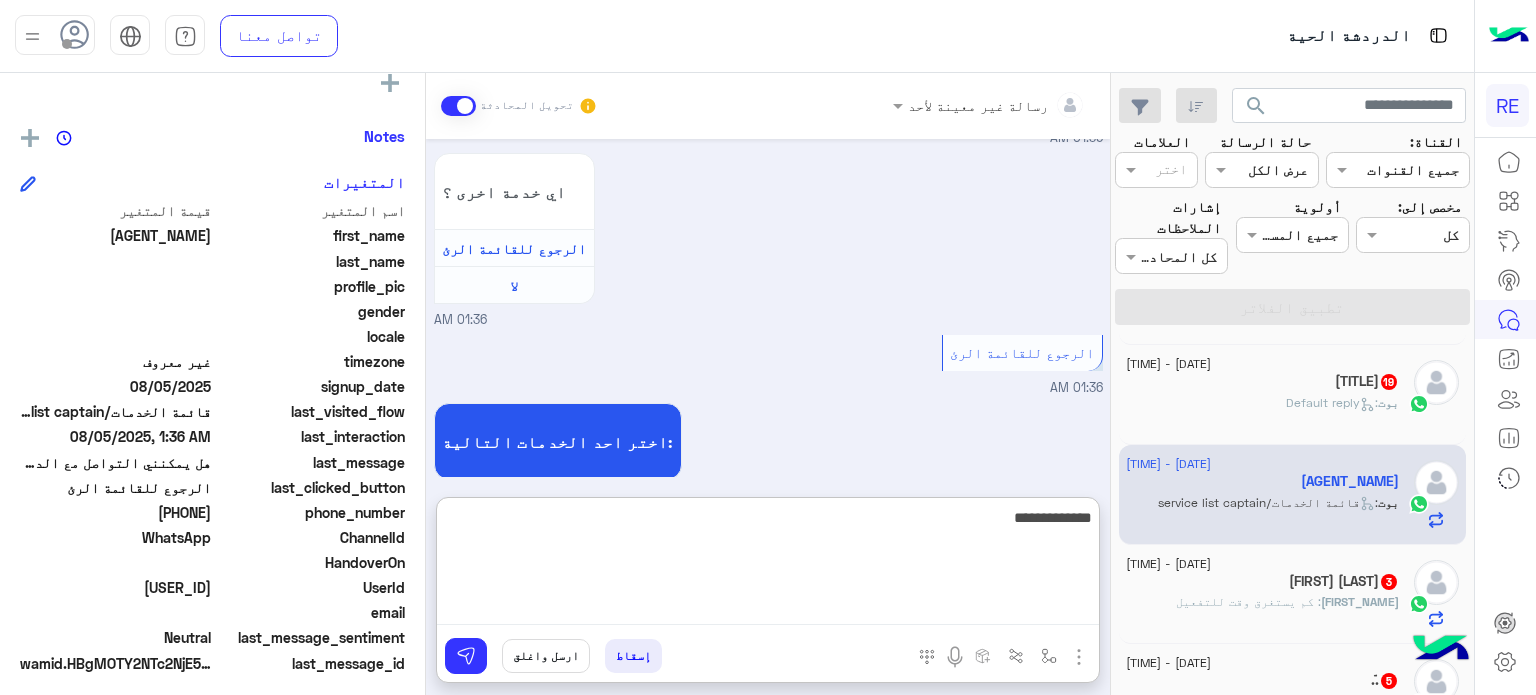 type on "**********" 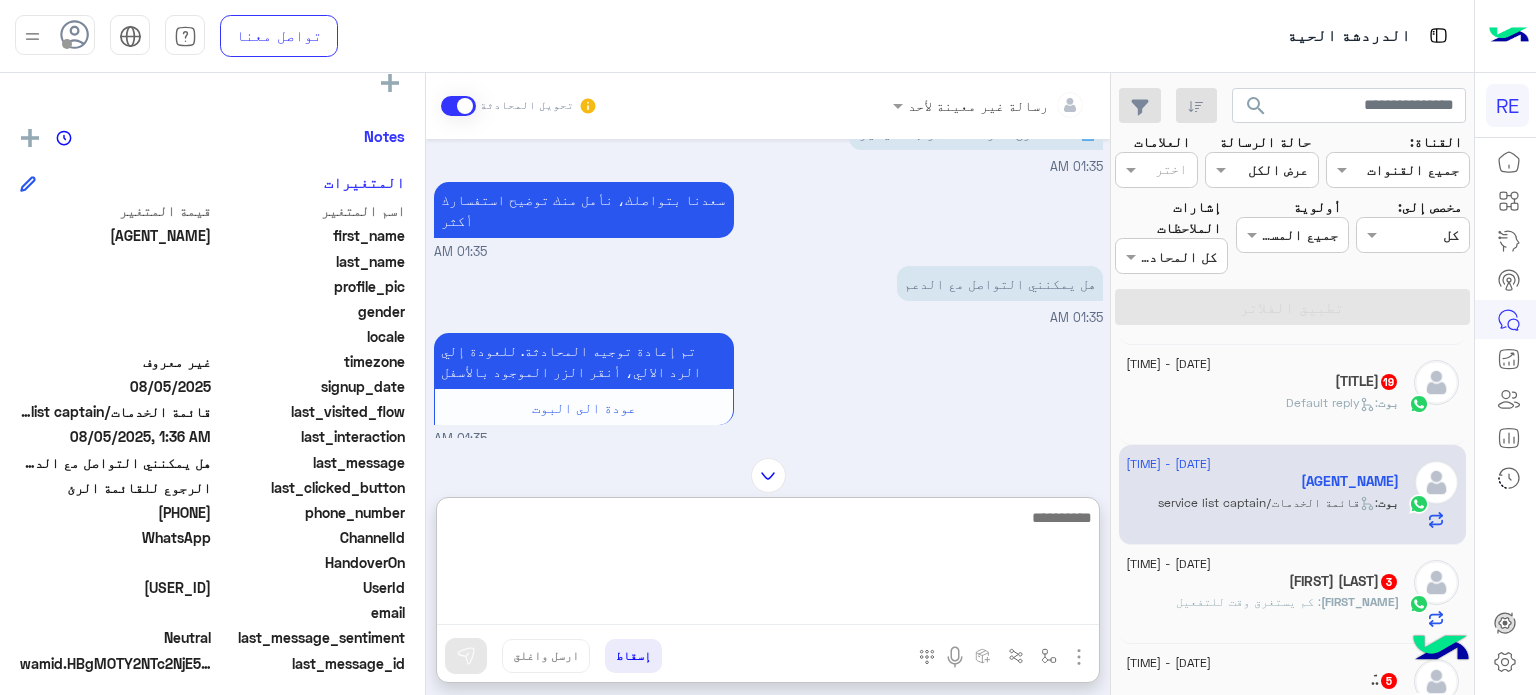 scroll, scrollTop: 2236, scrollLeft: 0, axis: vertical 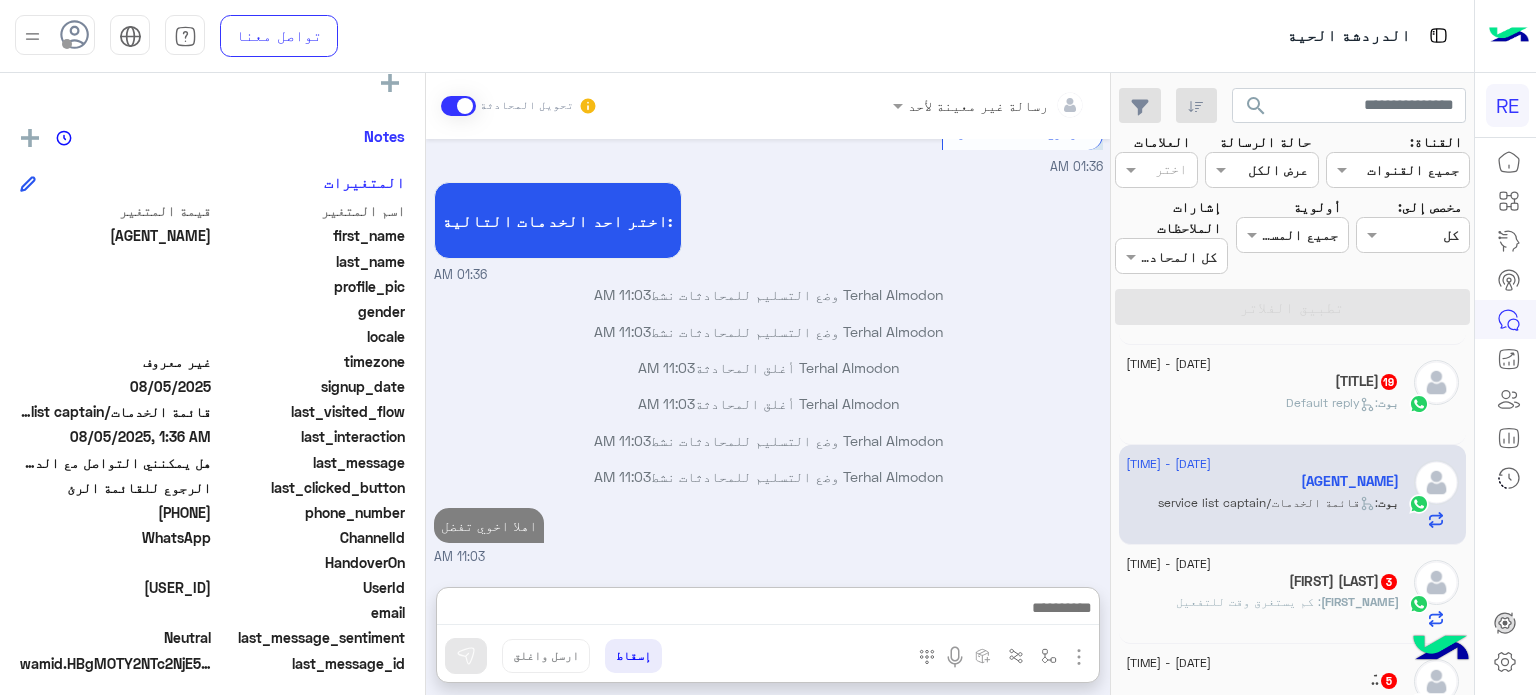 click on ": كم يستغرق وقت للتفعيل" 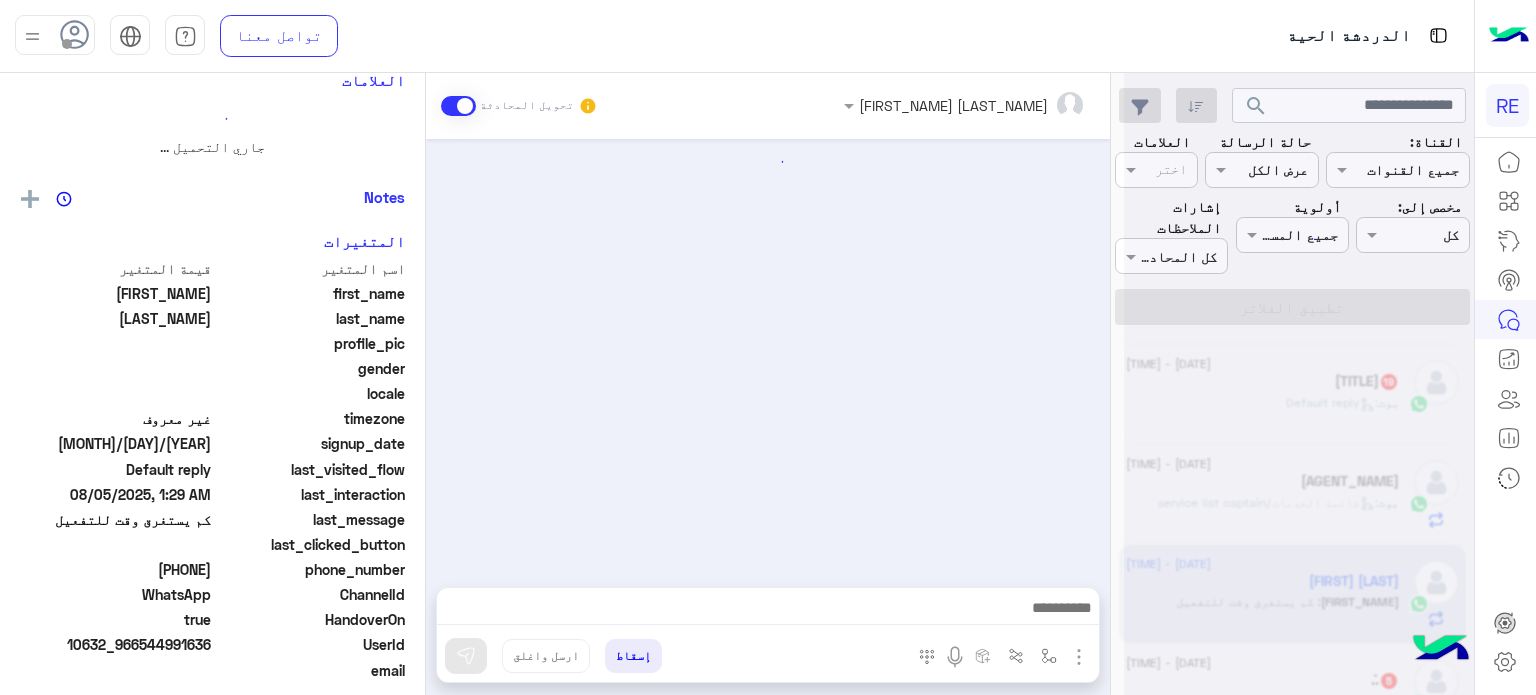 scroll, scrollTop: 337, scrollLeft: 0, axis: vertical 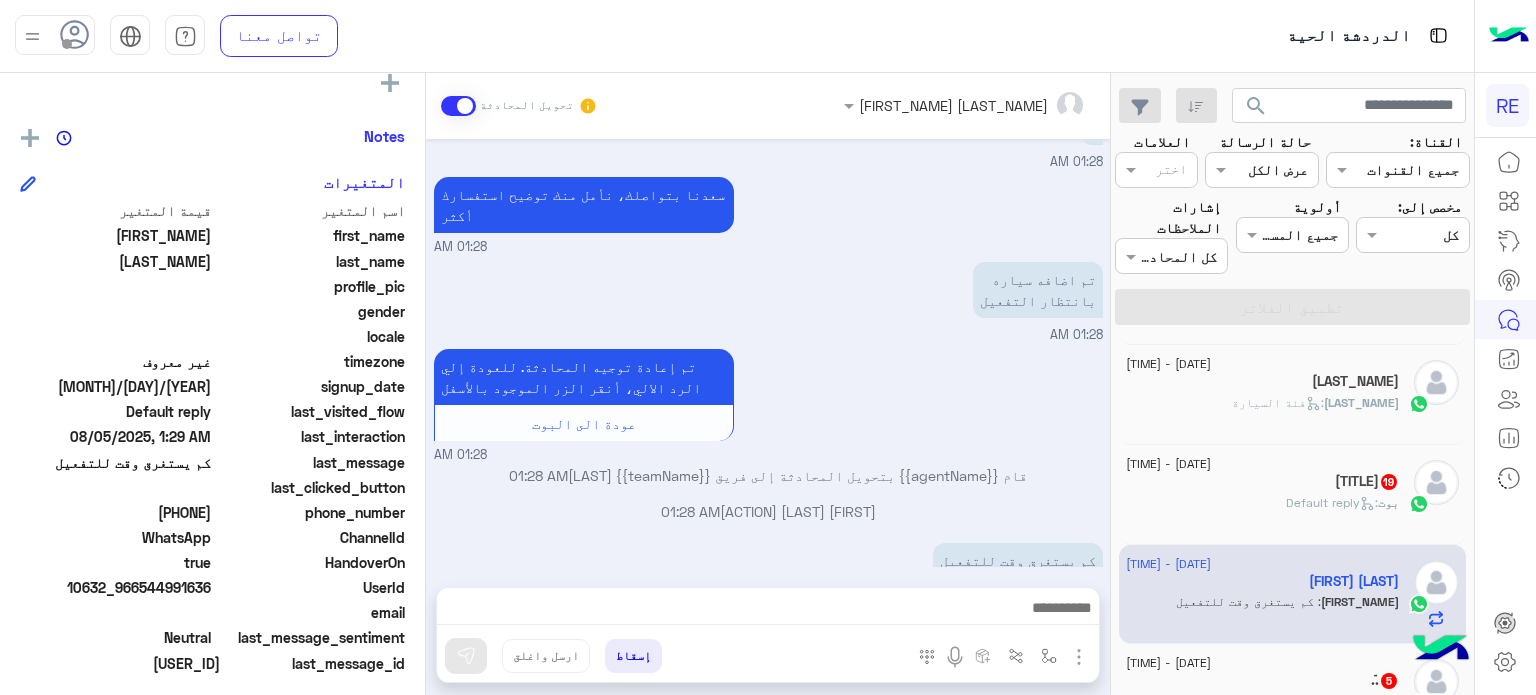 drag, startPoint x: 212, startPoint y: 587, endPoint x: 142, endPoint y: 587, distance: 70 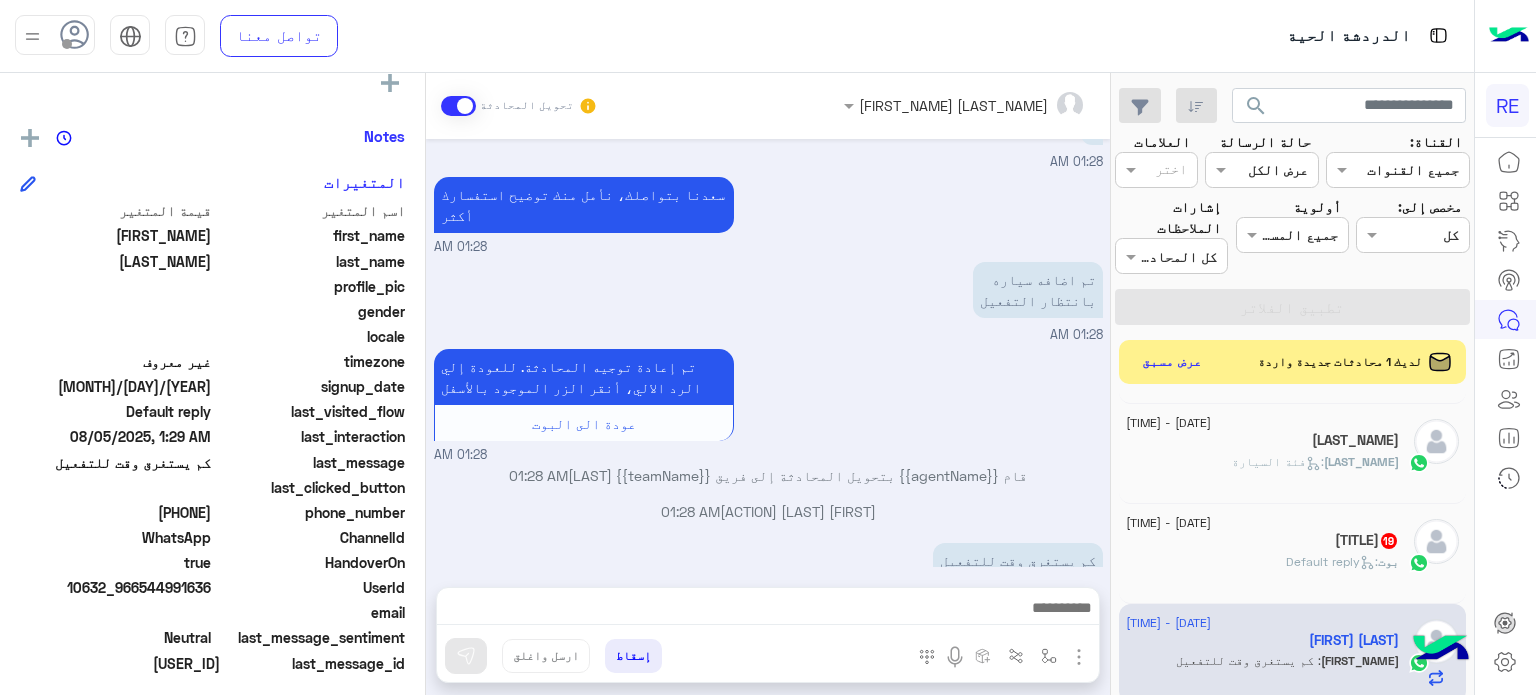 click at bounding box center [768, 613] 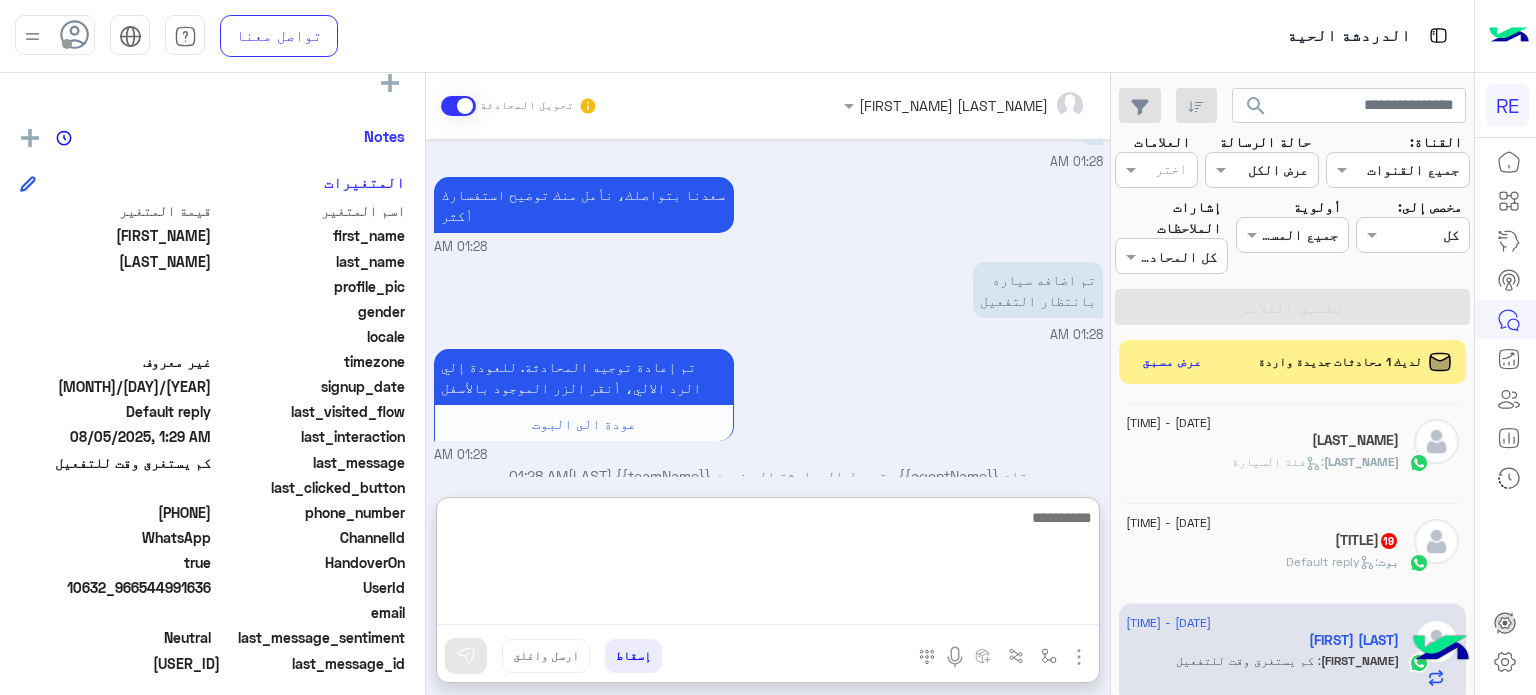 click at bounding box center (768, 565) 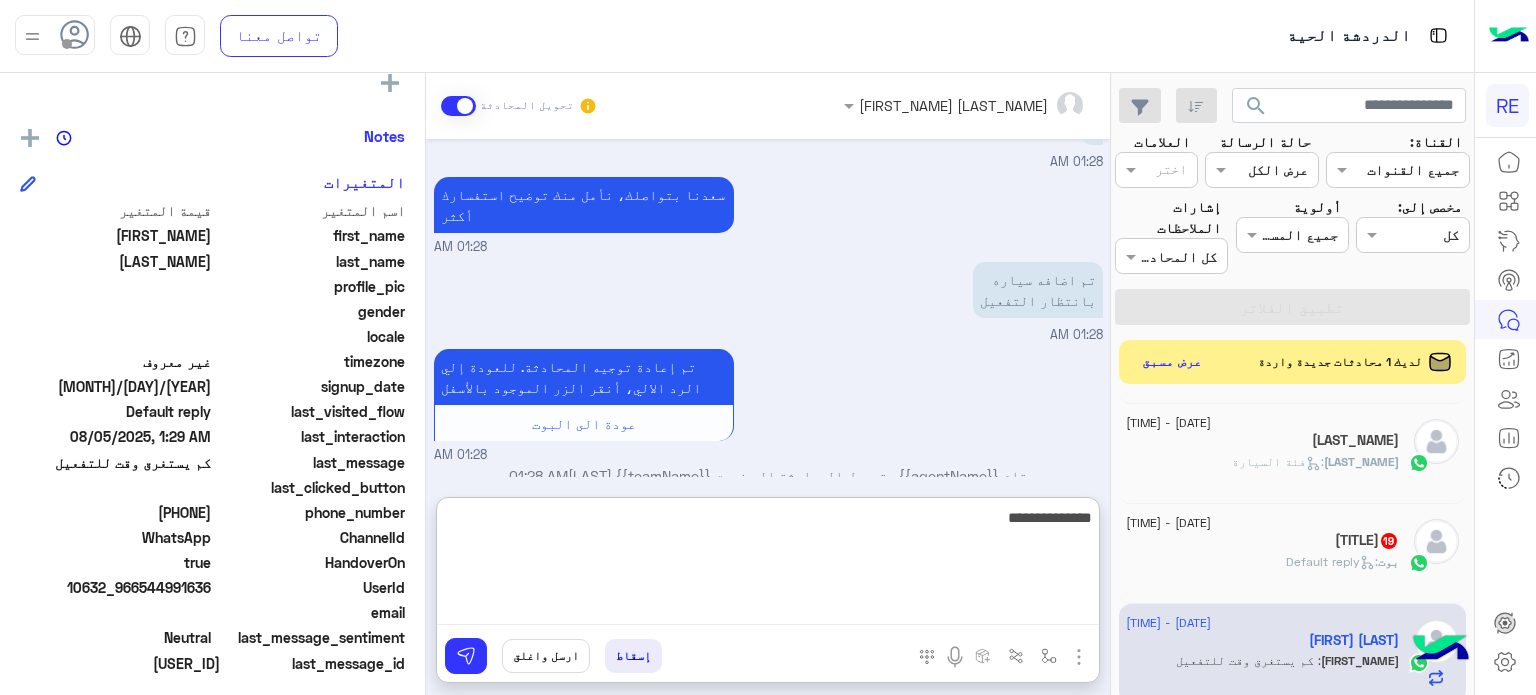 type on "**********" 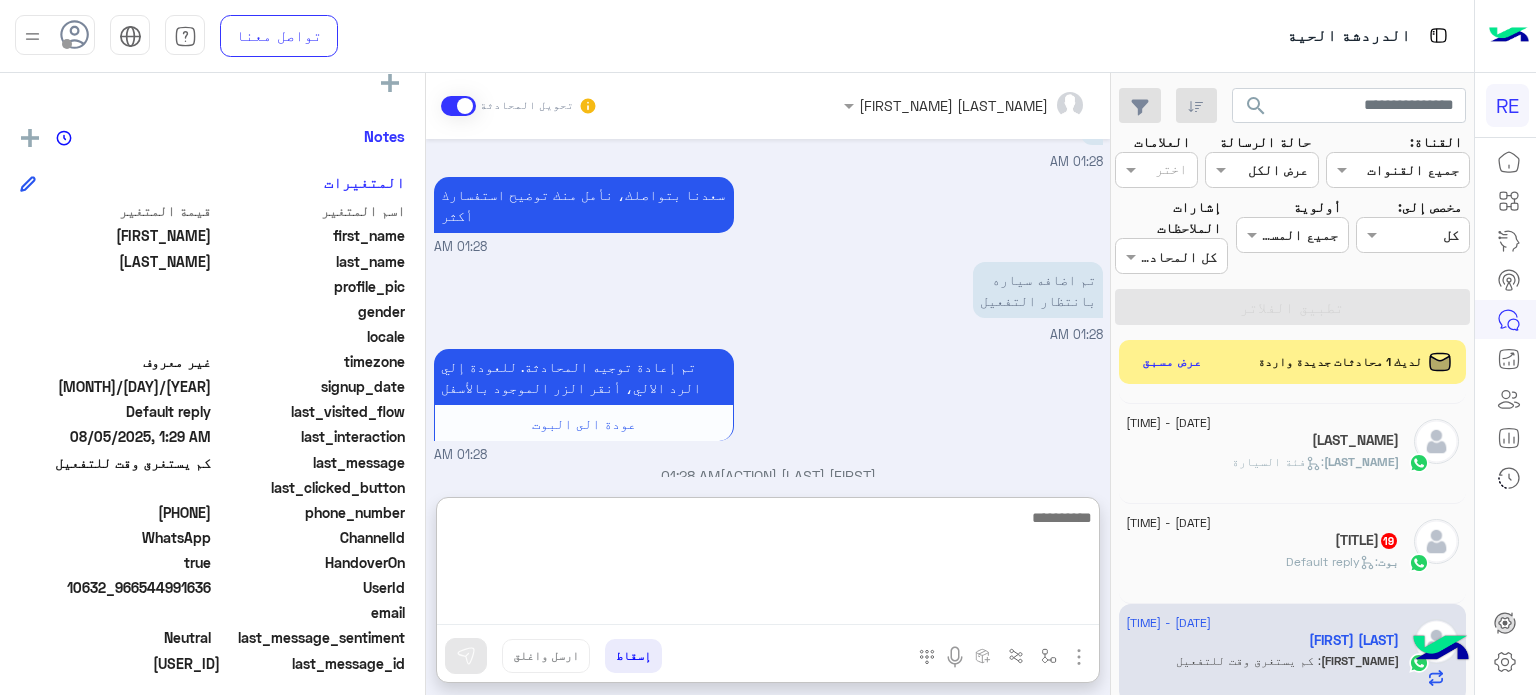 scroll, scrollTop: 417, scrollLeft: 0, axis: vertical 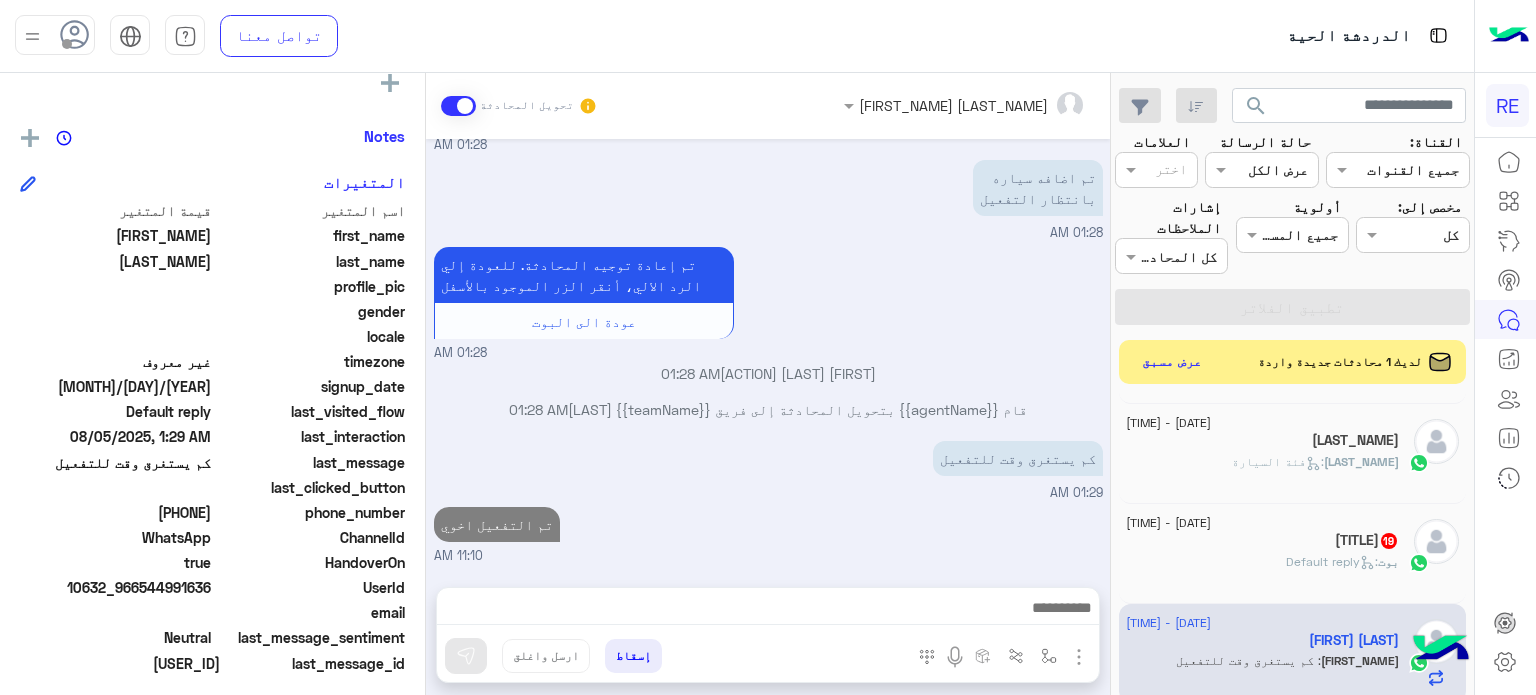 click on "[NICKNAME] [NUMBER]" 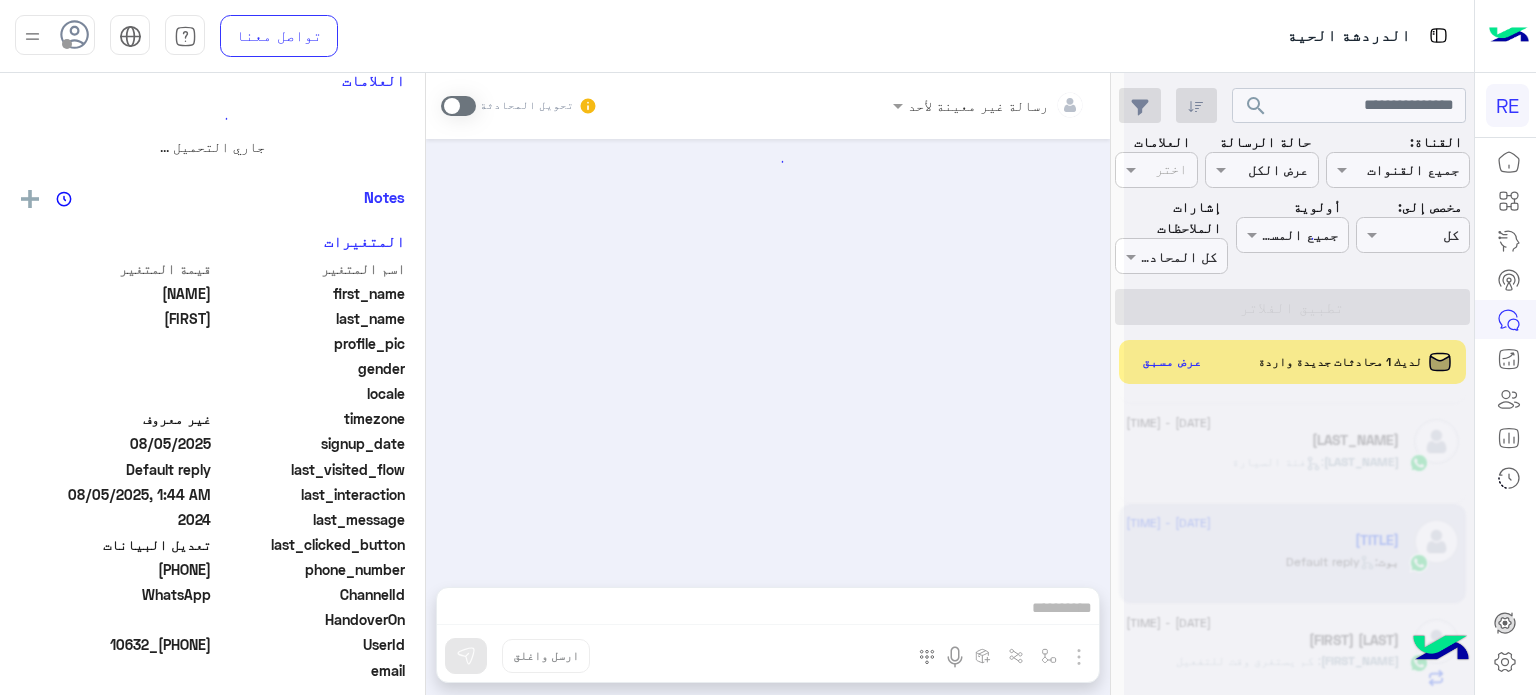 scroll, scrollTop: 372, scrollLeft: 0, axis: vertical 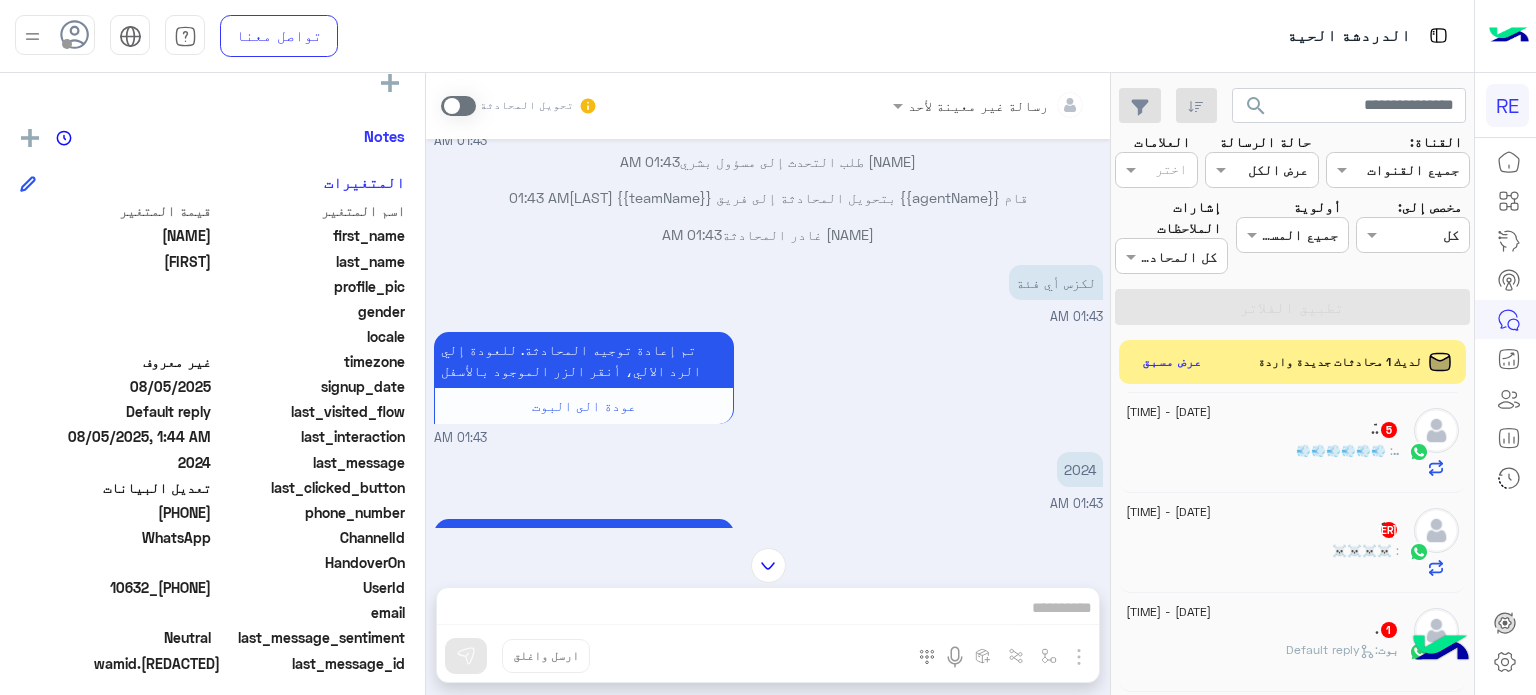 click on "ّ.. : 💨💨💨💨💨💨" 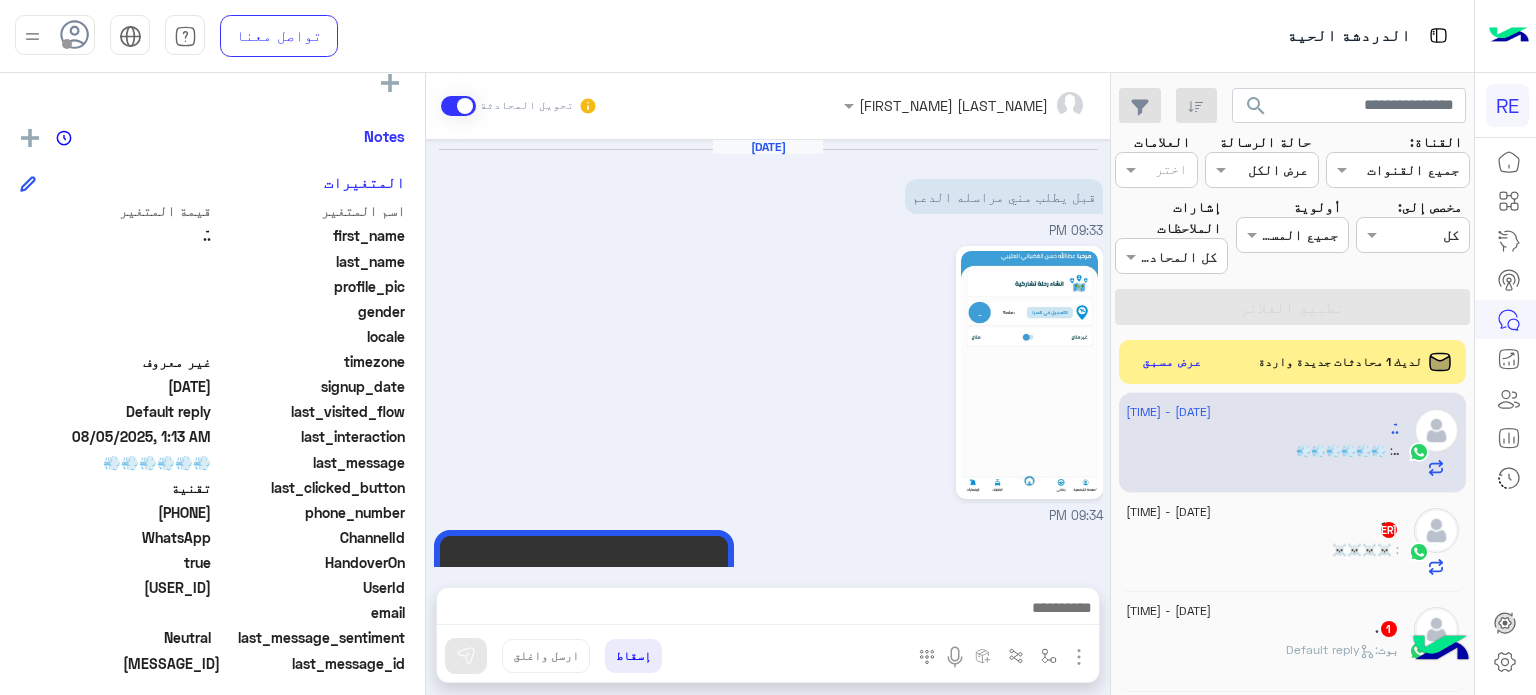 scroll, scrollTop: 2637, scrollLeft: 0, axis: vertical 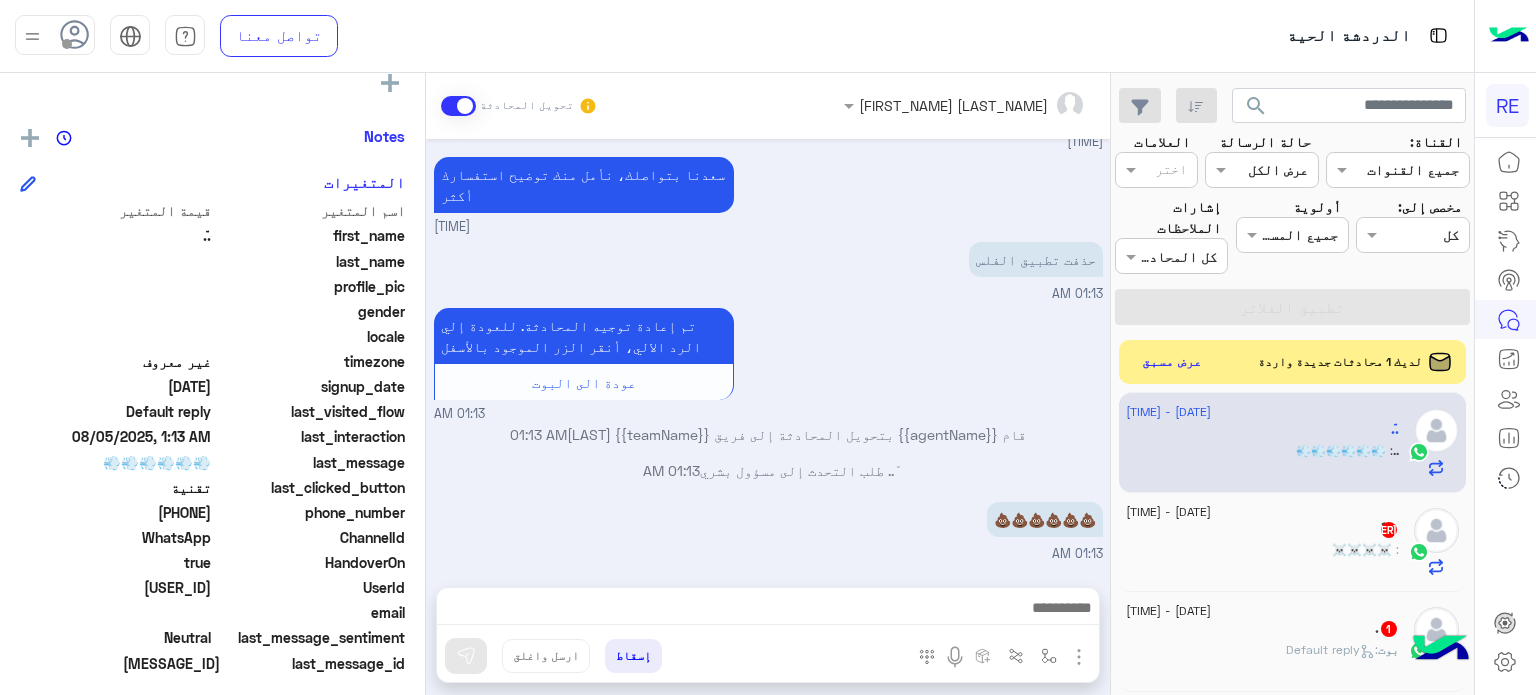 click on "ً : ☠️☠️☠️☠️" 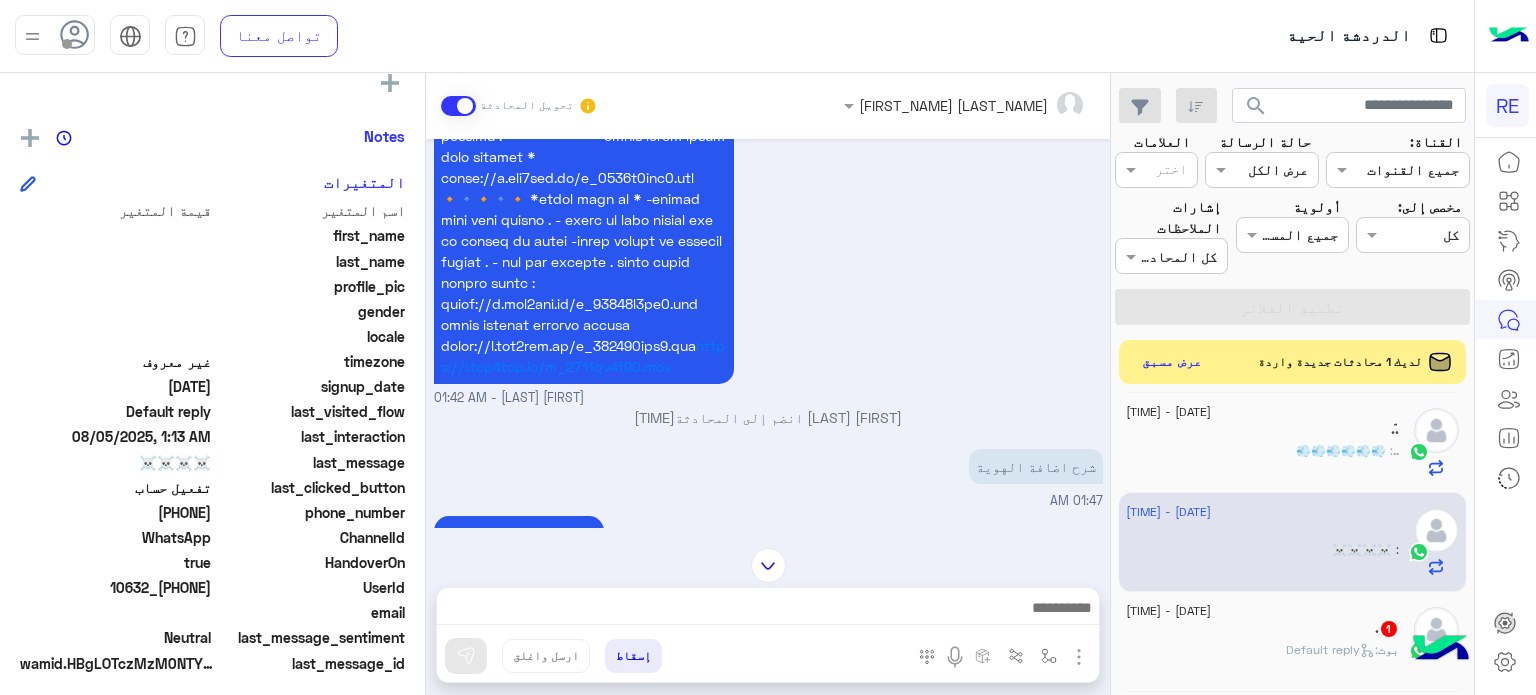 scroll, scrollTop: 1716, scrollLeft: 0, axis: vertical 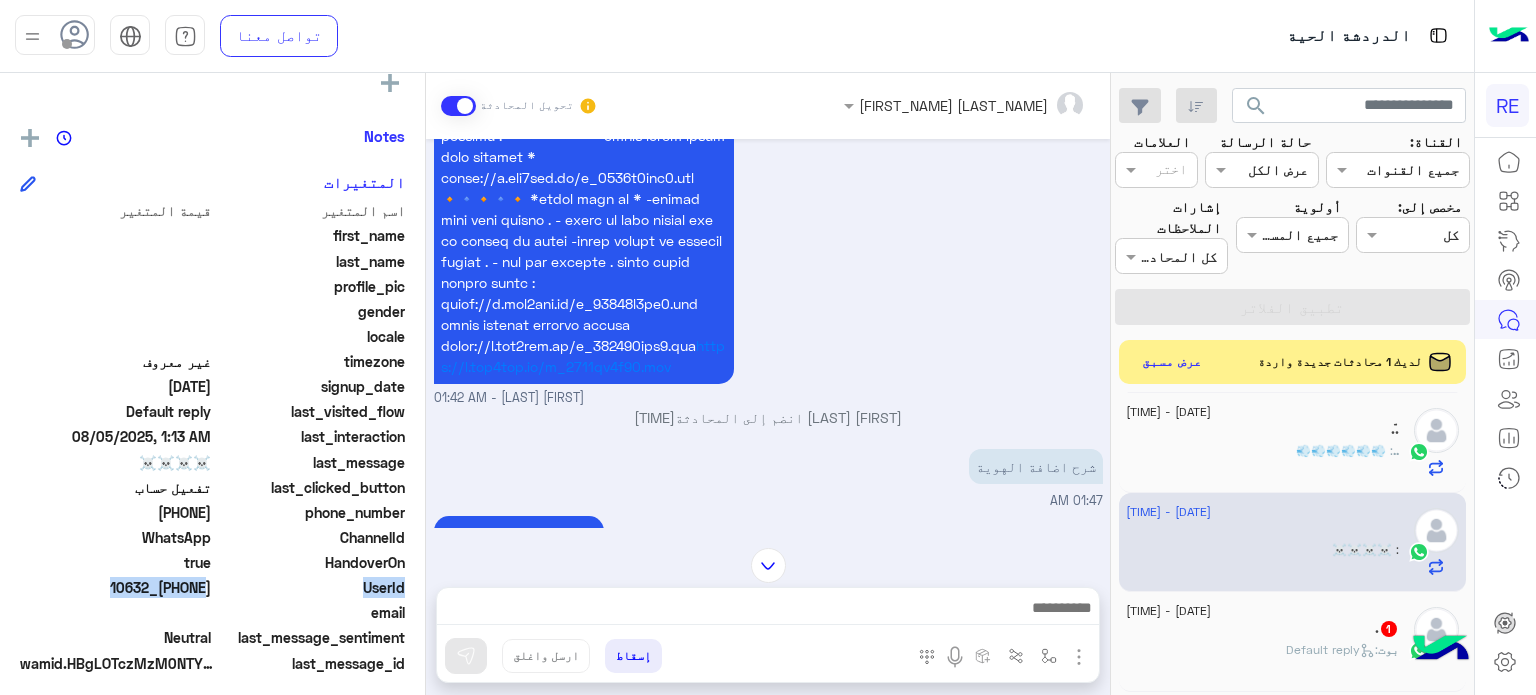 drag, startPoint x: 217, startPoint y: 584, endPoint x: 166, endPoint y: 583, distance: 51.009804 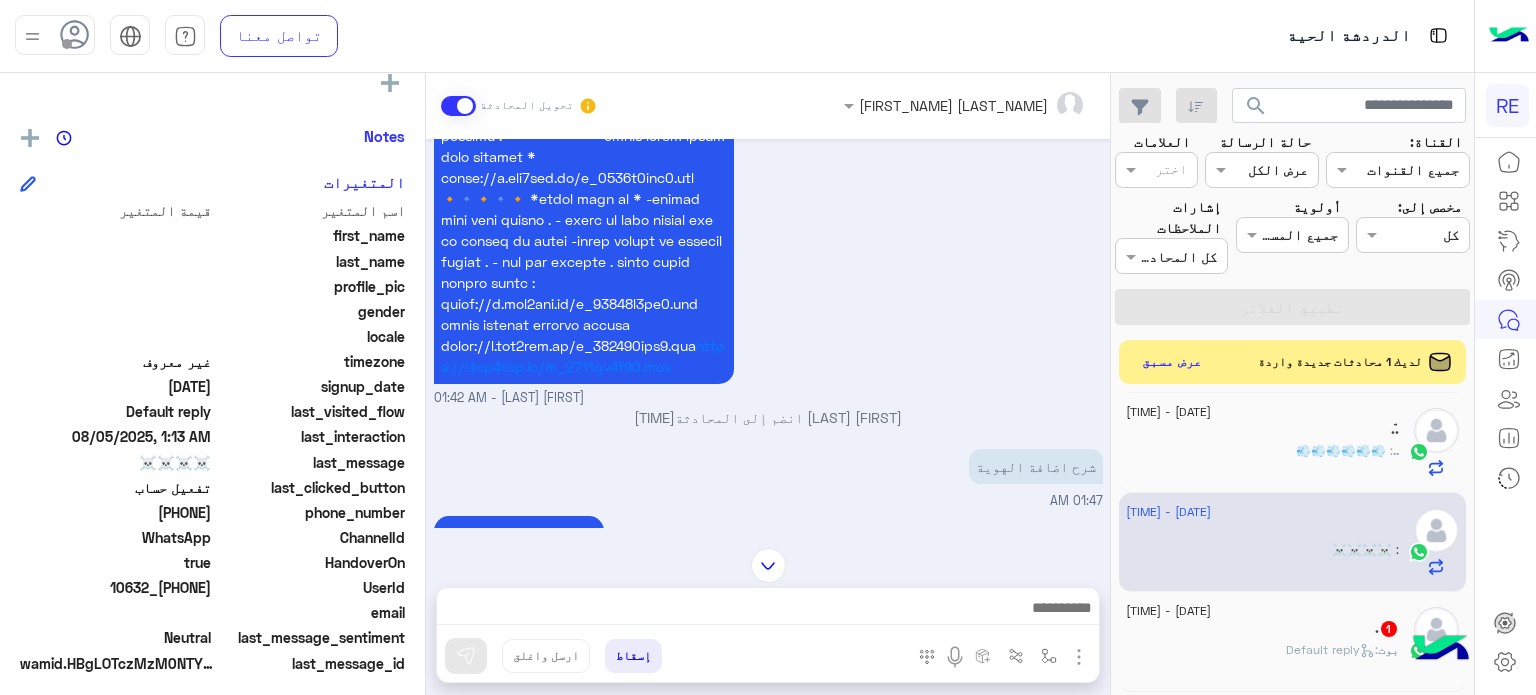 drag, startPoint x: 212, startPoint y: 586, endPoint x: 127, endPoint y: 583, distance: 85.052925 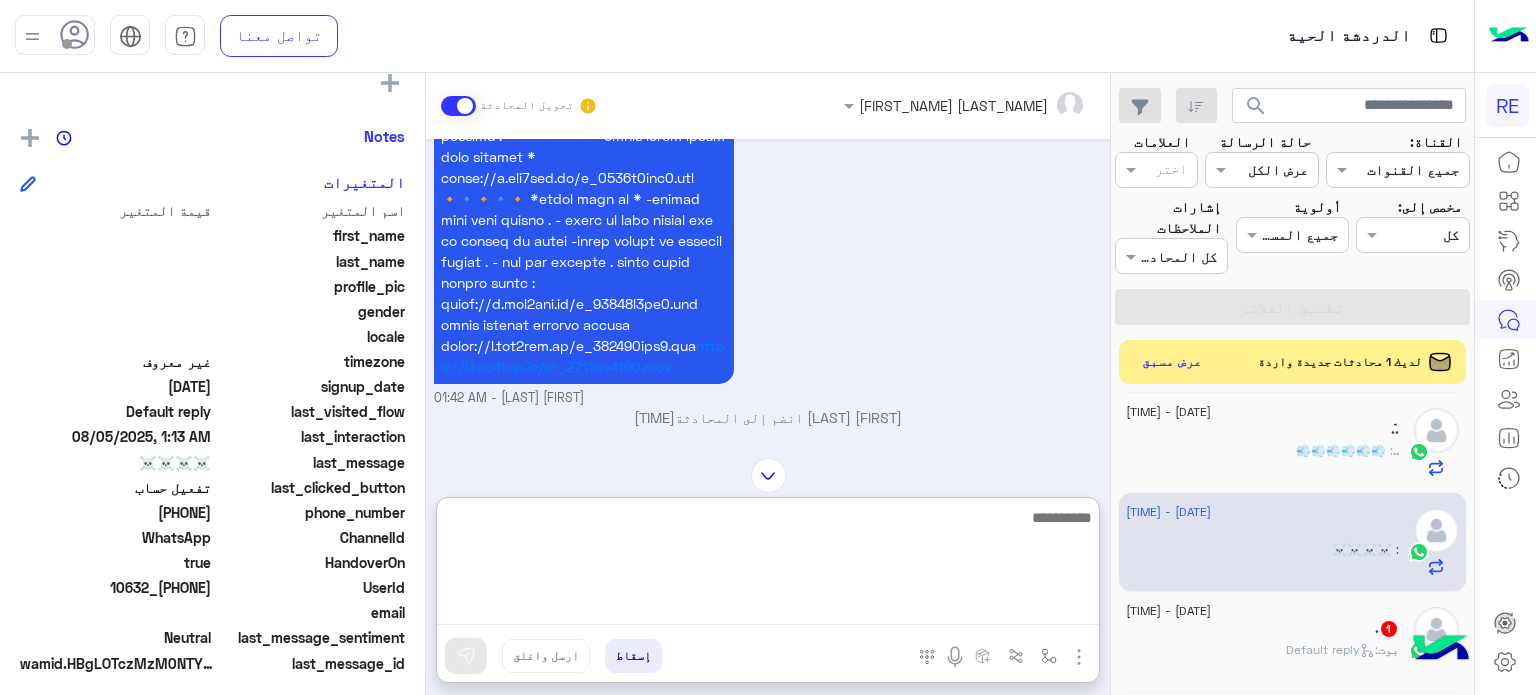 click at bounding box center (768, 565) 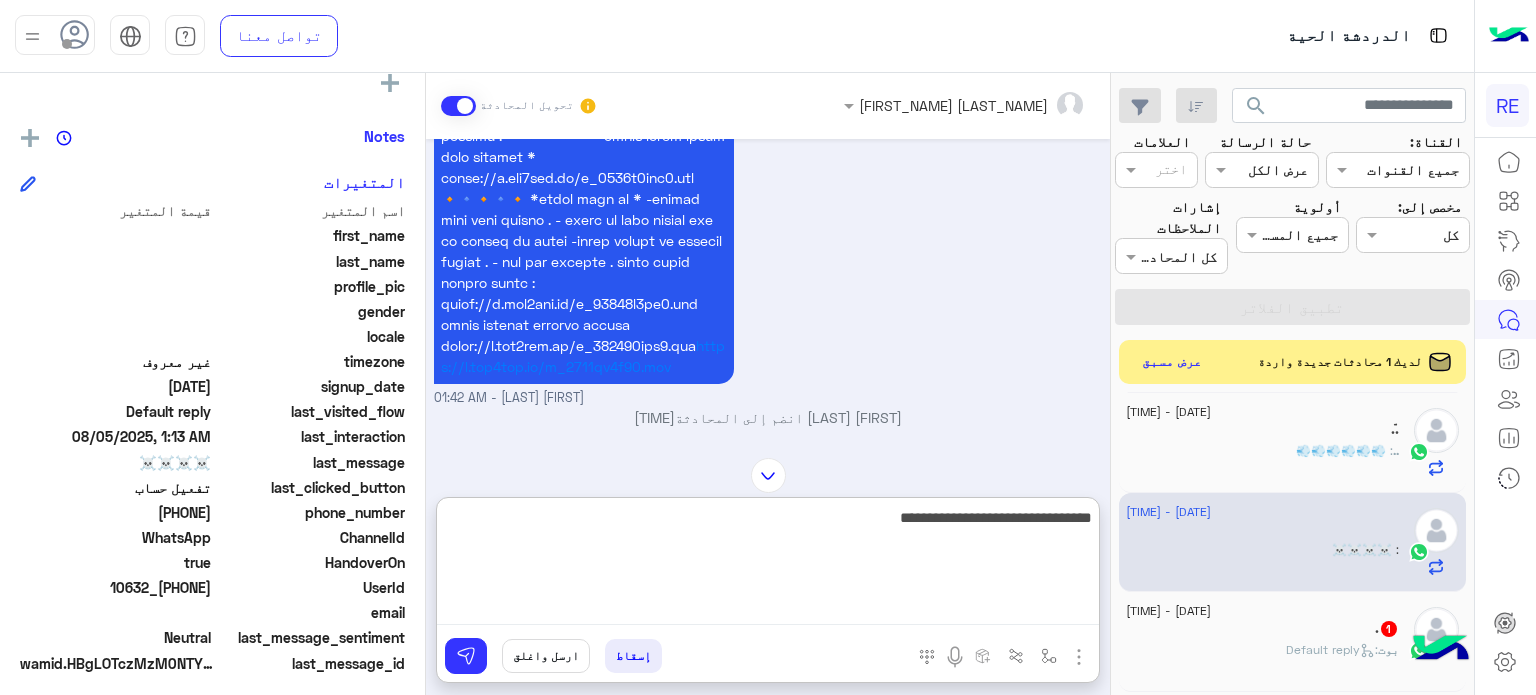type on "**********" 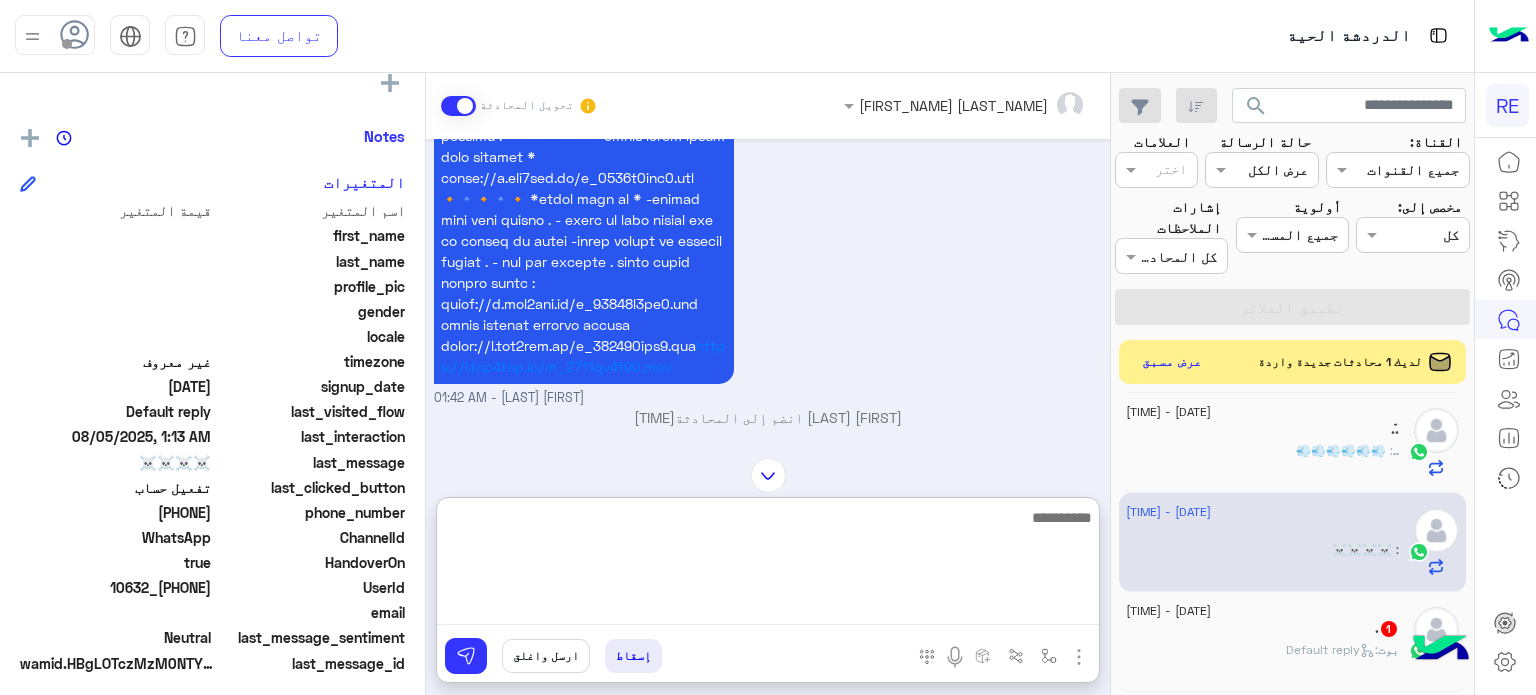 scroll, scrollTop: 5796, scrollLeft: 0, axis: vertical 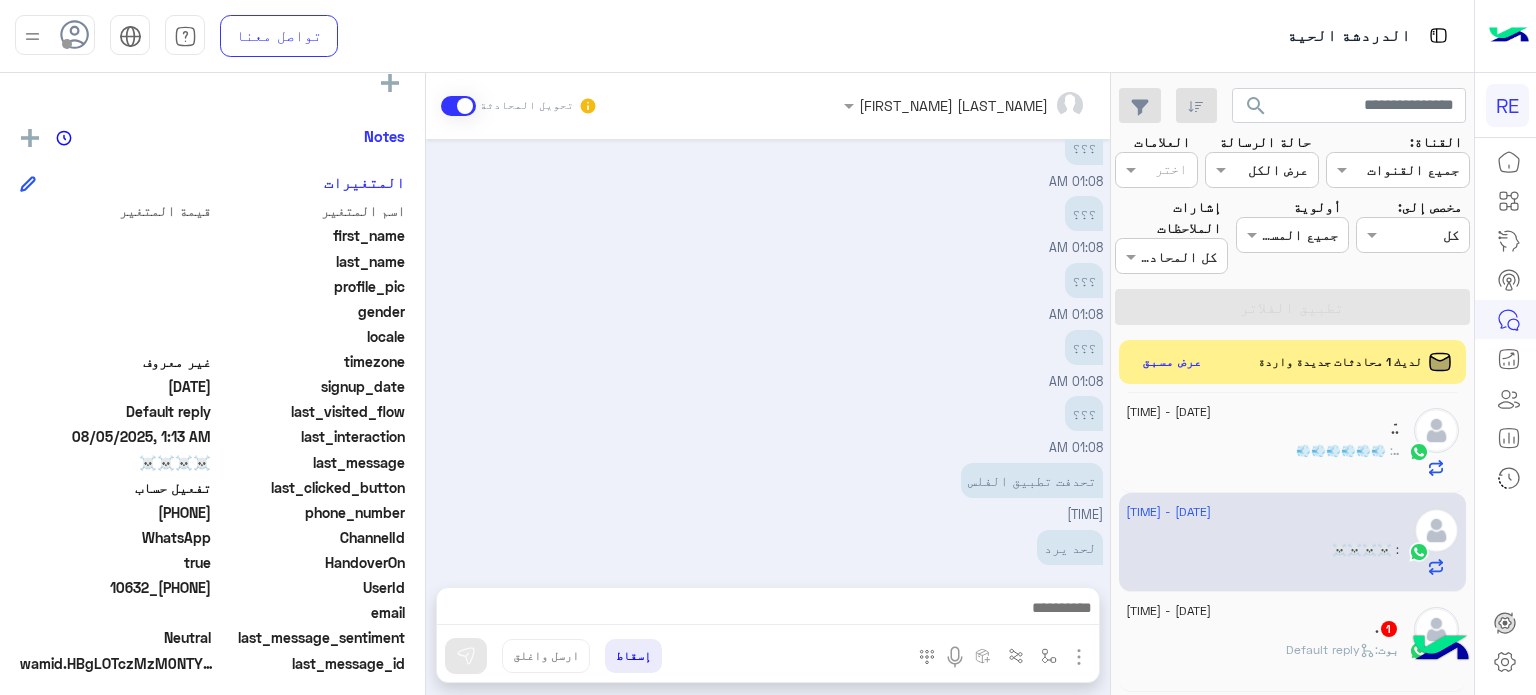 click on ". [NUMBER]" 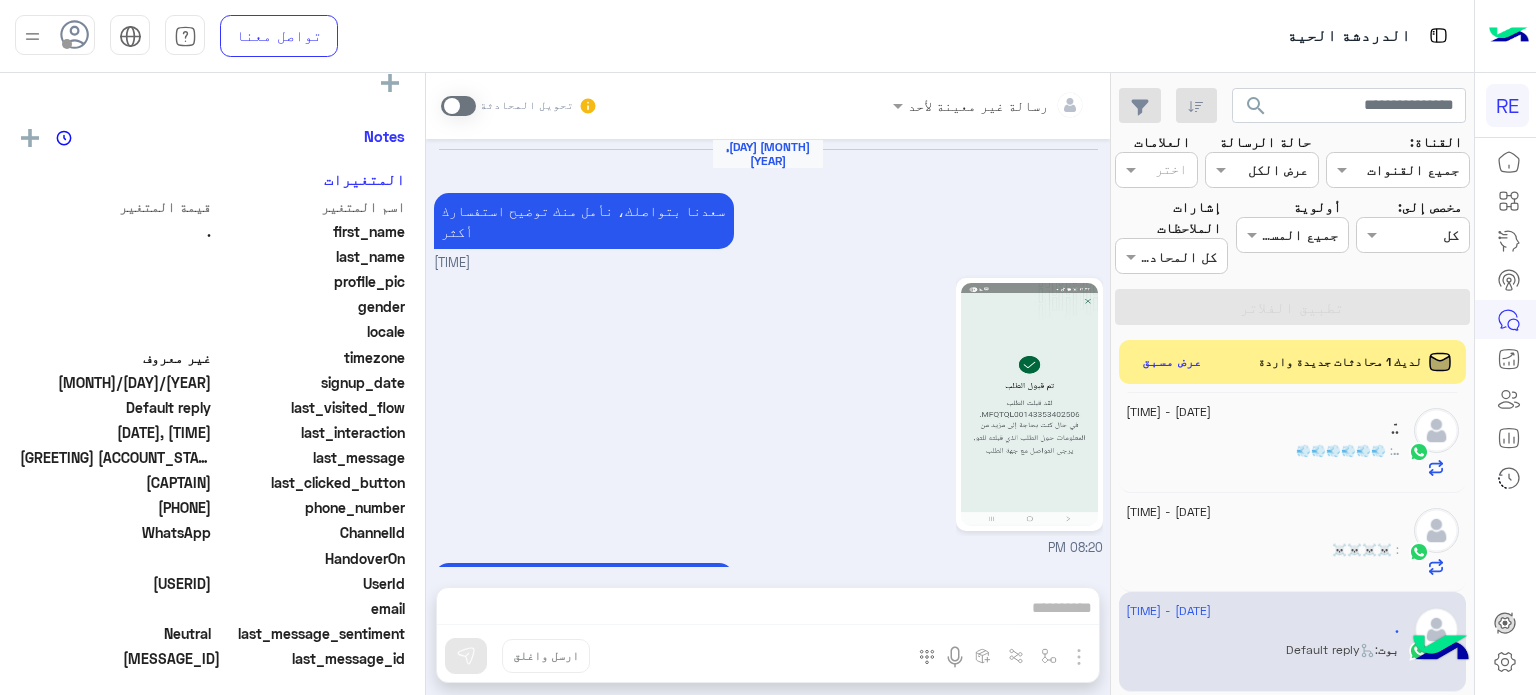 scroll, scrollTop: 652, scrollLeft: 0, axis: vertical 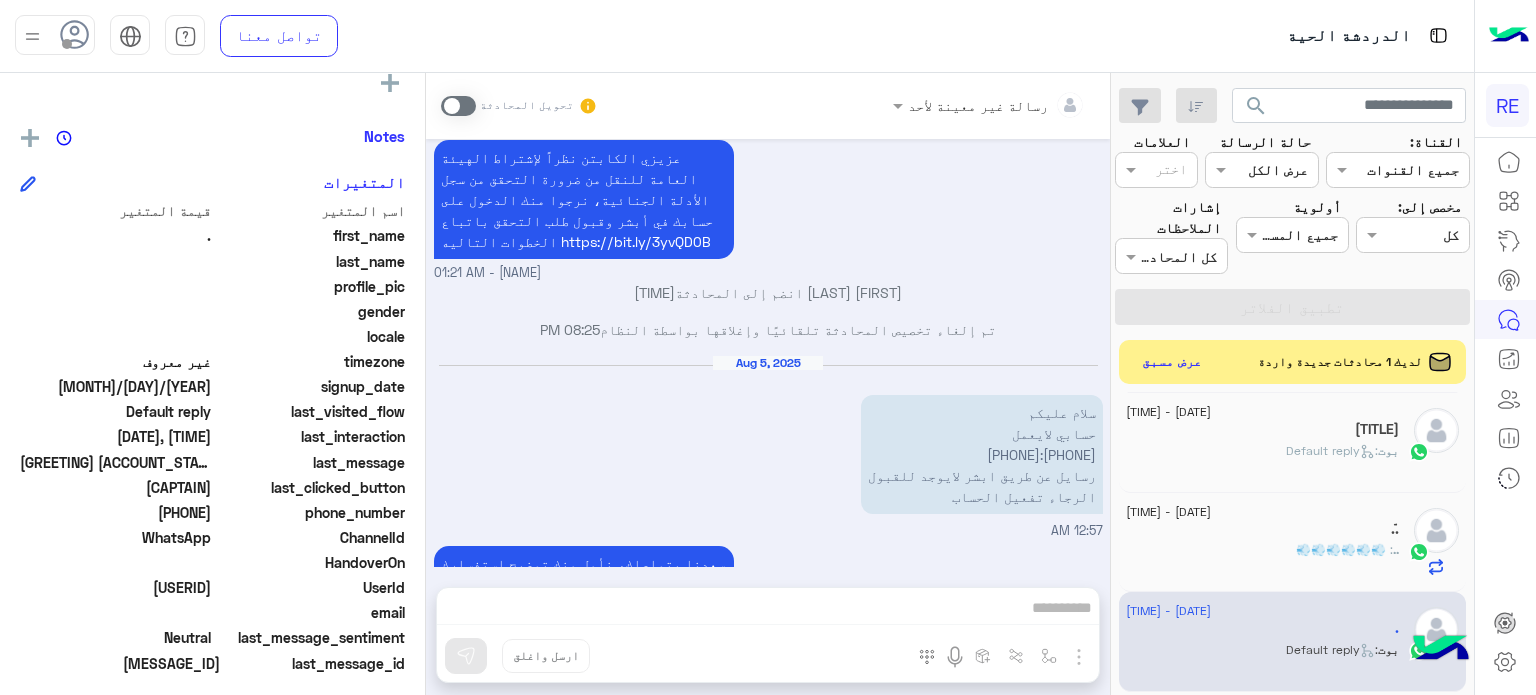 drag, startPoint x: 1055, startPoint y: 419, endPoint x: 980, endPoint y: 427, distance: 75.42546 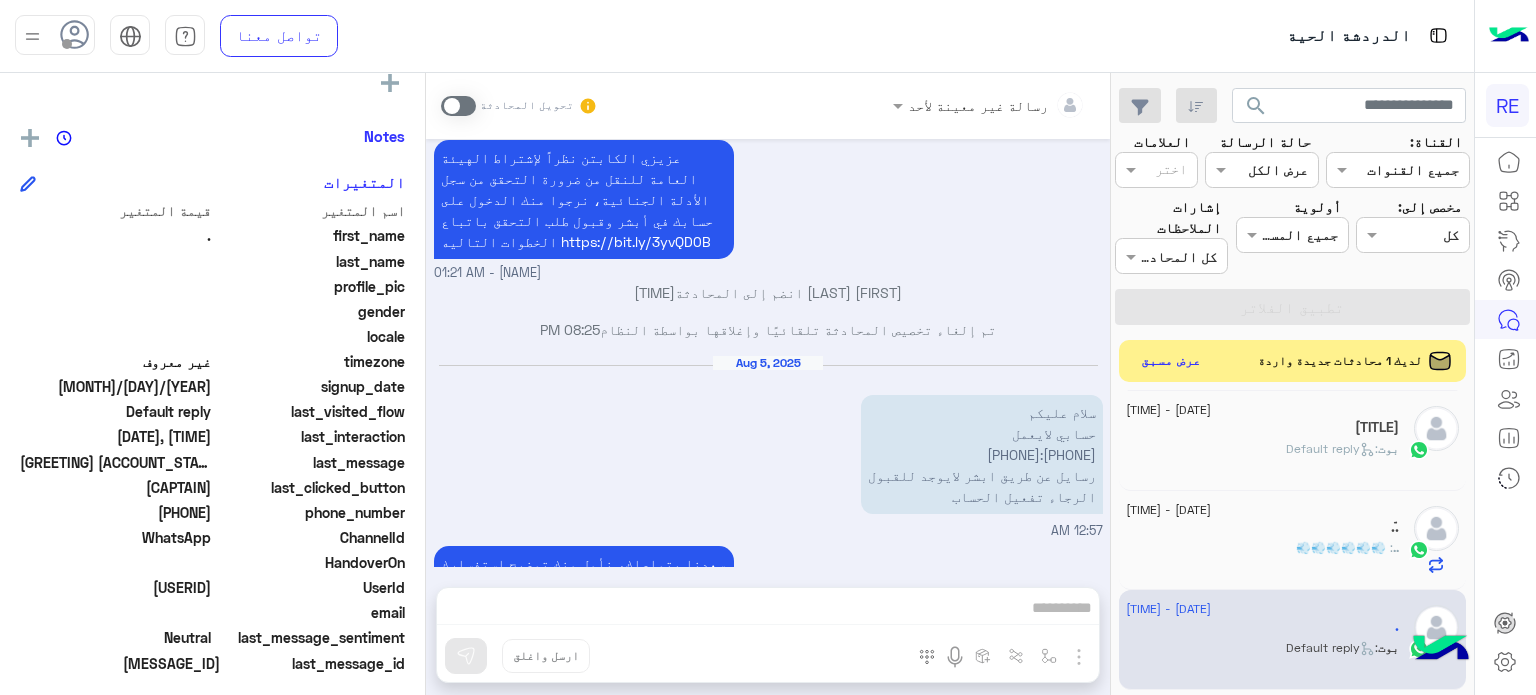 click on "عرض مسبق" 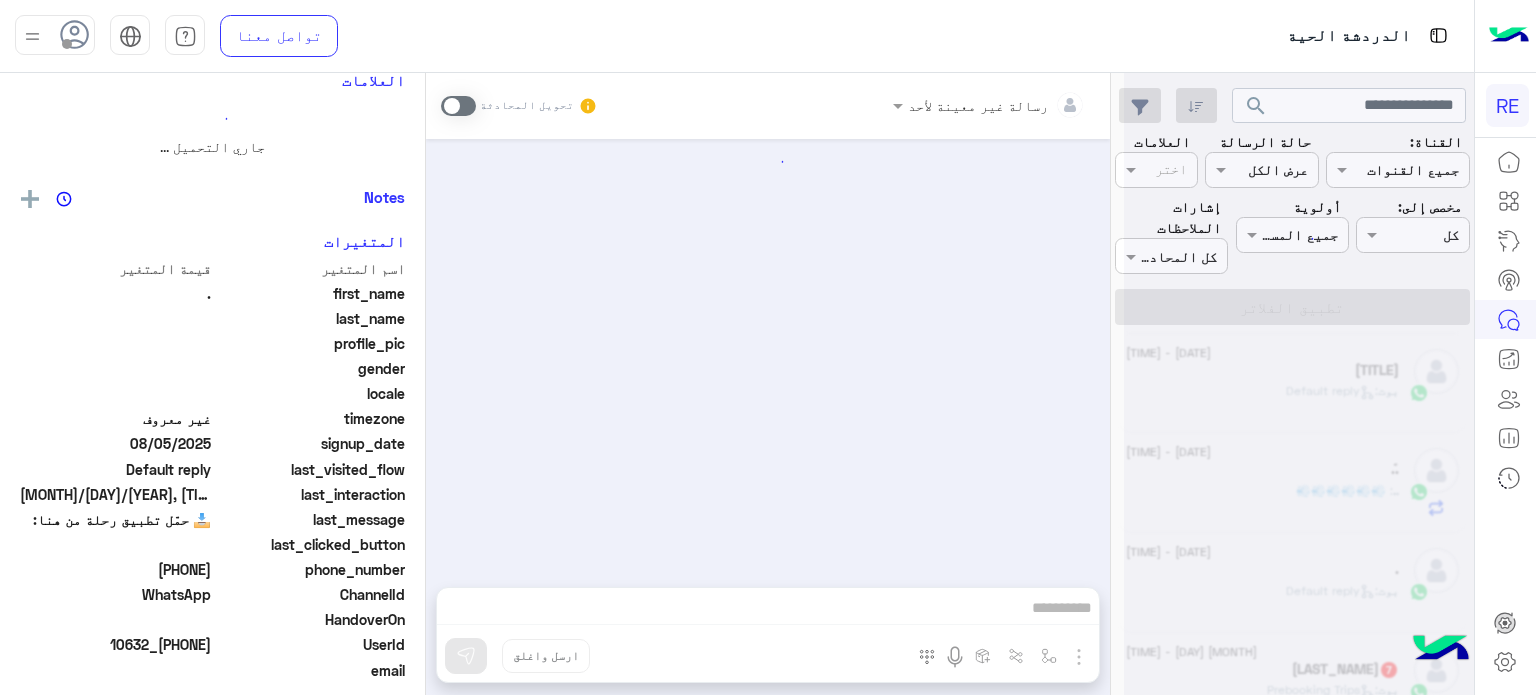 scroll, scrollTop: 0, scrollLeft: 0, axis: both 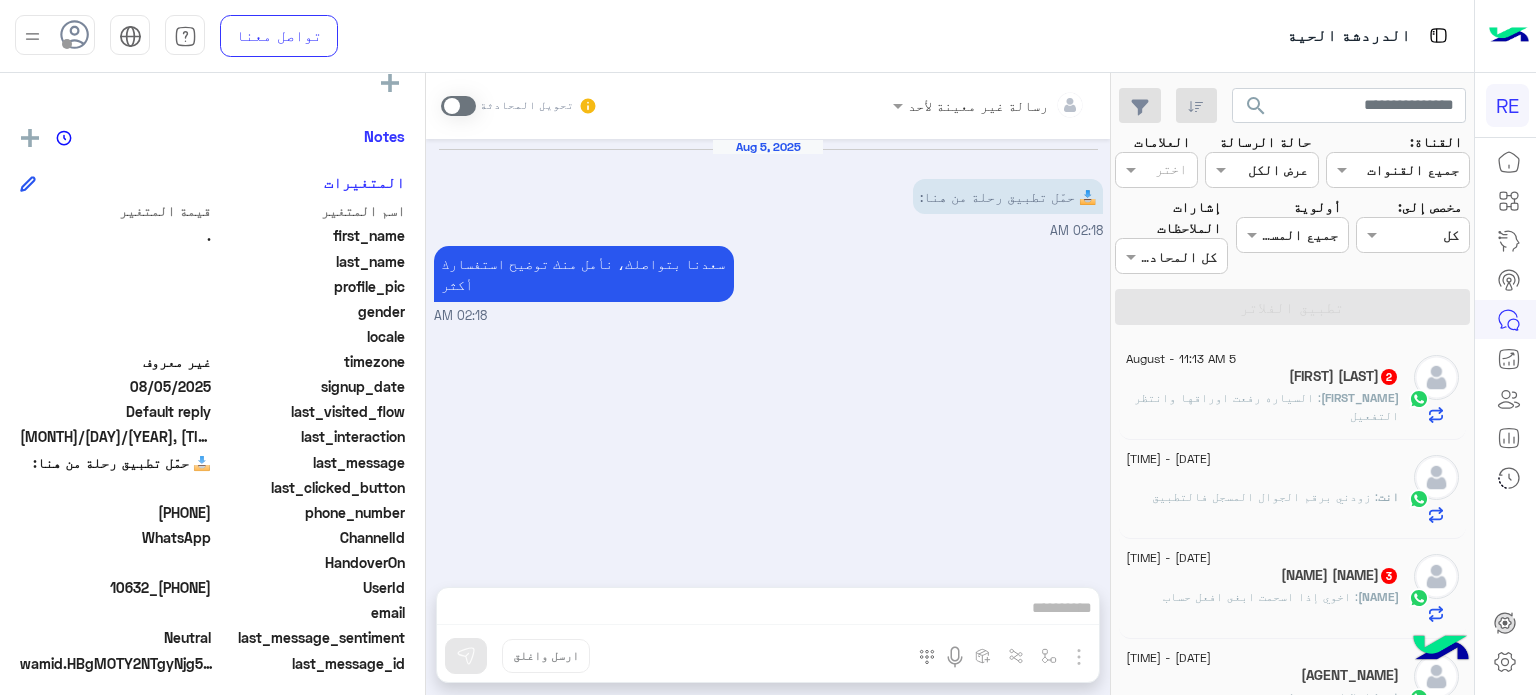 click on "[FIRST_NAME] [LAST_NAME] [NUMBER]" 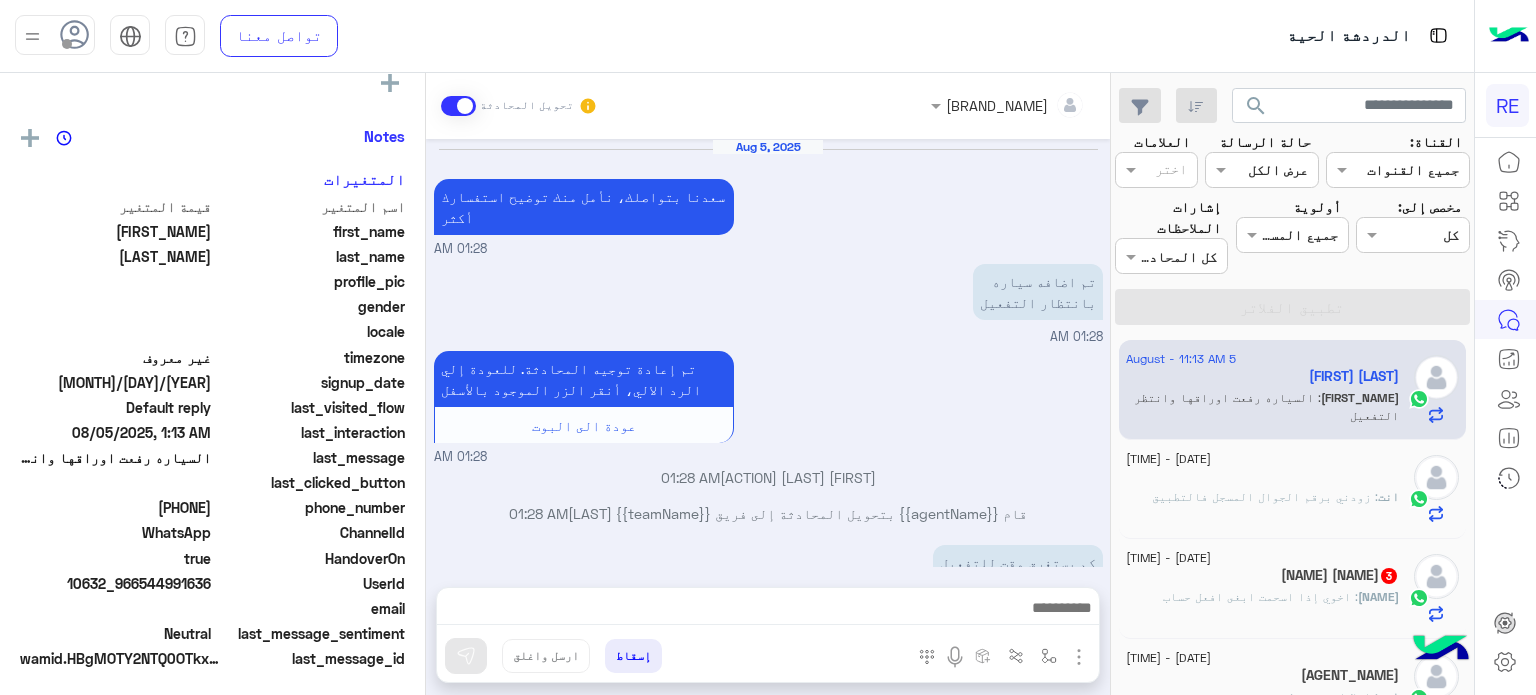 scroll, scrollTop: 271, scrollLeft: 0, axis: vertical 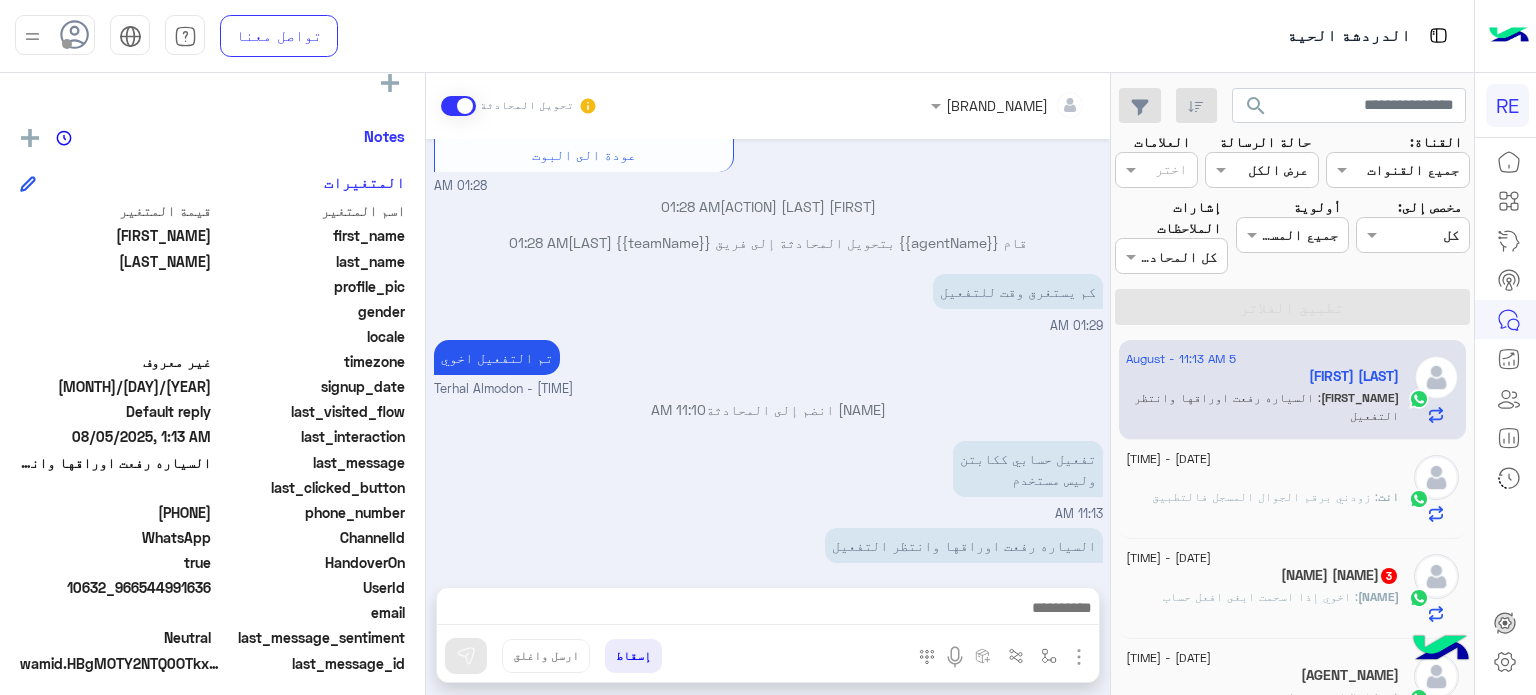 click on ": اخوي إذا اسحمت ابغى افعل حساب" 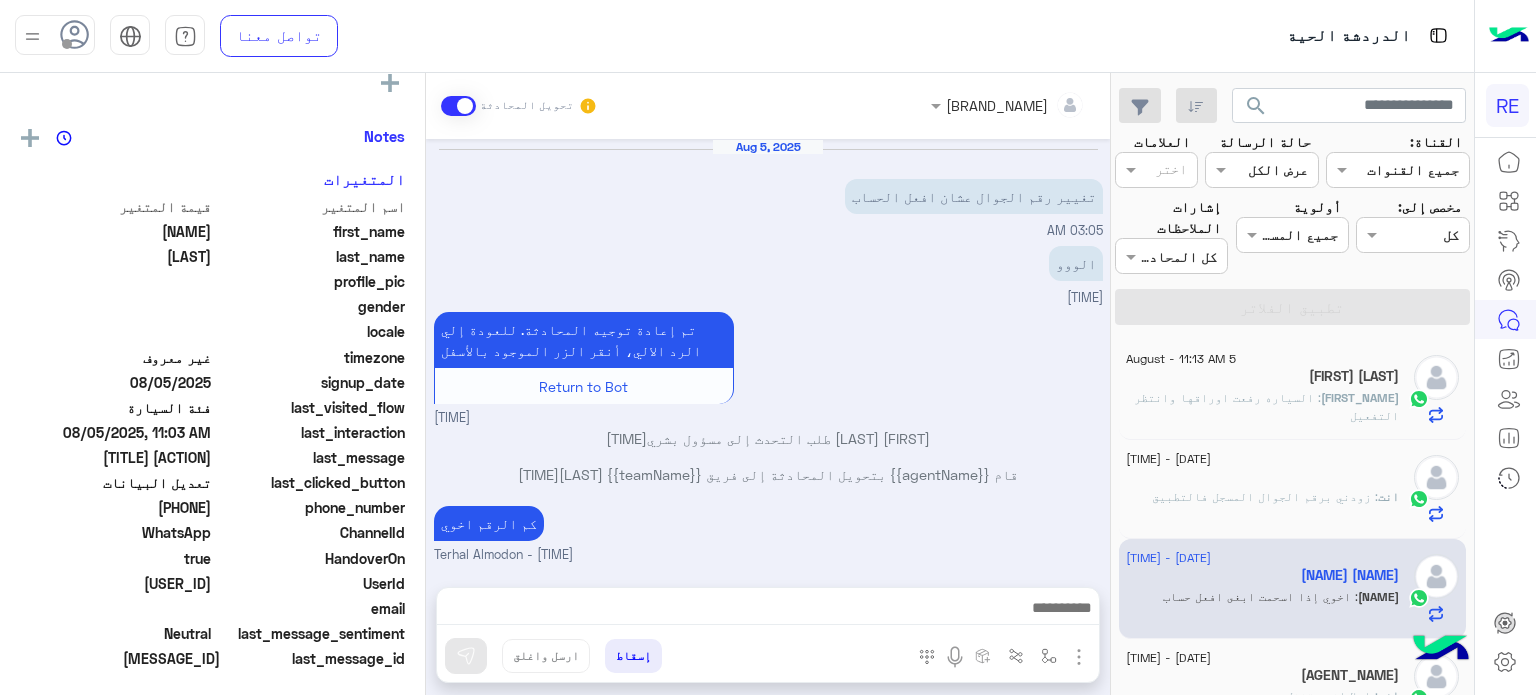 scroll, scrollTop: 232, scrollLeft: 0, axis: vertical 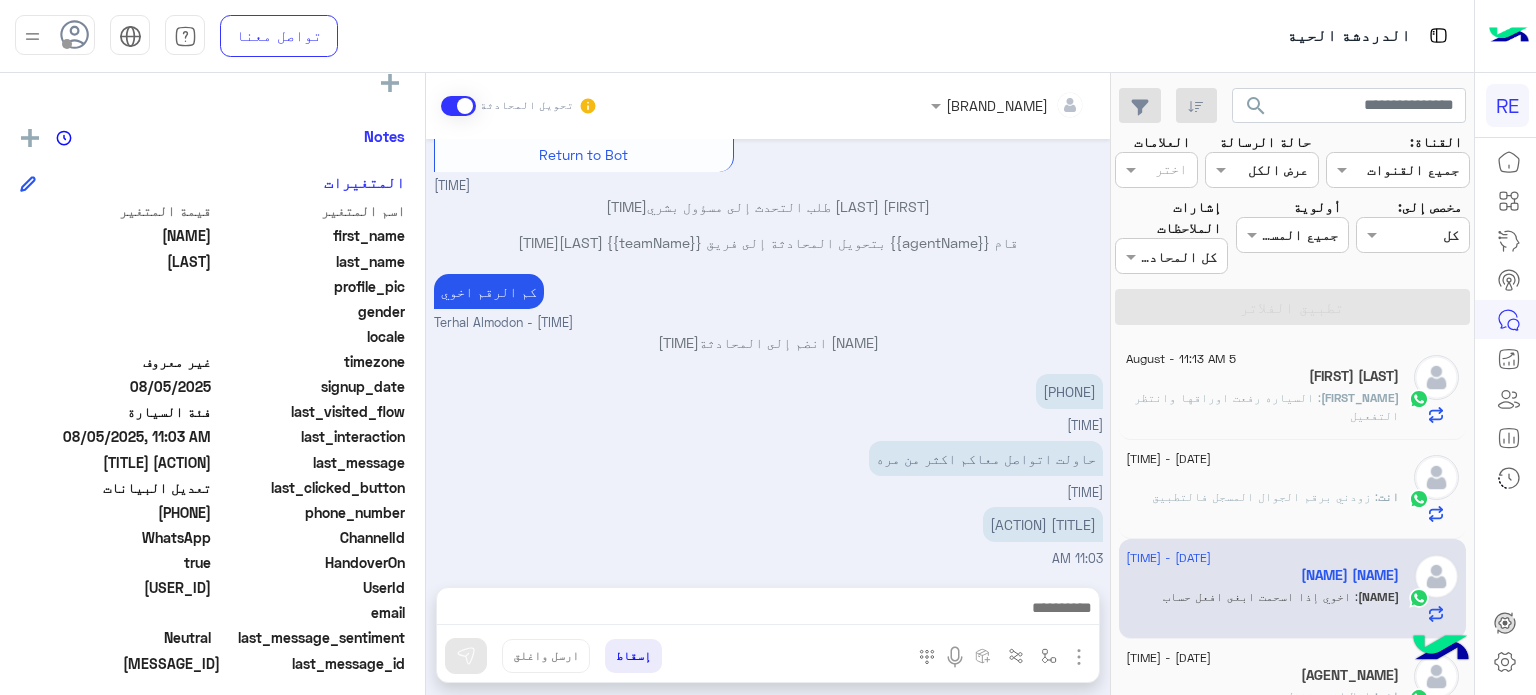 drag, startPoint x: 212, startPoint y: 582, endPoint x: 147, endPoint y: 595, distance: 66.287254 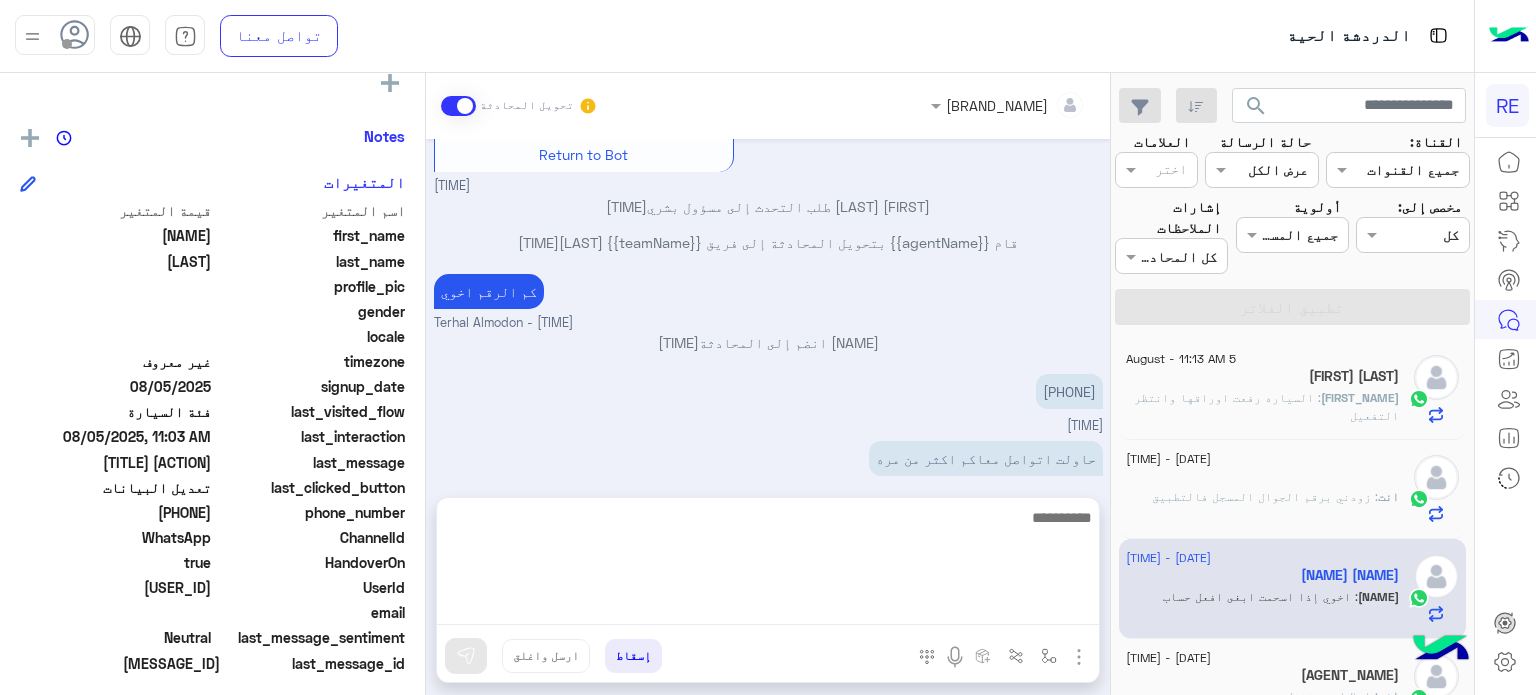 click at bounding box center (768, 565) 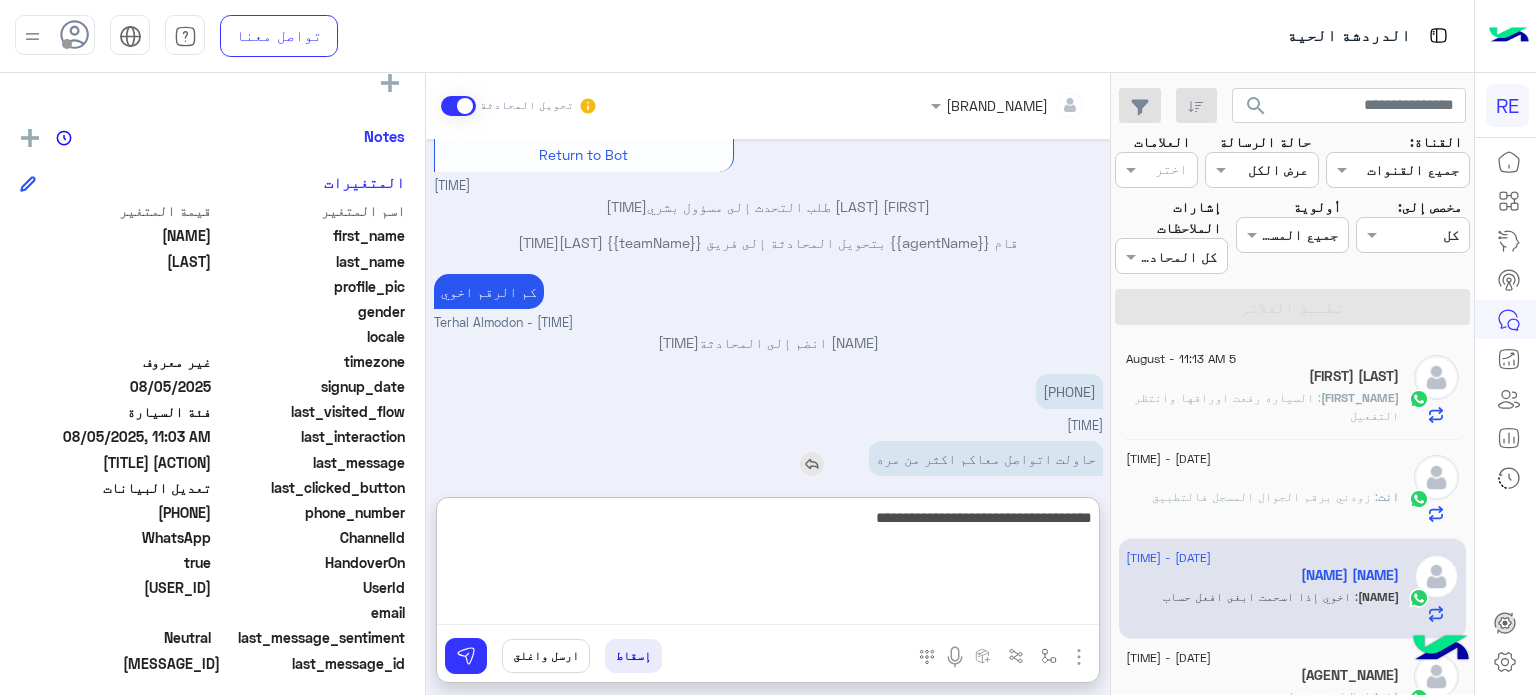 type on "**********" 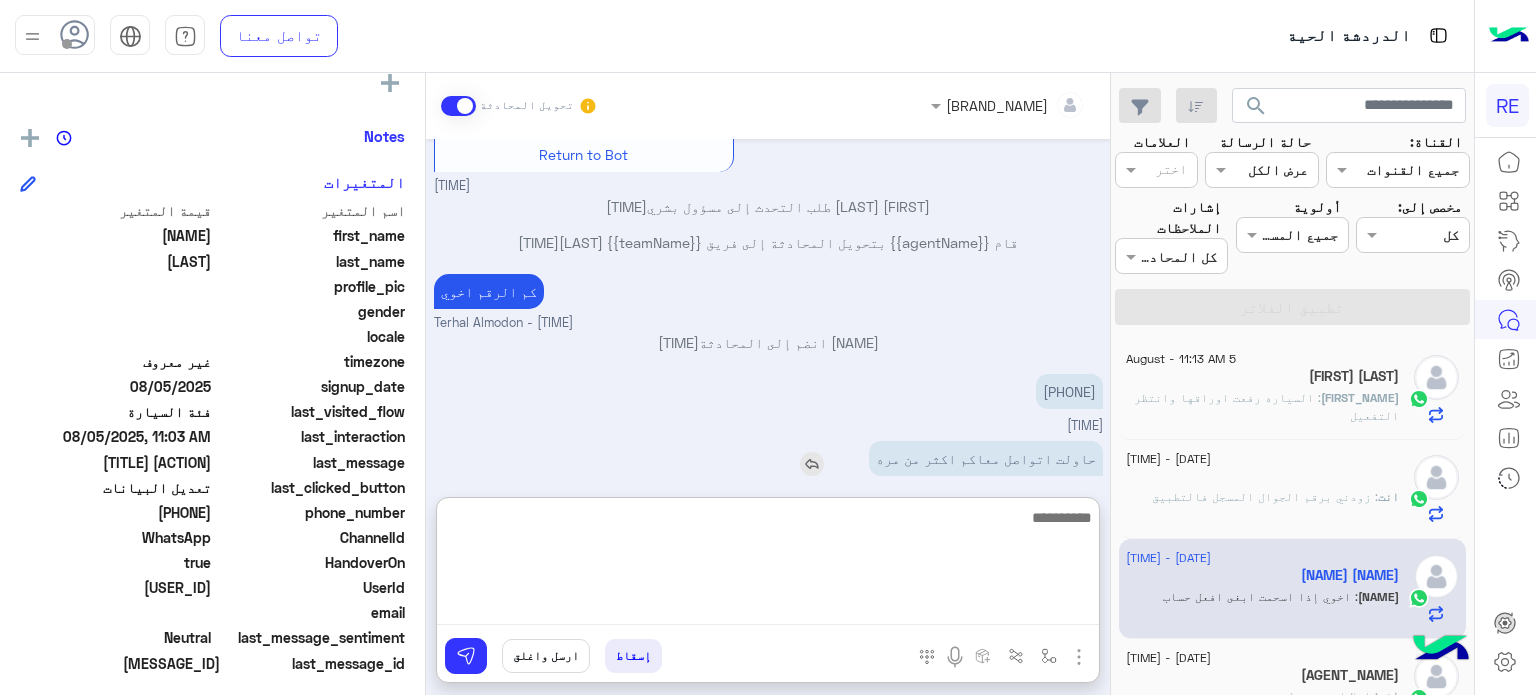 scroll, scrollTop: 385, scrollLeft: 0, axis: vertical 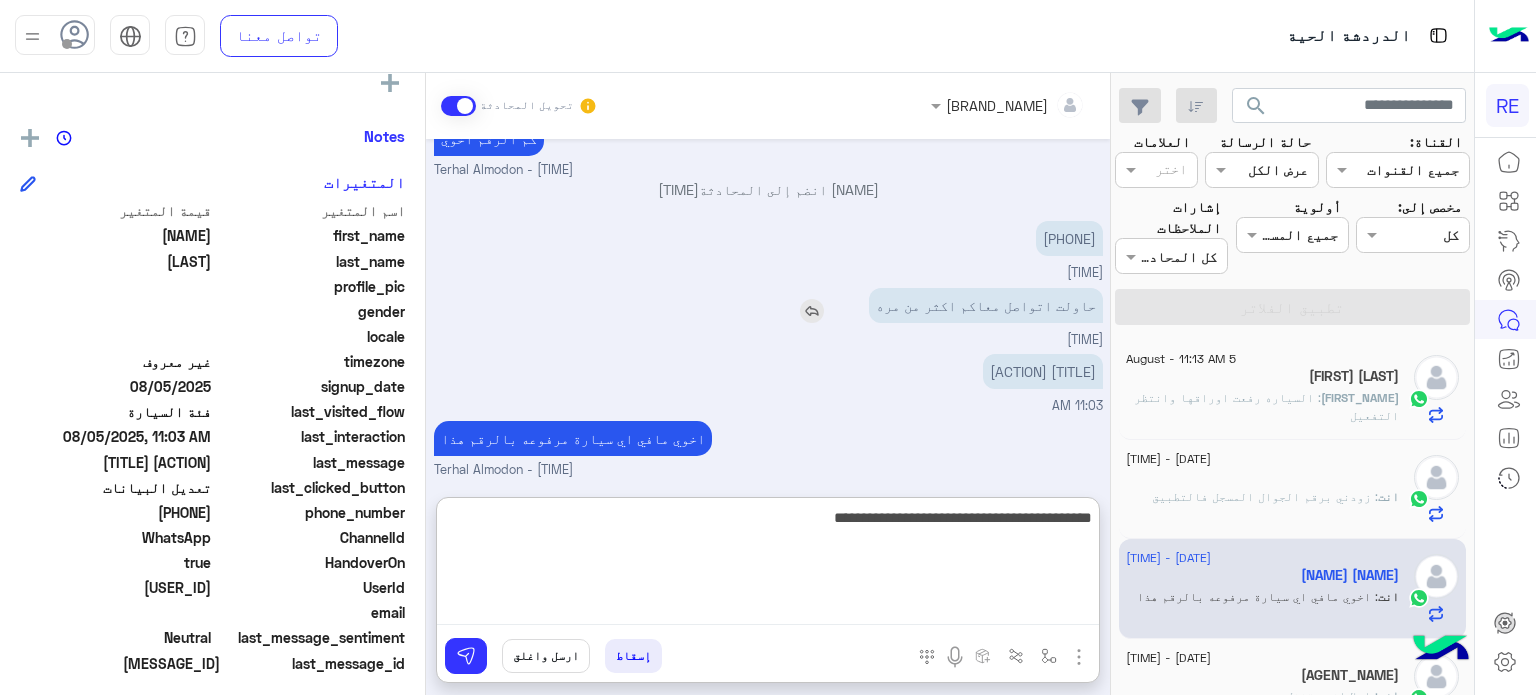 type on "**********" 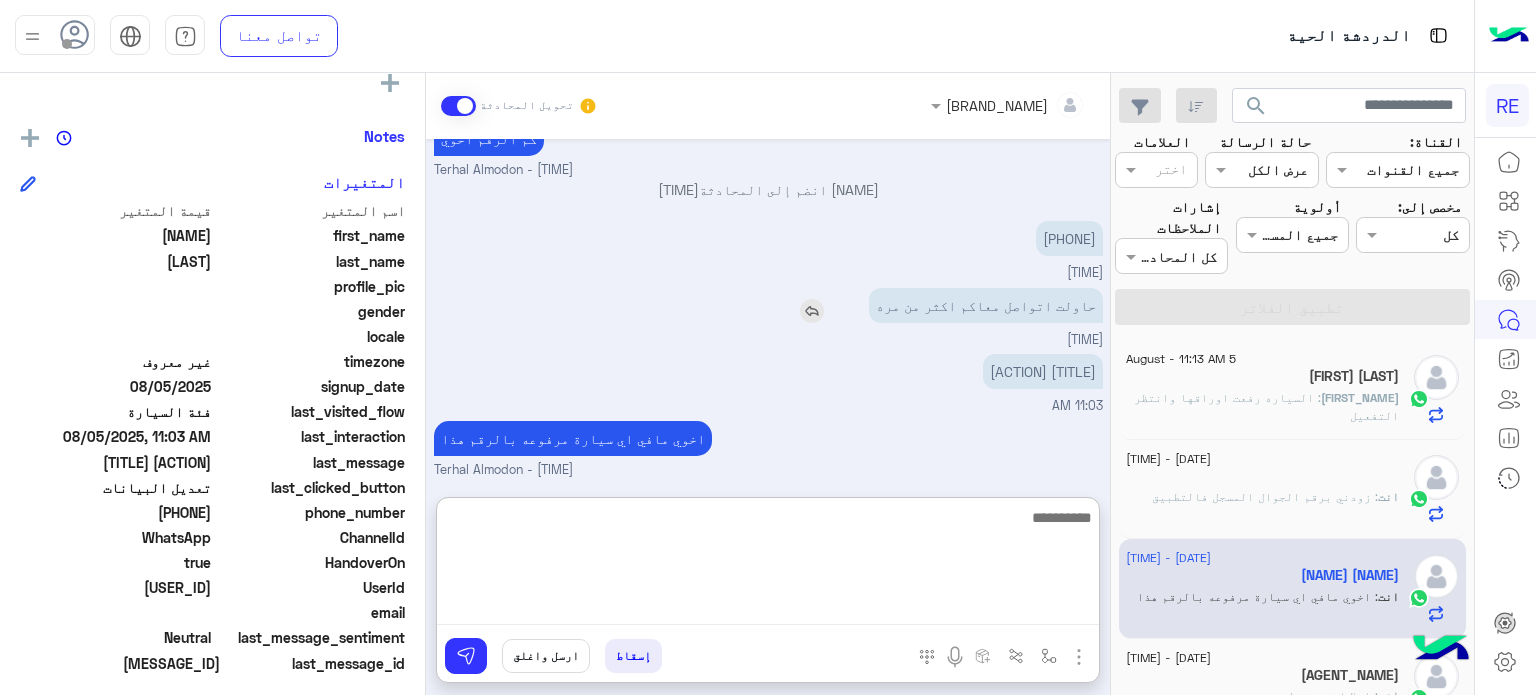 scroll, scrollTop: 449, scrollLeft: 0, axis: vertical 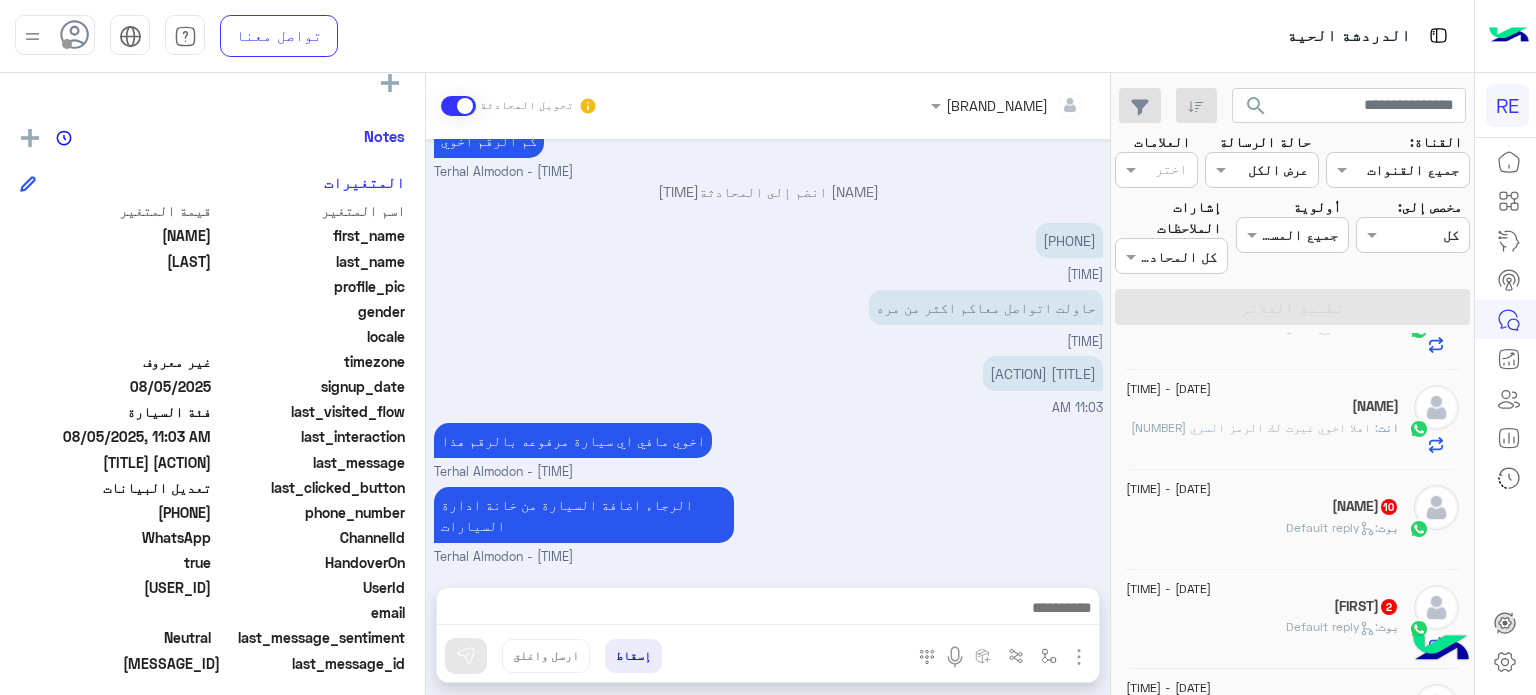 click on "[FIRST_NAME] [LAST_NAME] [NUMBER]" 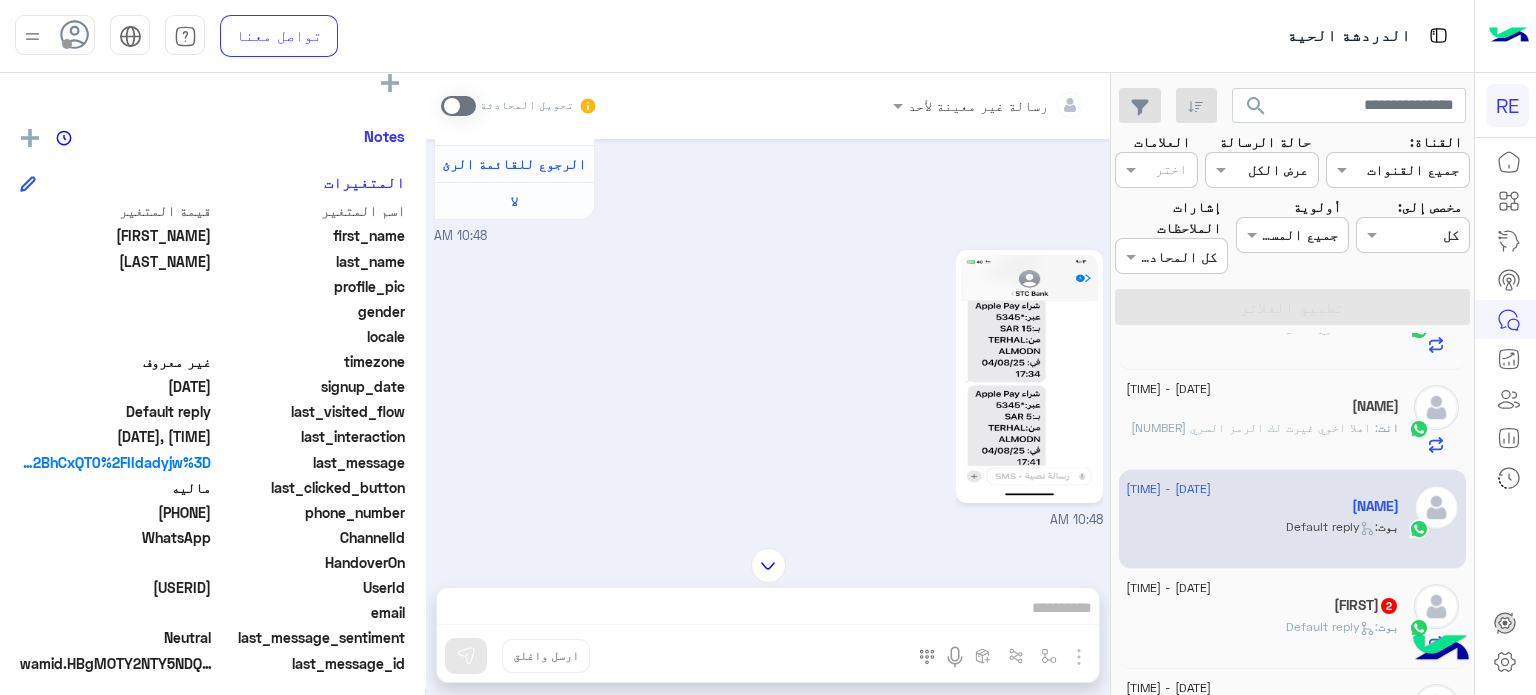 scroll, scrollTop: 668, scrollLeft: 0, axis: vertical 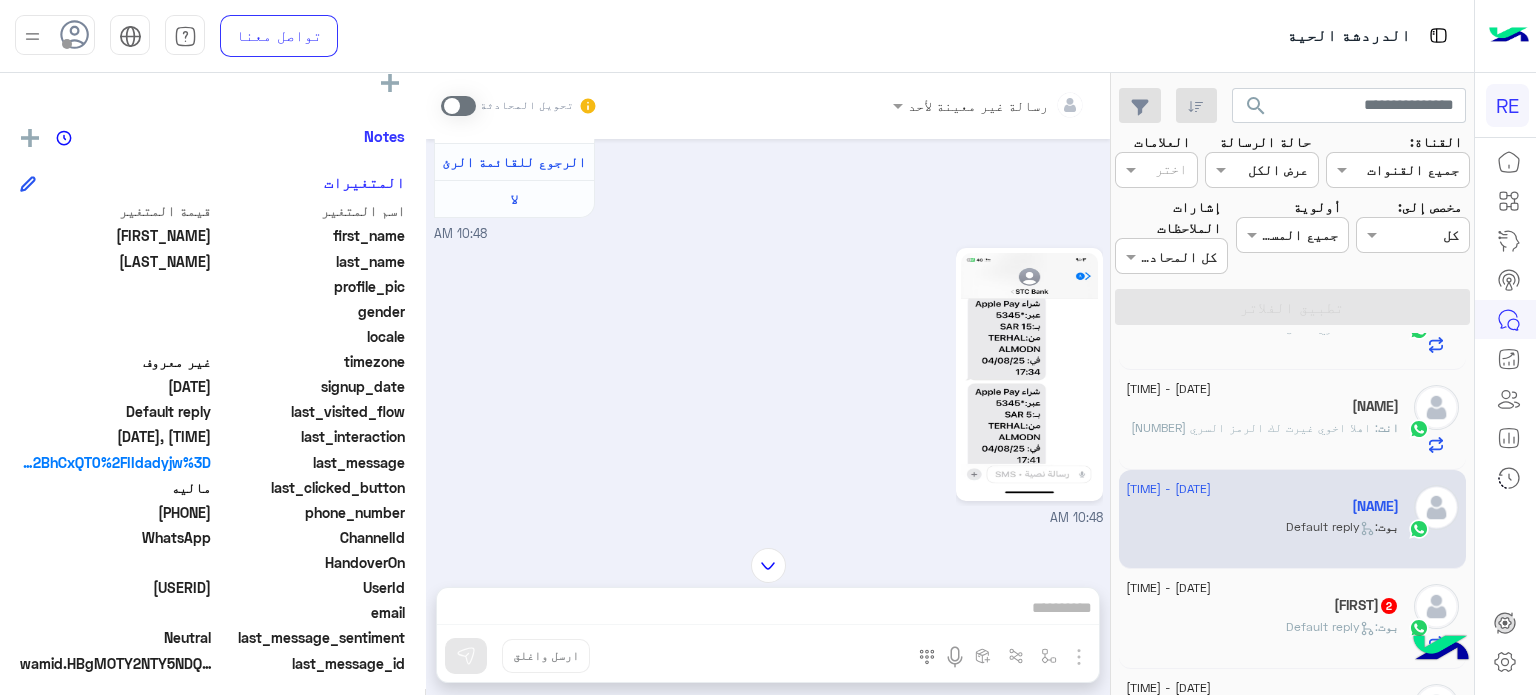 drag, startPoint x: 211, startPoint y: 591, endPoint x: 143, endPoint y: 590, distance: 68.007355 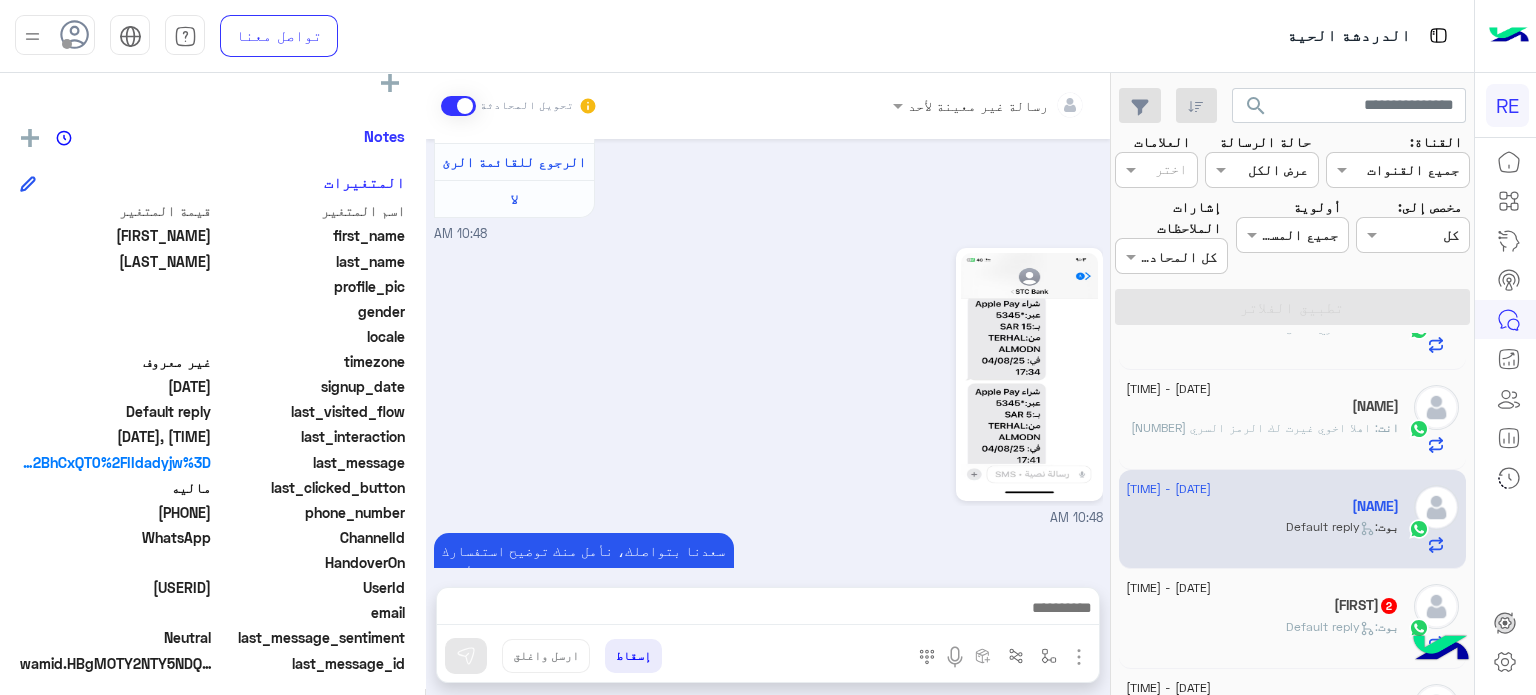 scroll, scrollTop: 1073, scrollLeft: 0, axis: vertical 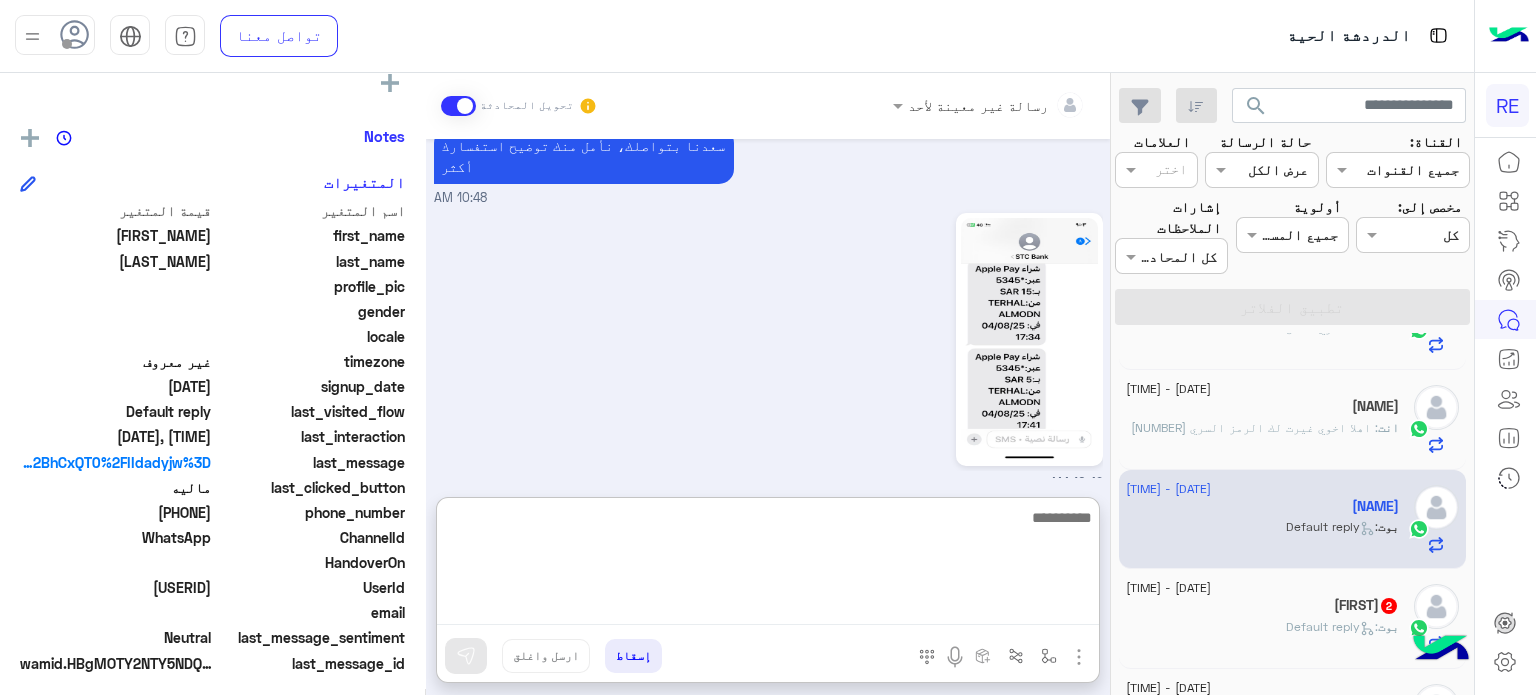 click at bounding box center [768, 565] 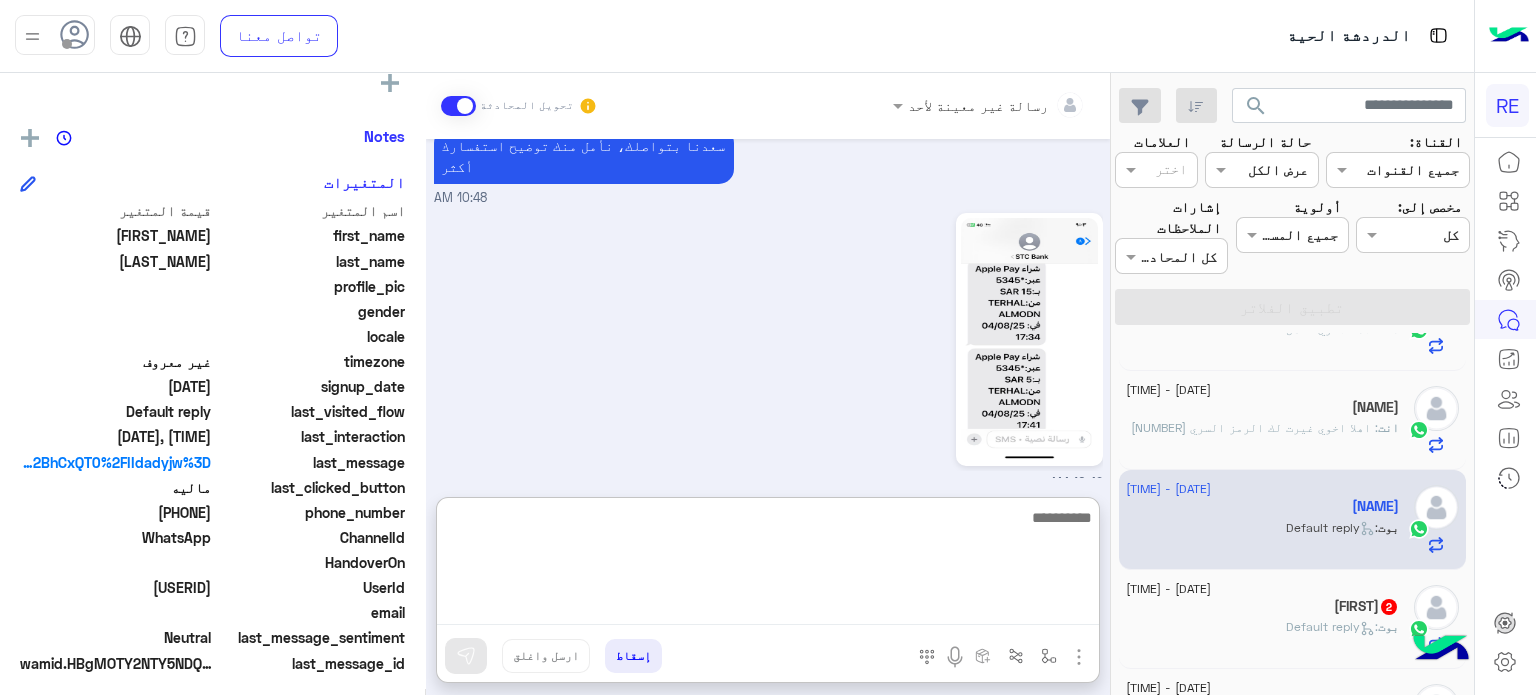 scroll, scrollTop: 369, scrollLeft: 0, axis: vertical 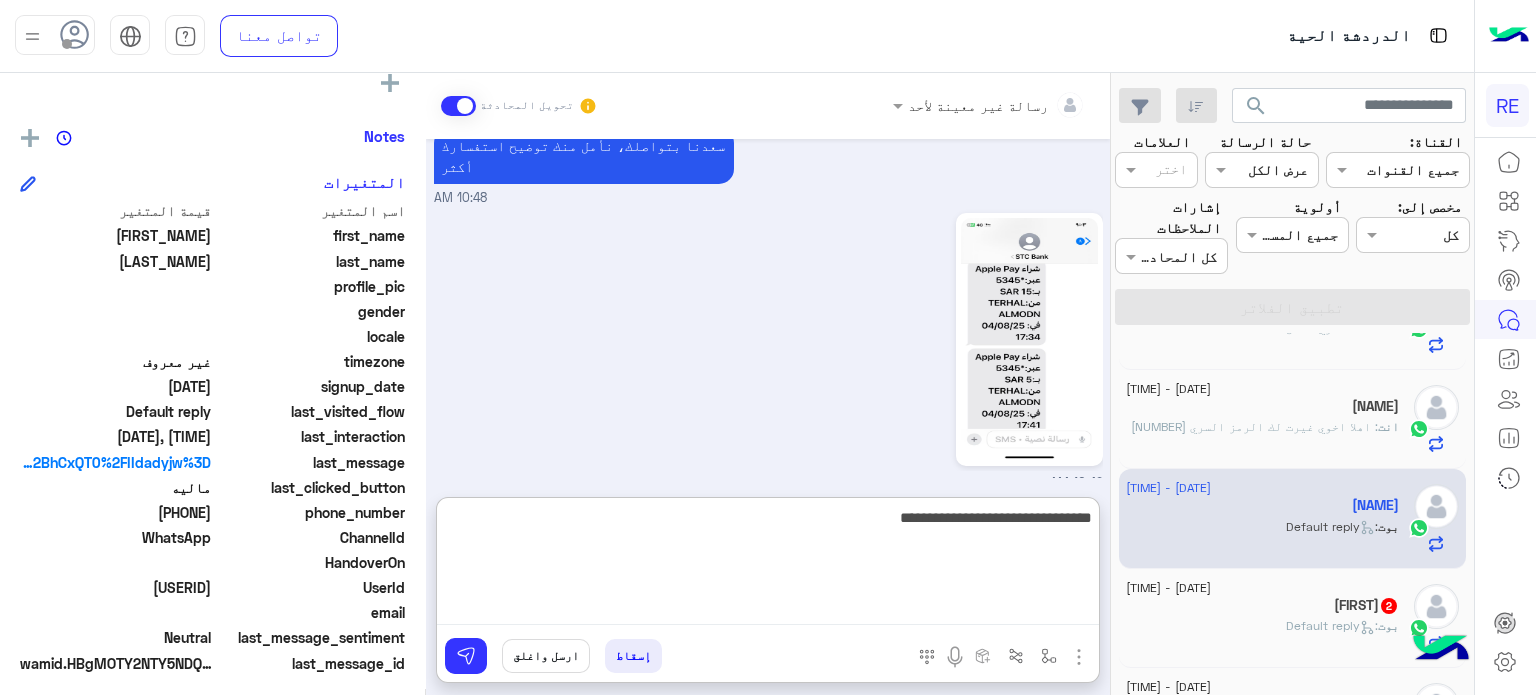 type on "**********" 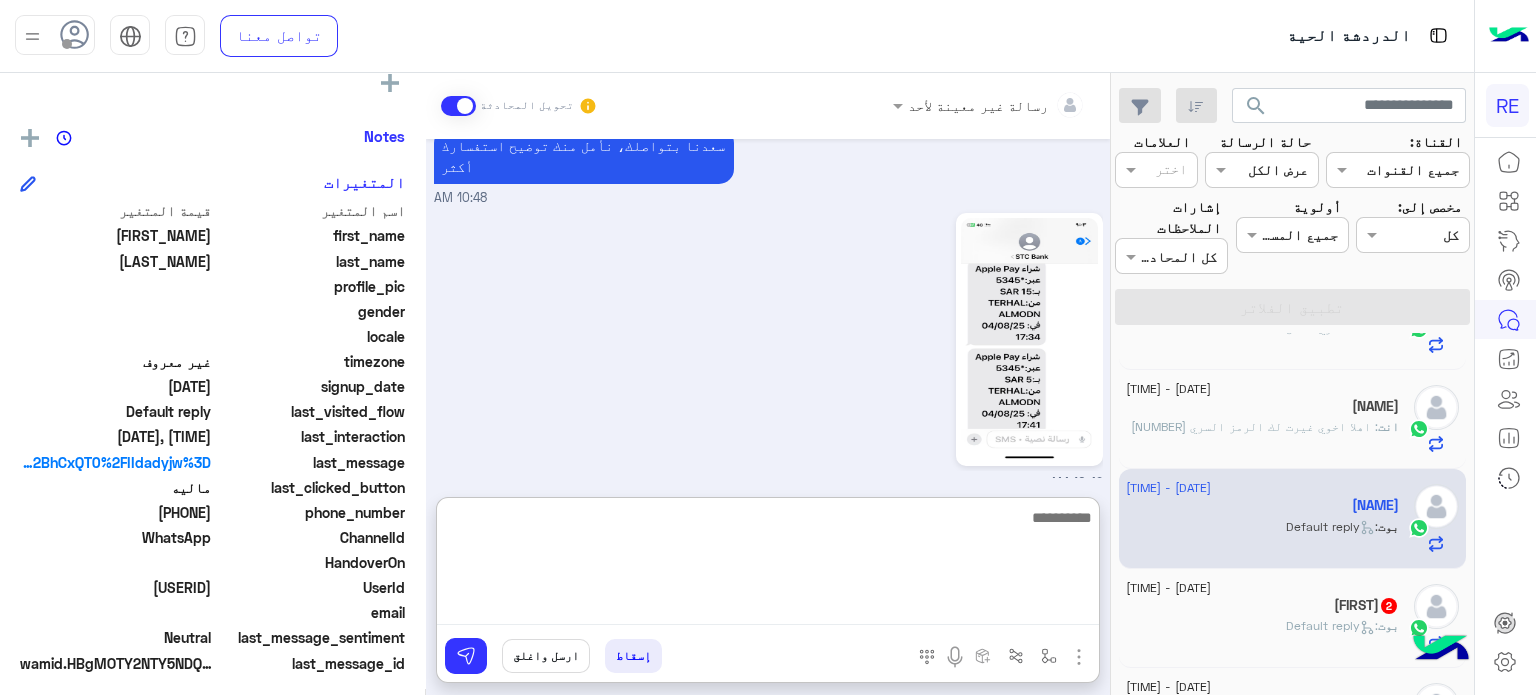 scroll, scrollTop: 1228, scrollLeft: 0, axis: vertical 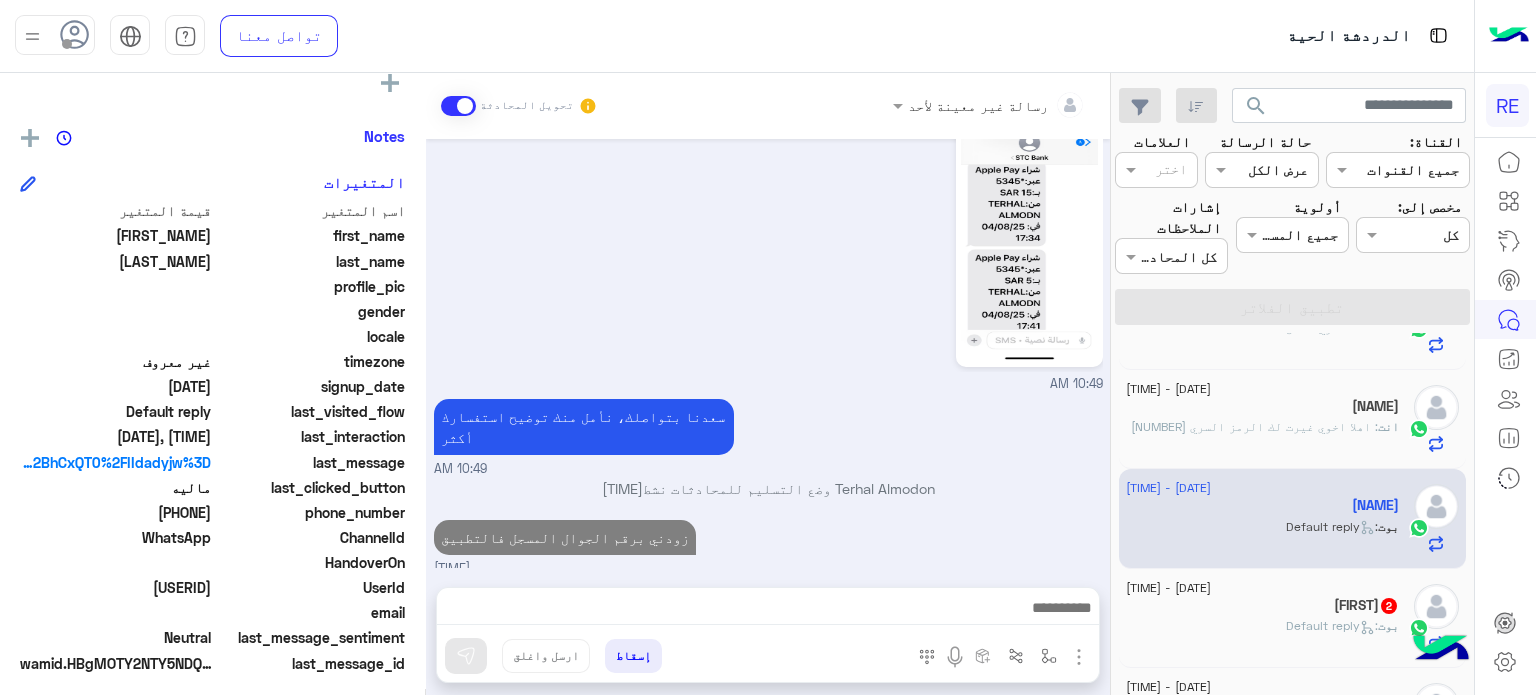 click on "بوت :   Default reply" 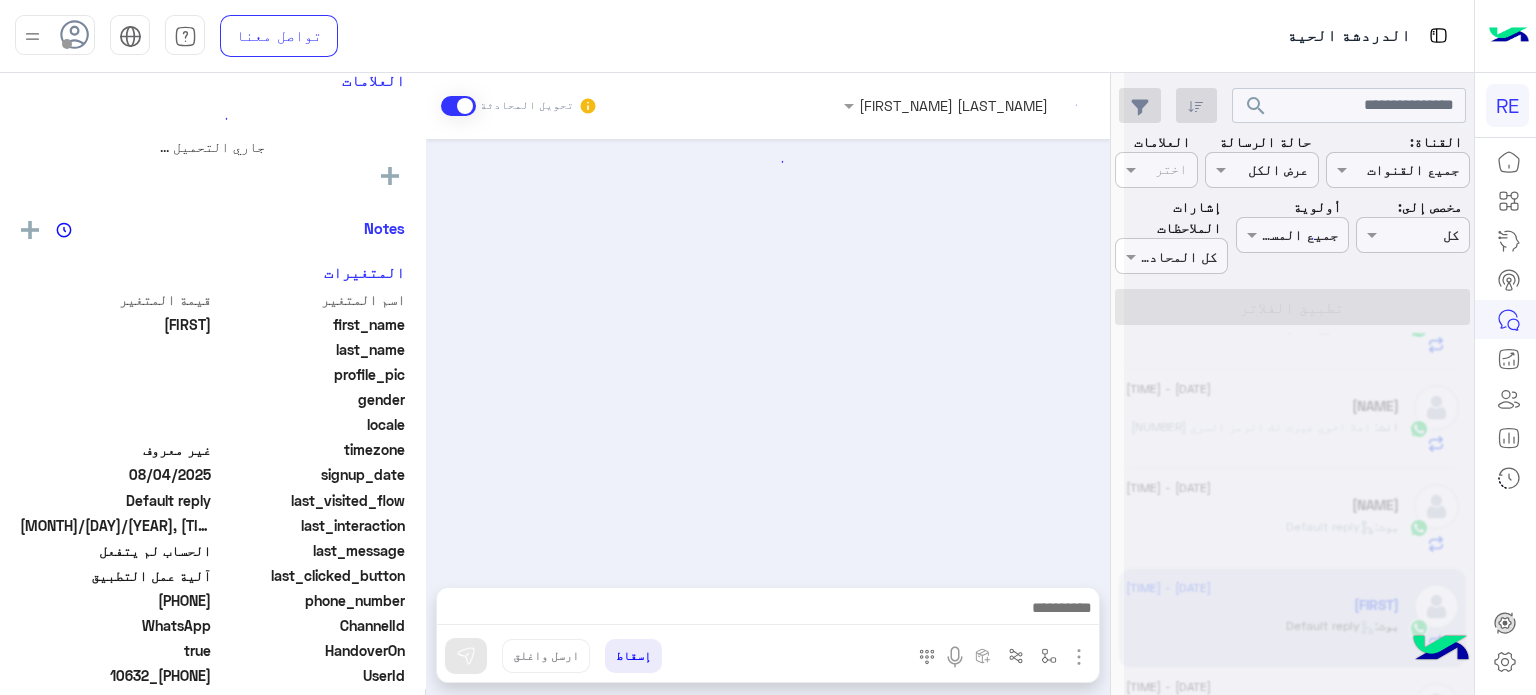scroll, scrollTop: 234, scrollLeft: 0, axis: vertical 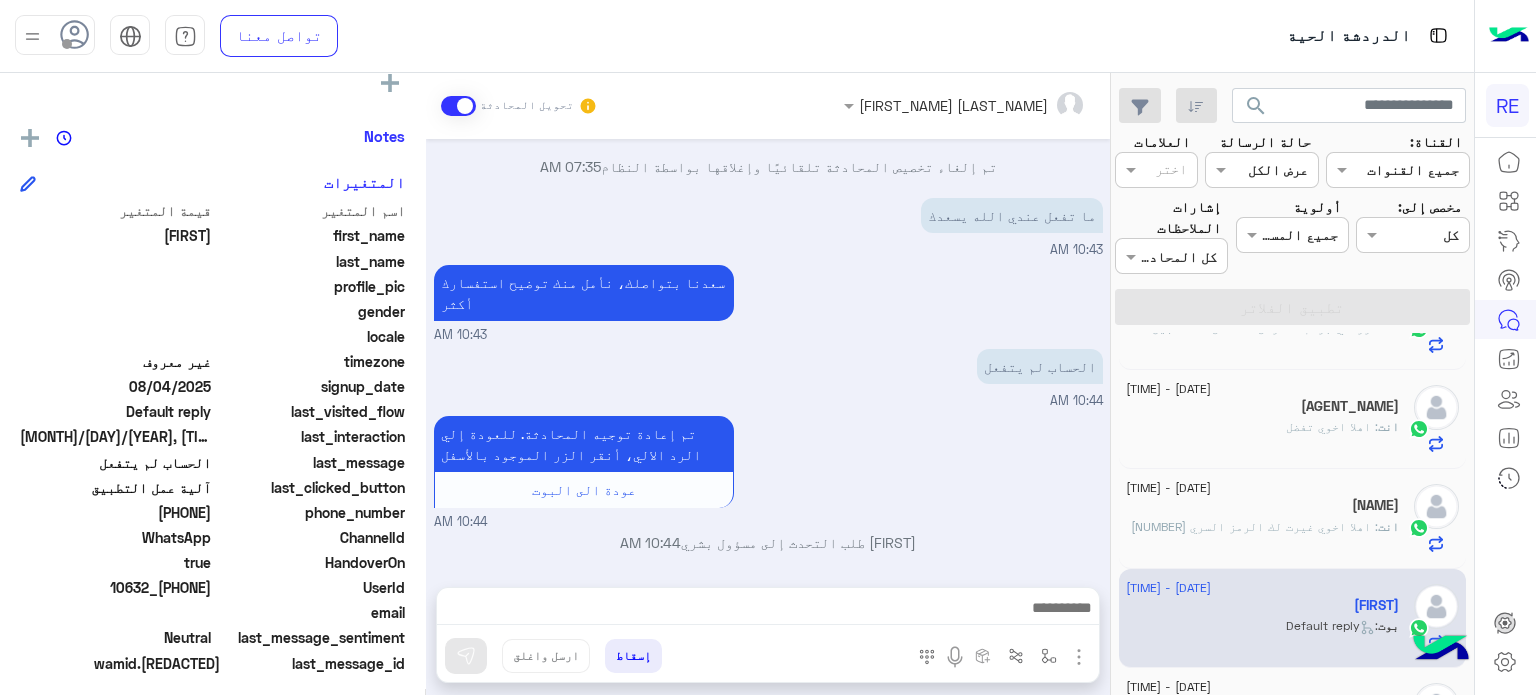 drag, startPoint x: 213, startPoint y: 586, endPoint x: 142, endPoint y: 597, distance: 71.84706 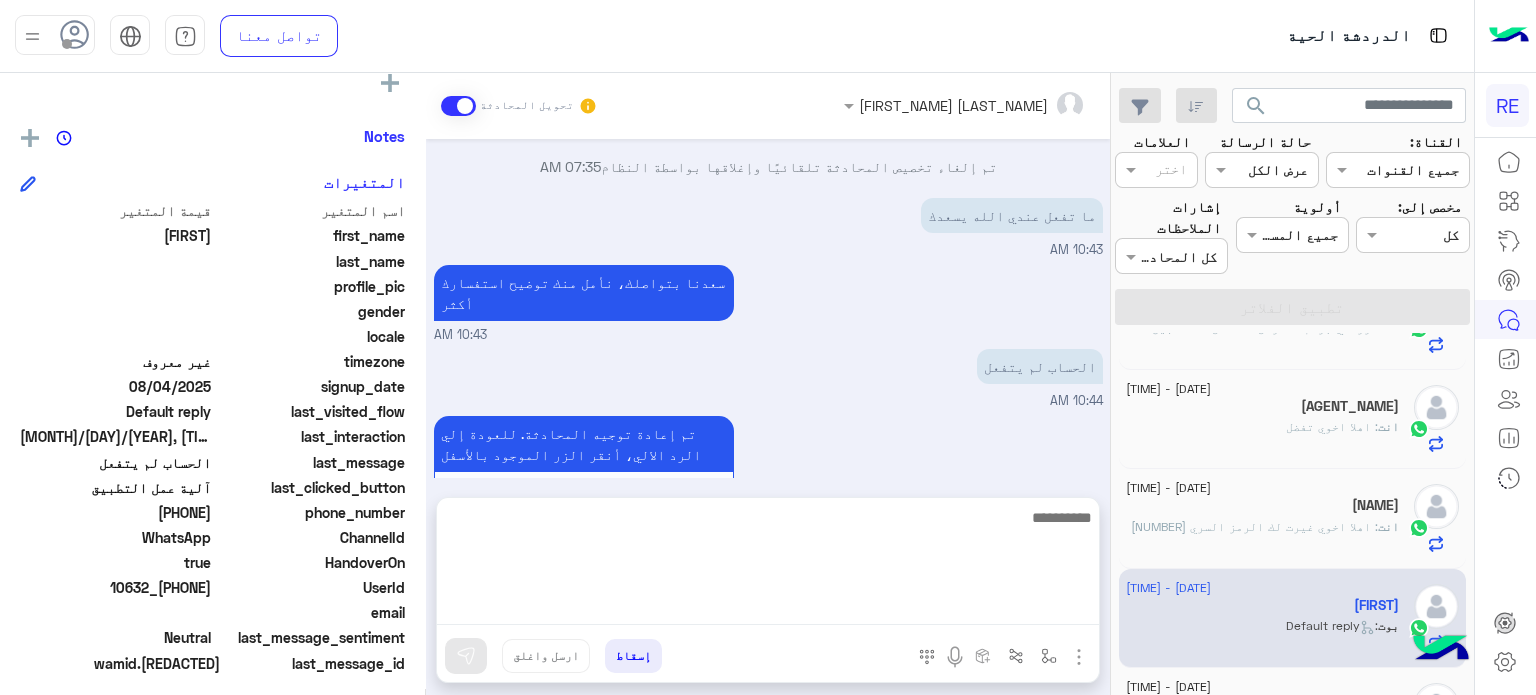 click at bounding box center (768, 565) 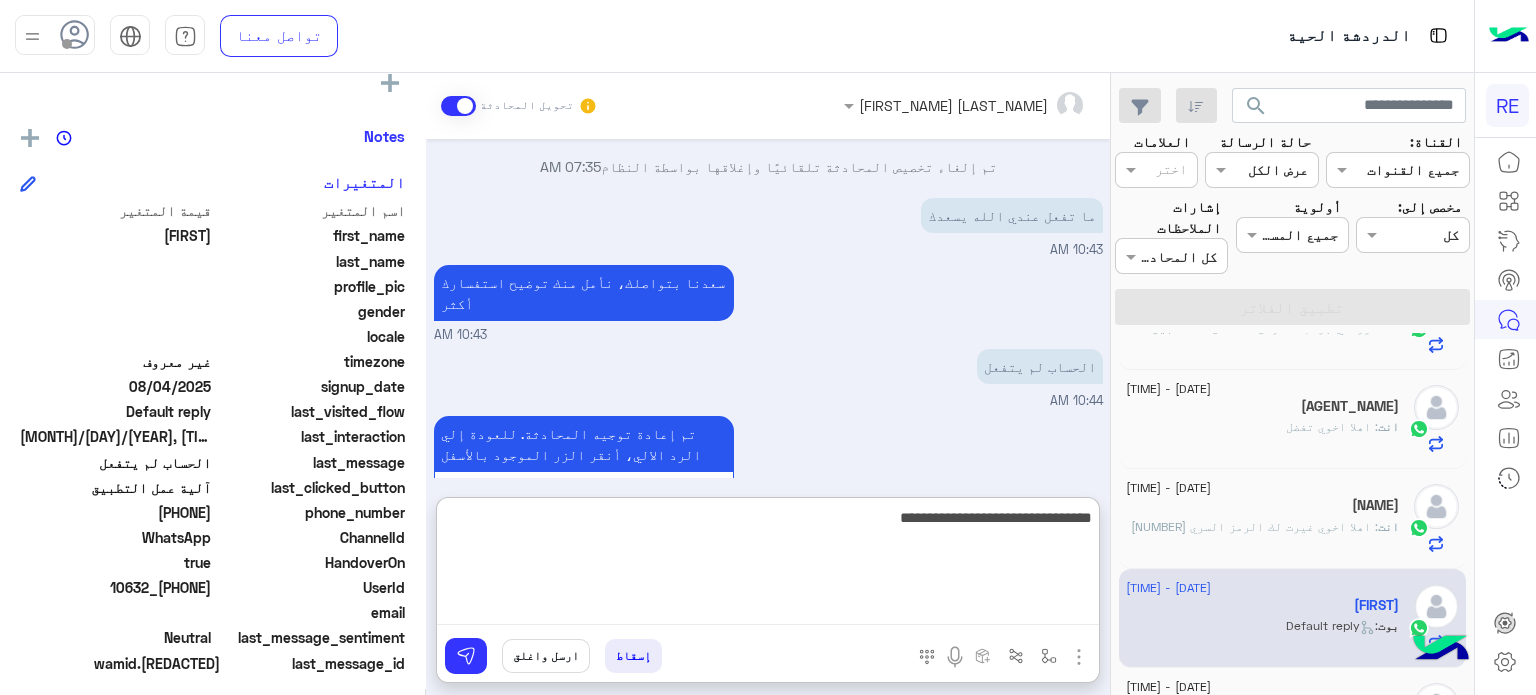 type on "**********" 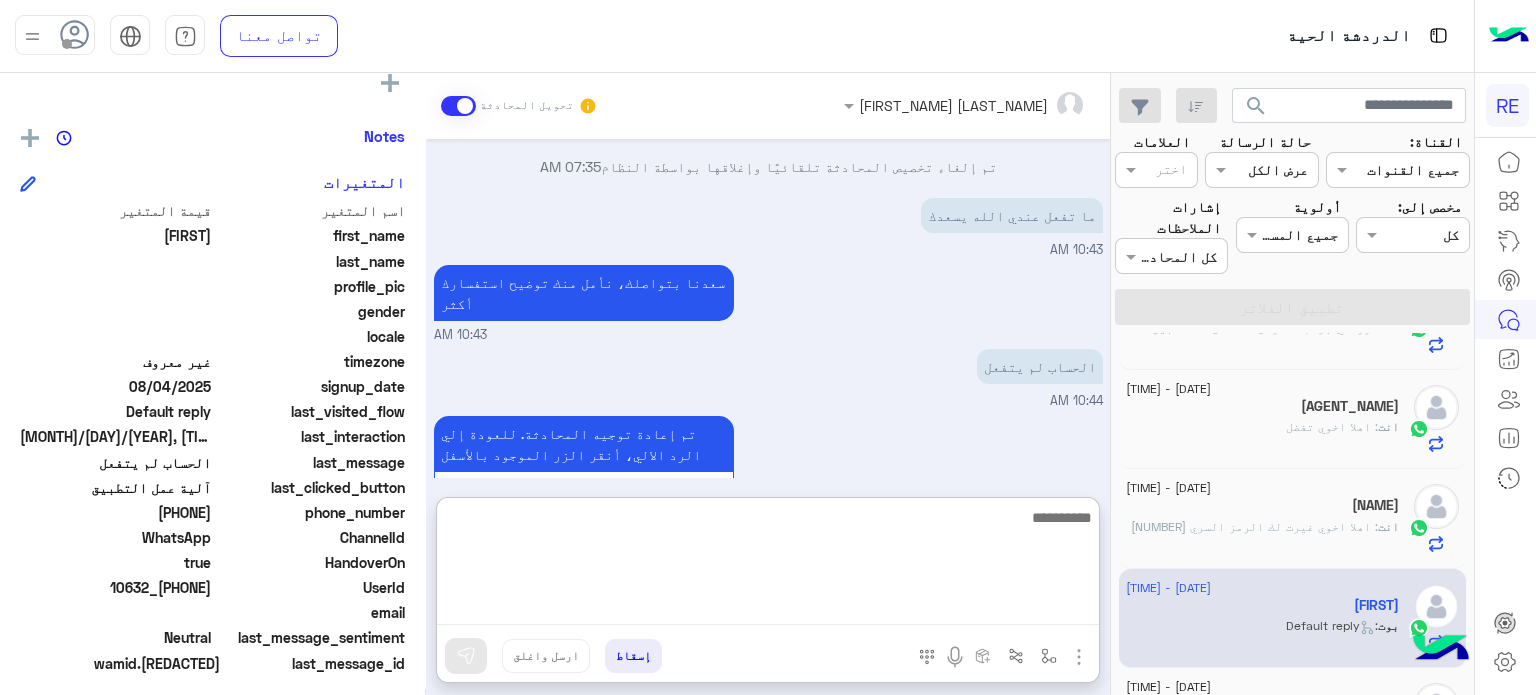 scroll, scrollTop: 388, scrollLeft: 0, axis: vertical 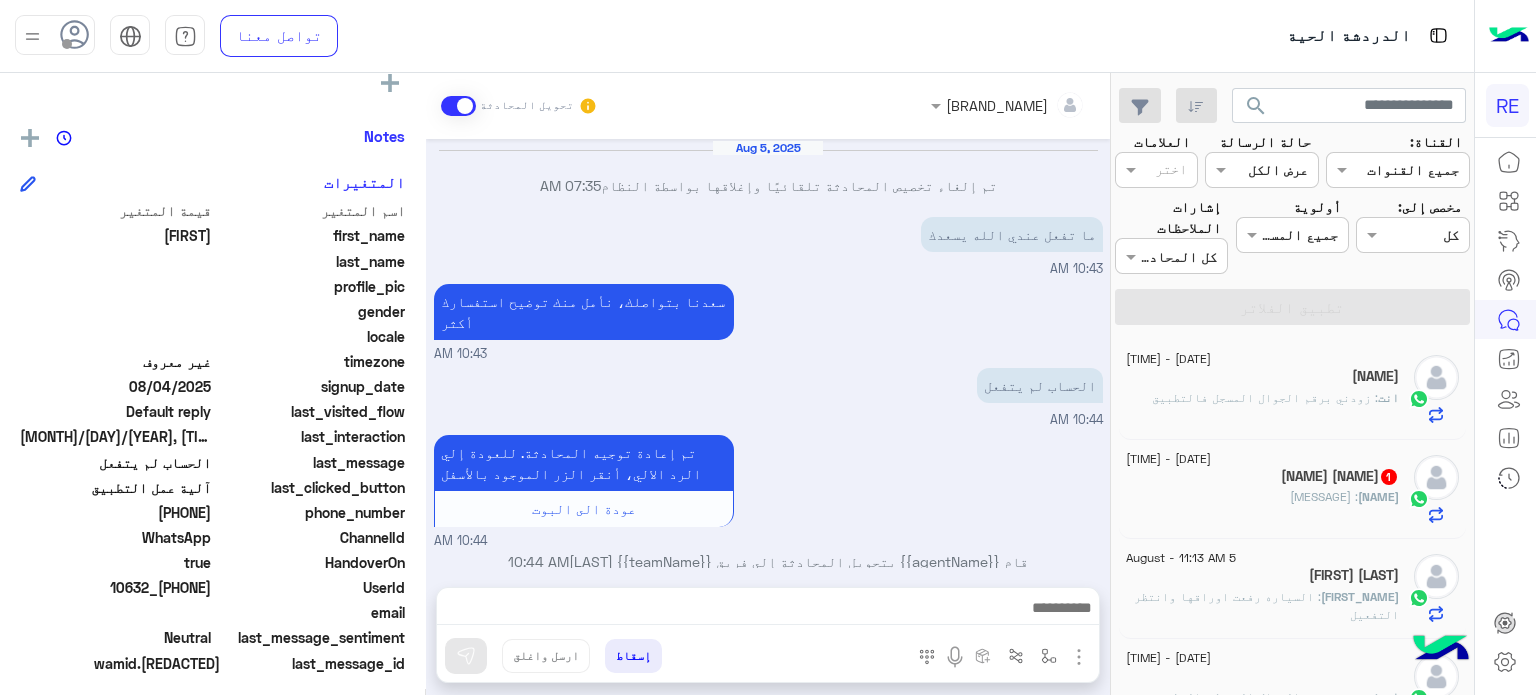 click on ": [MESSAGE]" 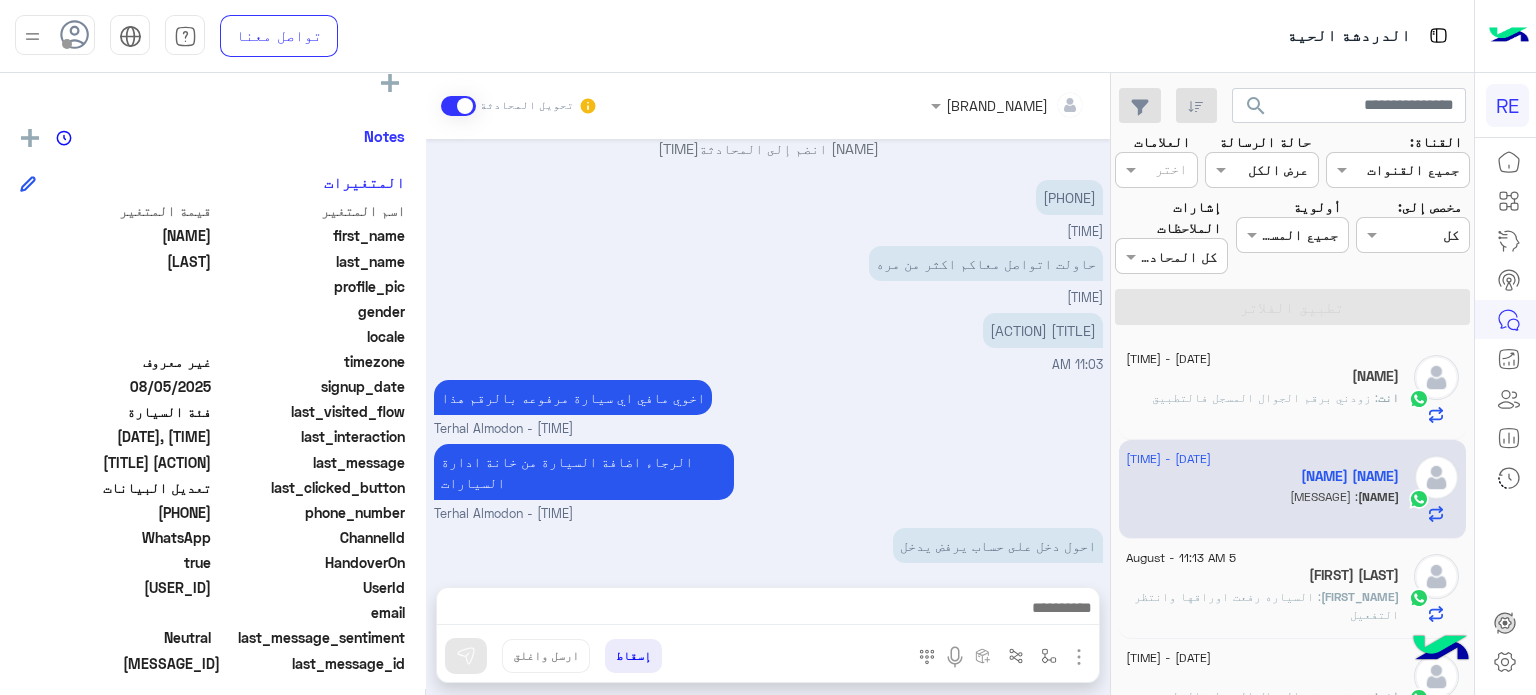scroll, scrollTop: 456, scrollLeft: 0, axis: vertical 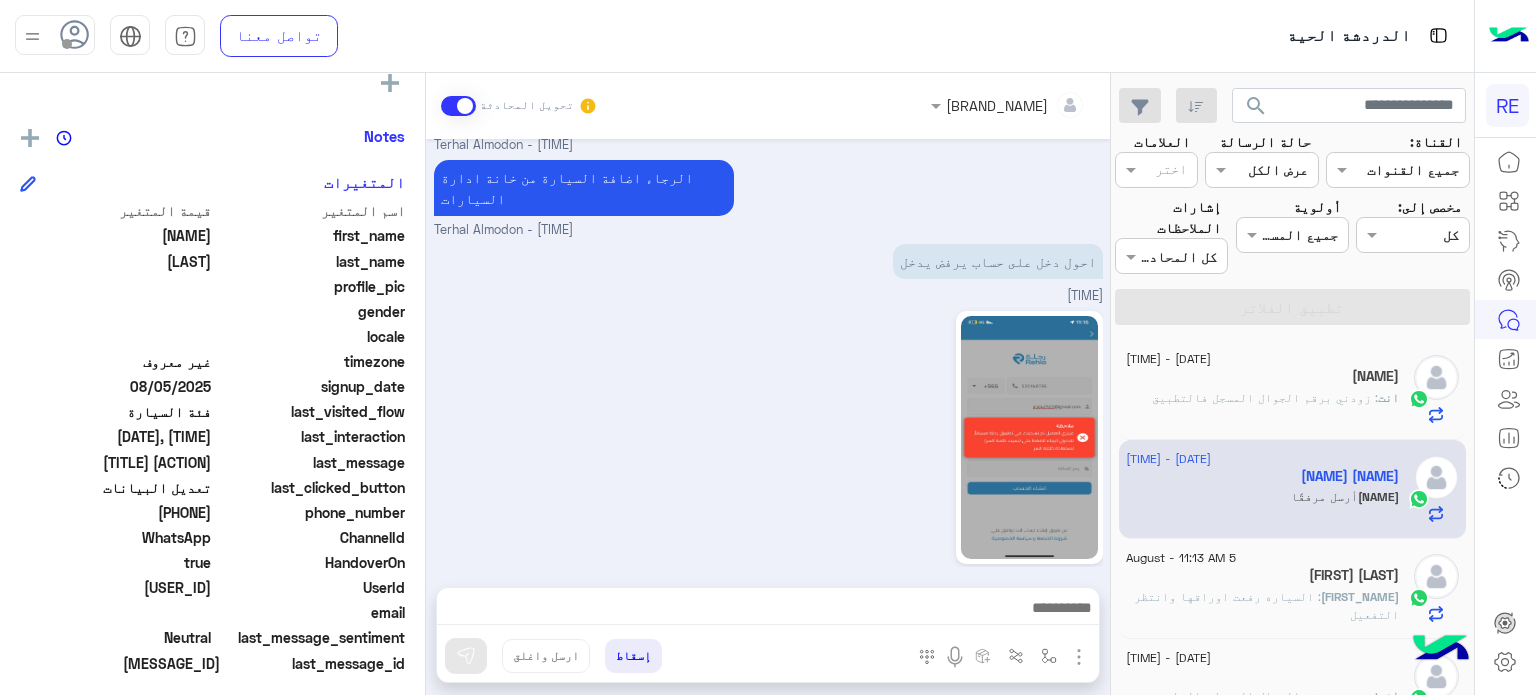 drag, startPoint x: 212, startPoint y: 511, endPoint x: 145, endPoint y: 519, distance: 67.47592 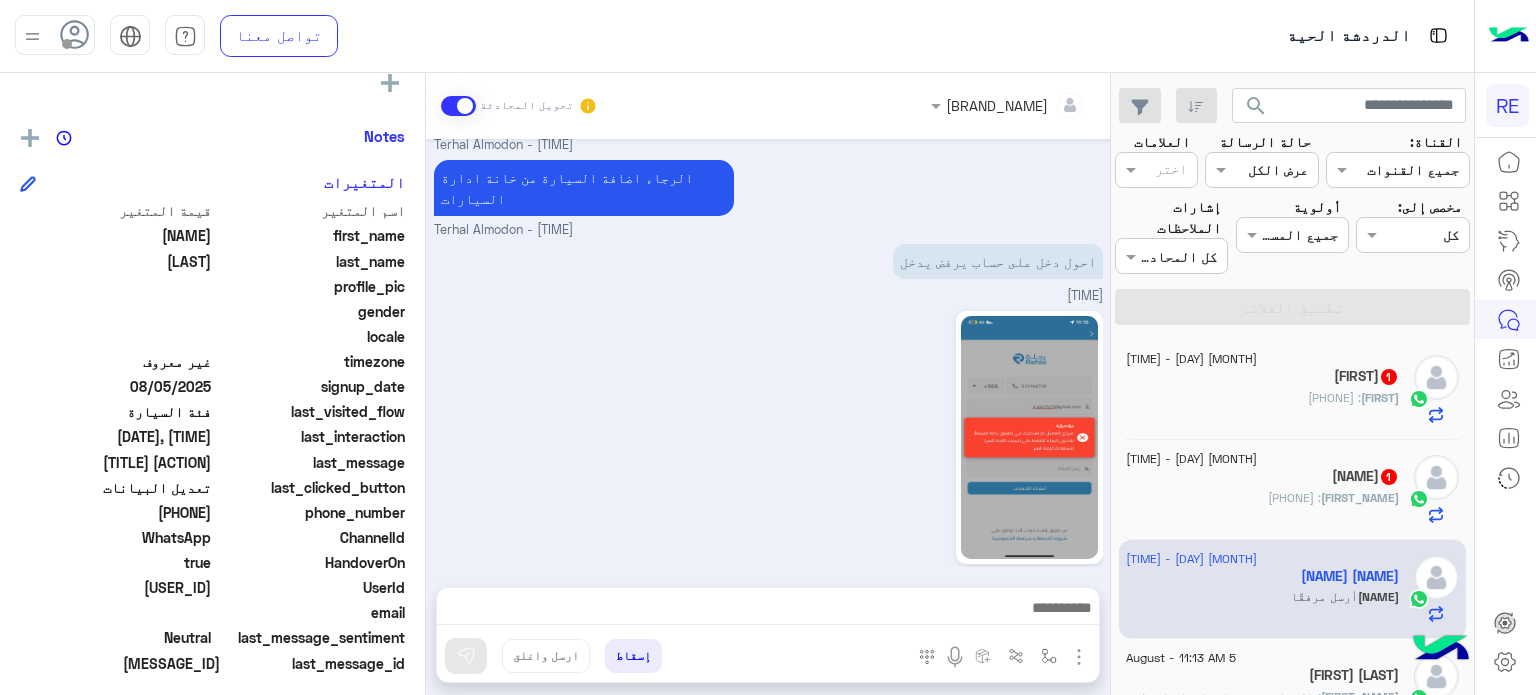 scroll, scrollTop: 740, scrollLeft: 0, axis: vertical 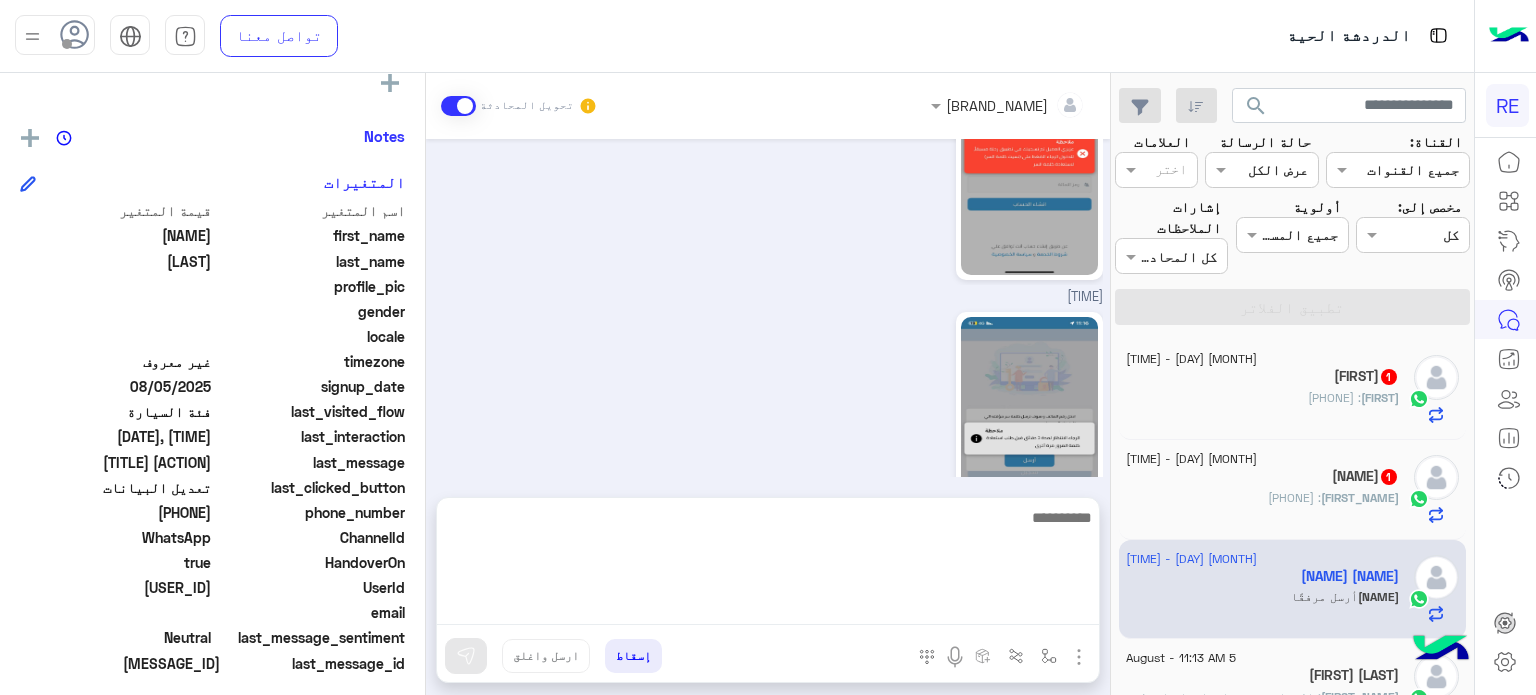 click at bounding box center [768, 565] 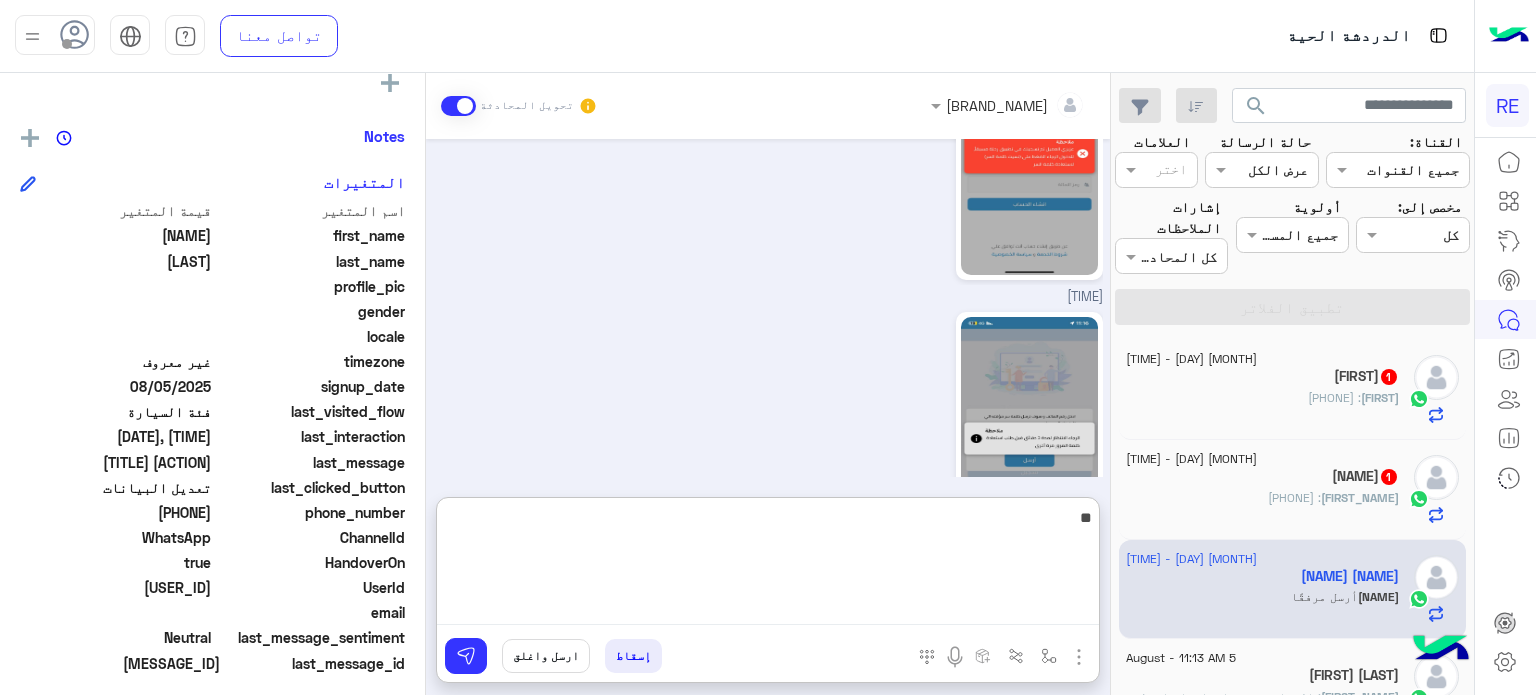 type on "*" 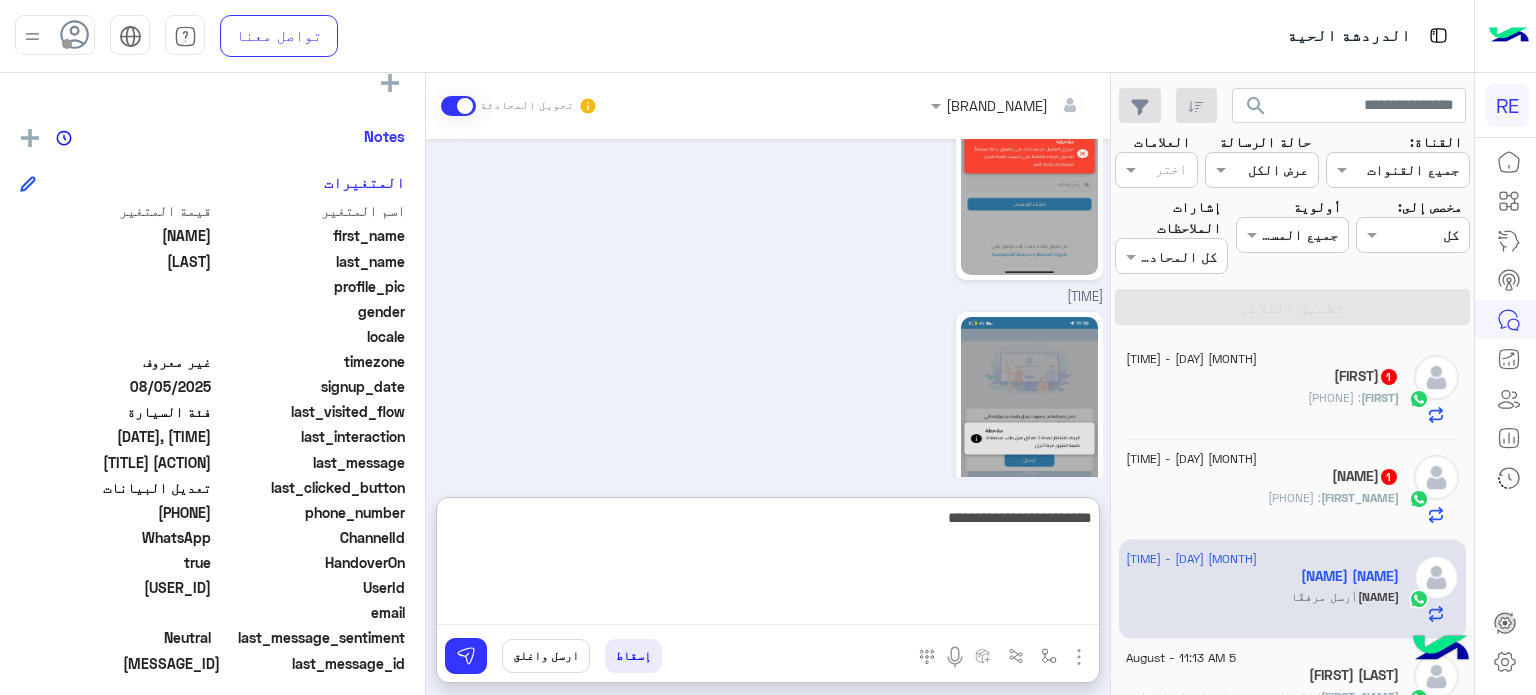 paste on "**********" 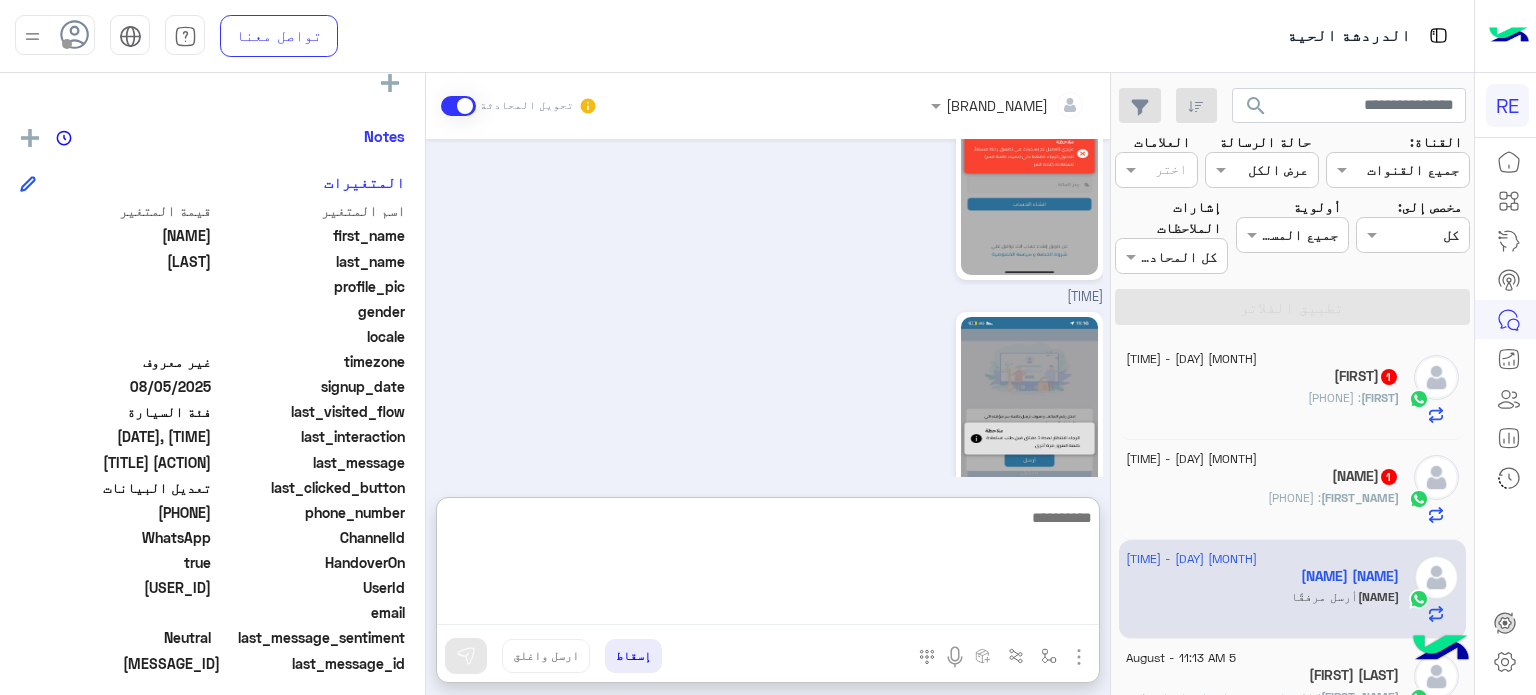 scroll, scrollTop: 895, scrollLeft: 0, axis: vertical 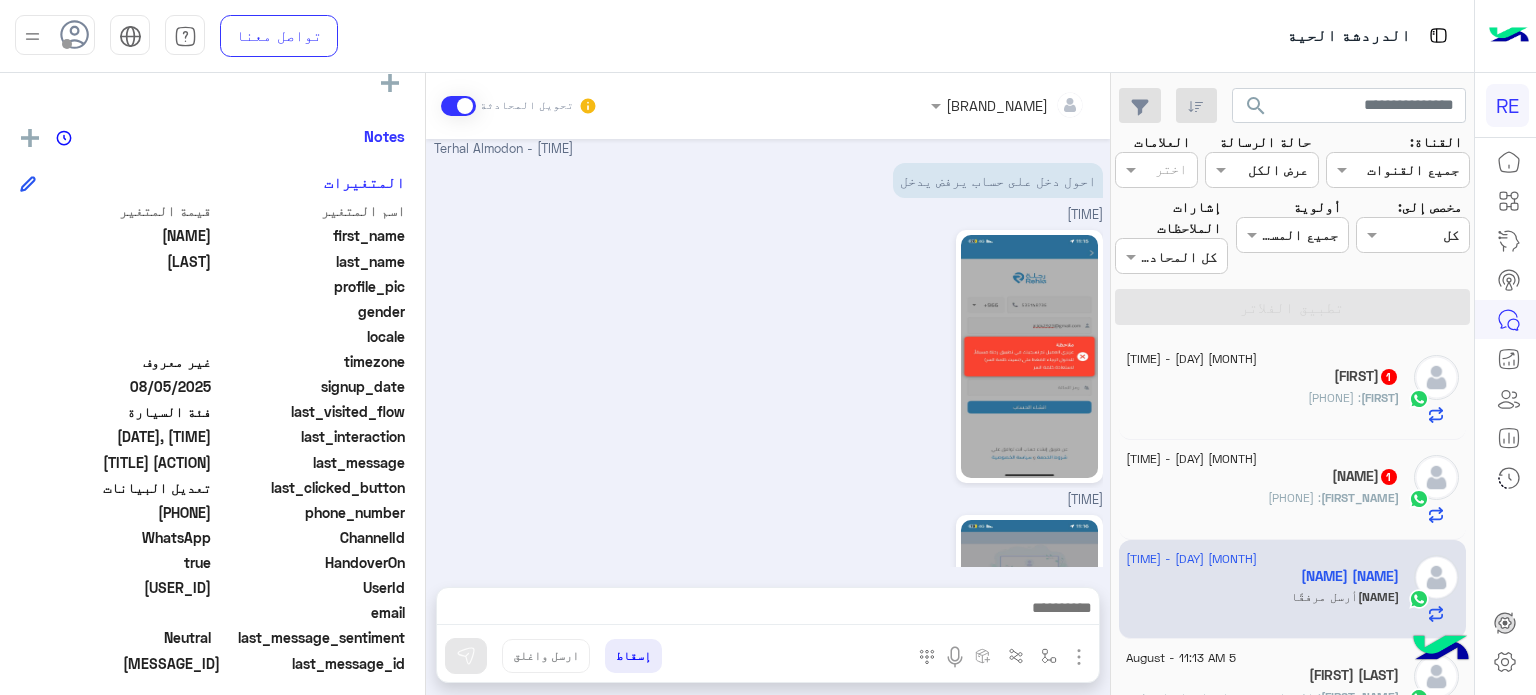 click on "[FIRST] [LAST] 1" 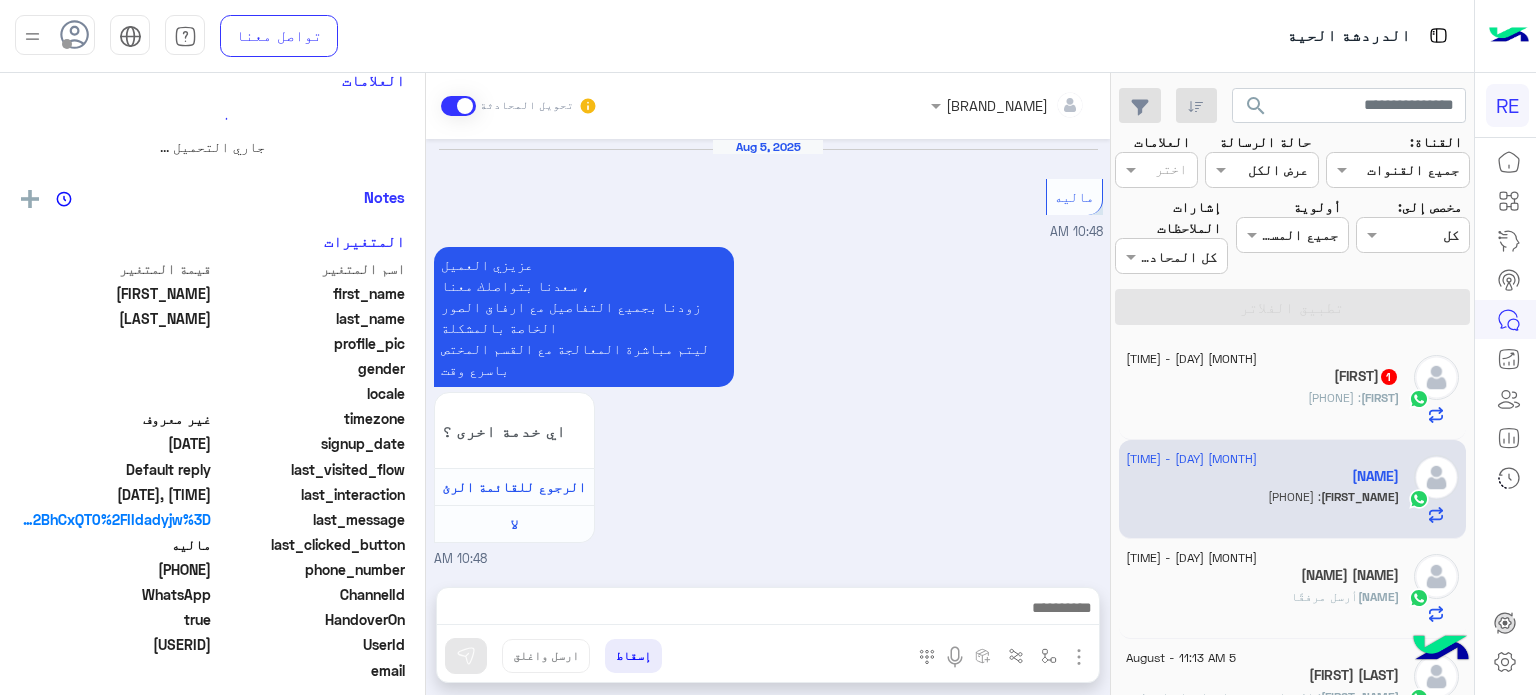 scroll, scrollTop: 898, scrollLeft: 0, axis: vertical 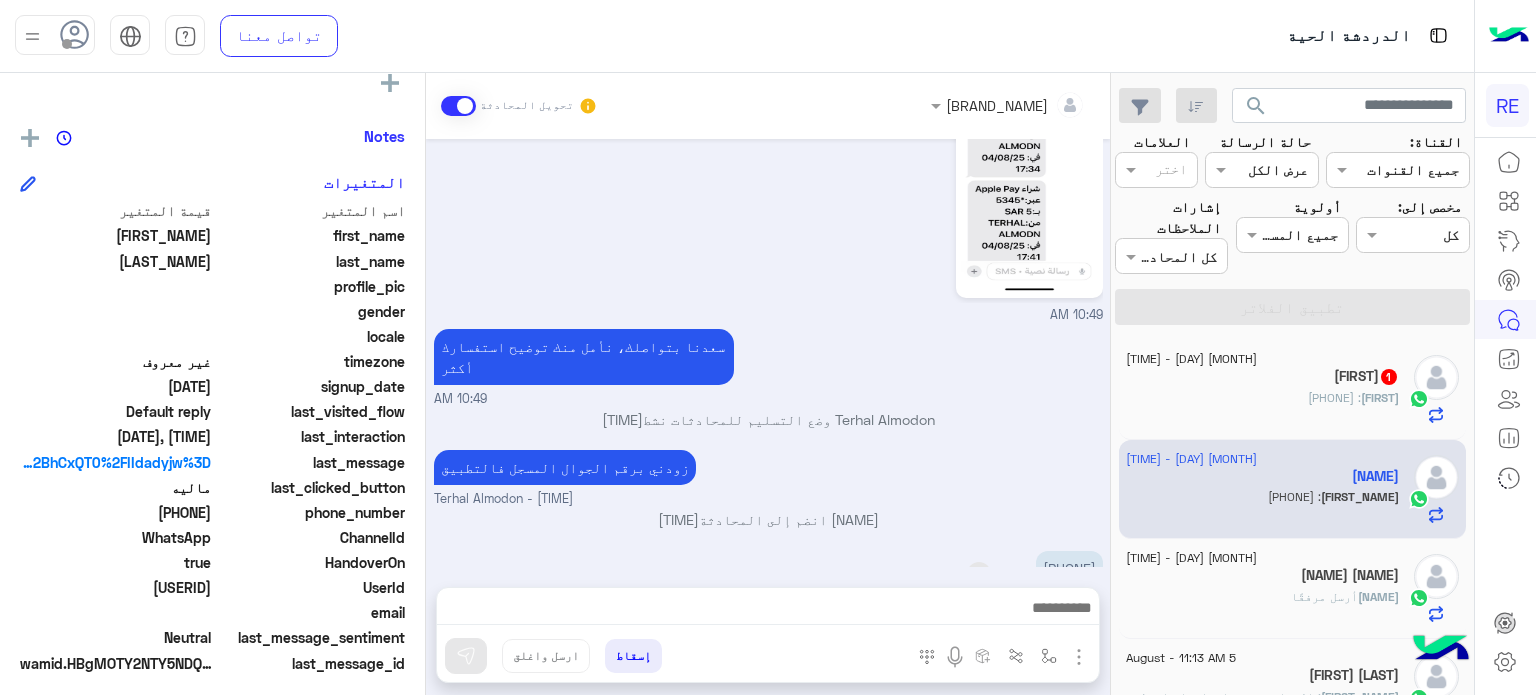 drag, startPoint x: 1093, startPoint y: 525, endPoint x: 1020, endPoint y: 527, distance: 73.02739 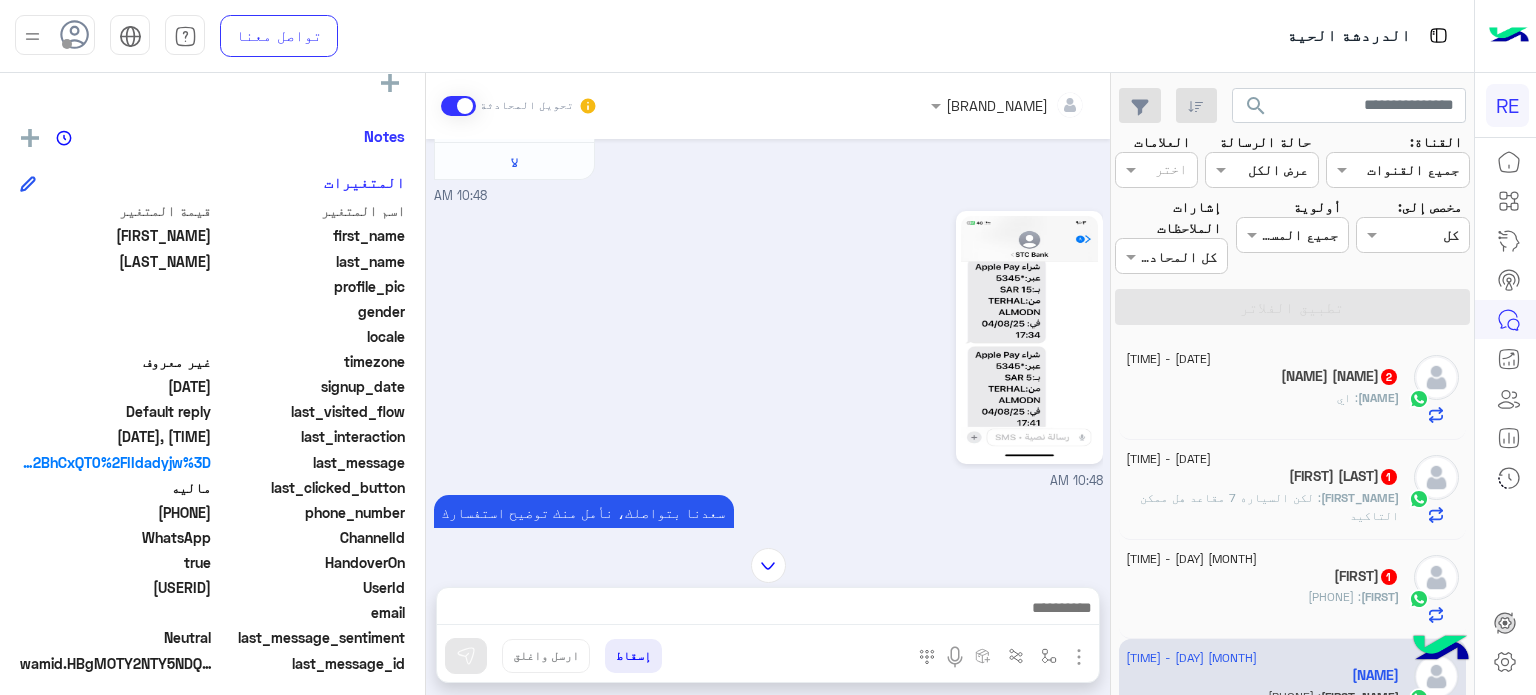 scroll, scrollTop: 1765, scrollLeft: 0, axis: vertical 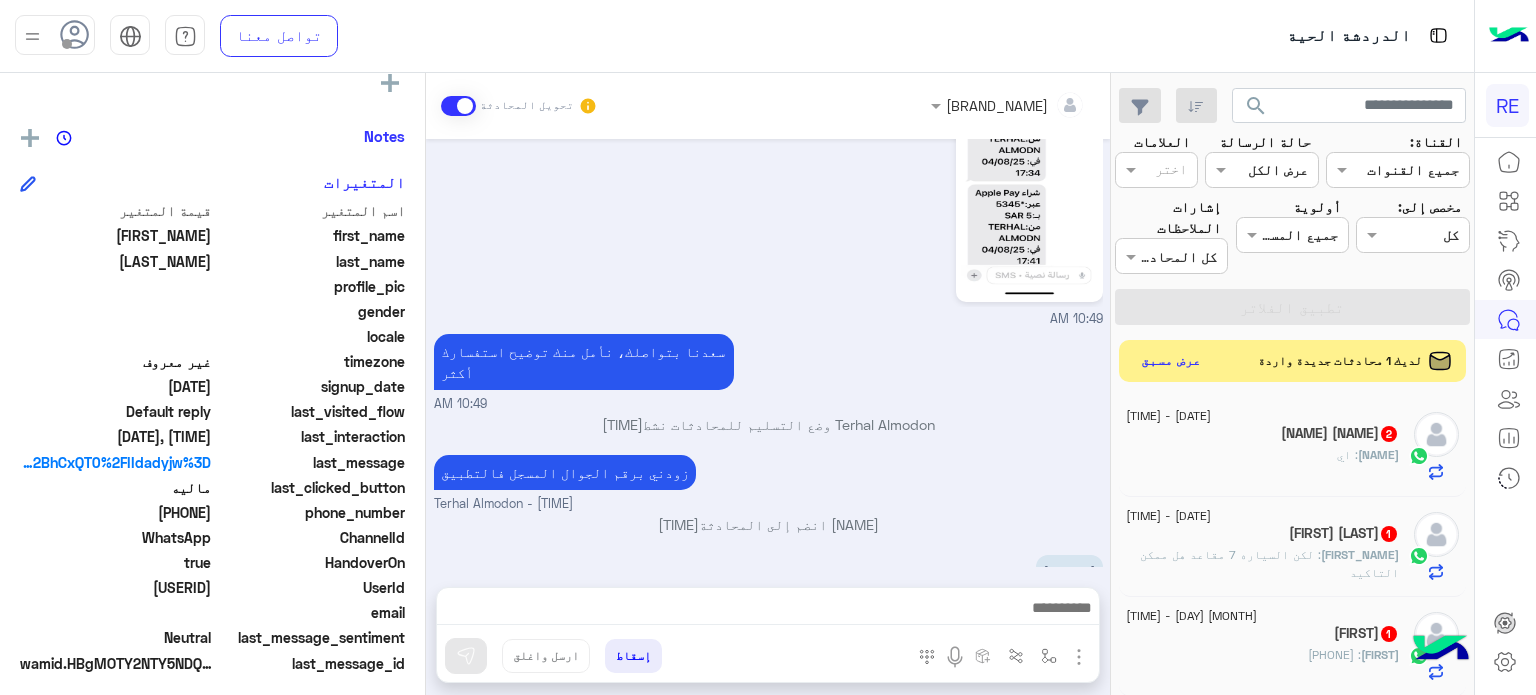 click on "عرض مسبق" 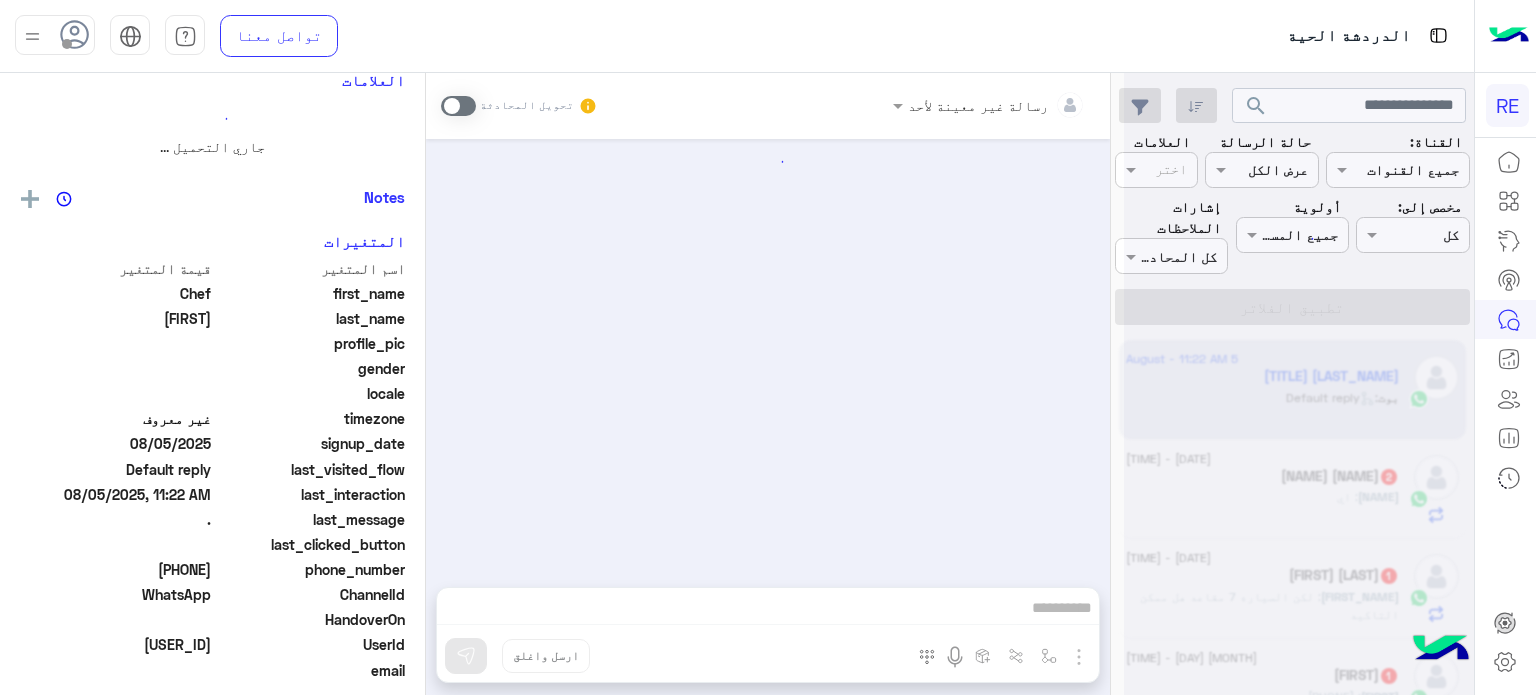 scroll, scrollTop: 0, scrollLeft: 0, axis: both 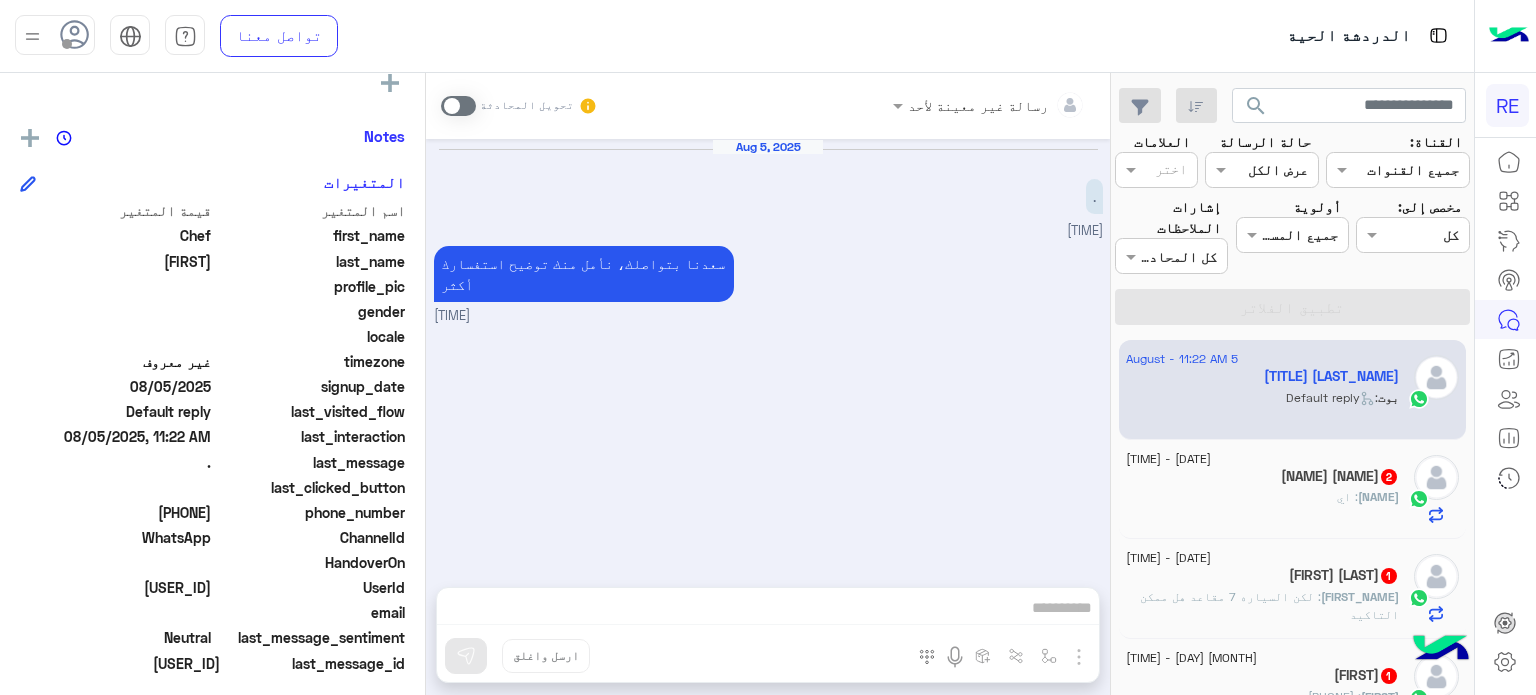 click on "[FIRST] : اي" 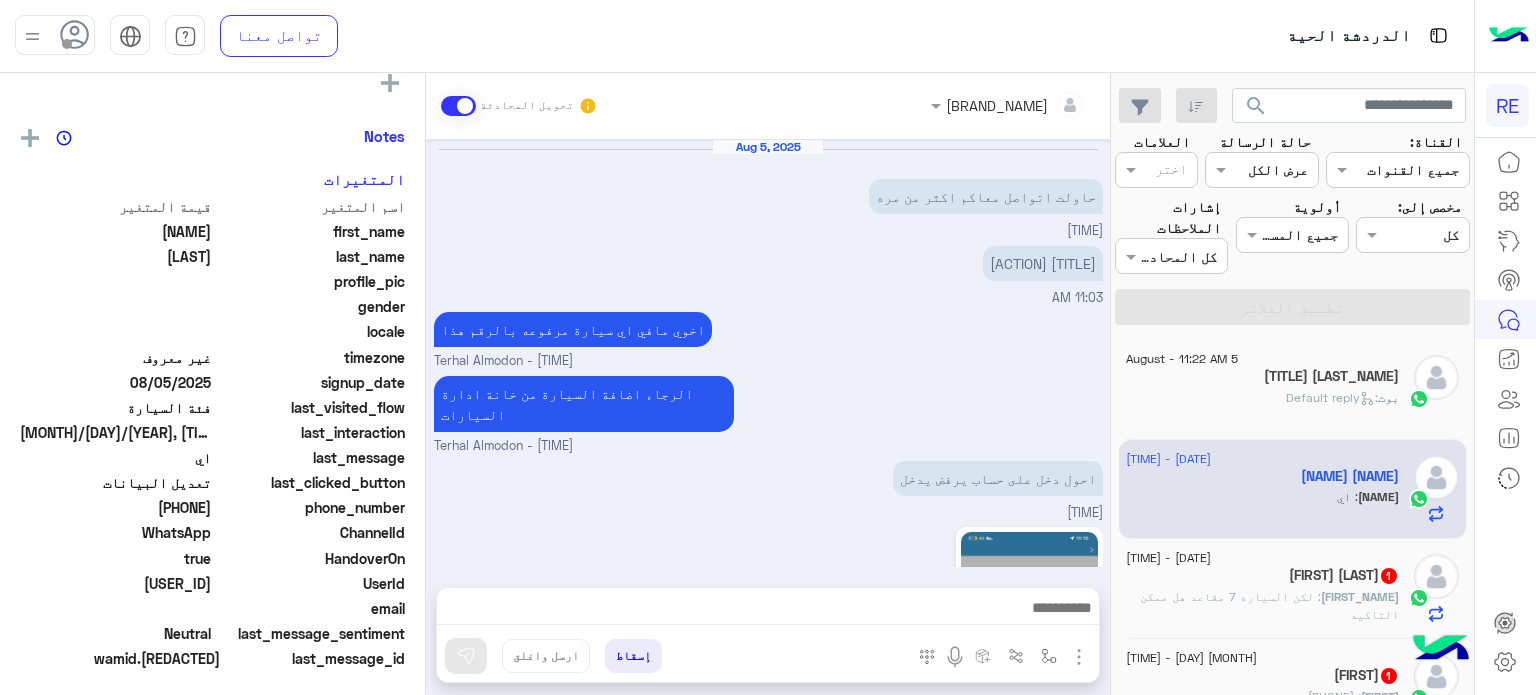 scroll, scrollTop: 698, scrollLeft: 0, axis: vertical 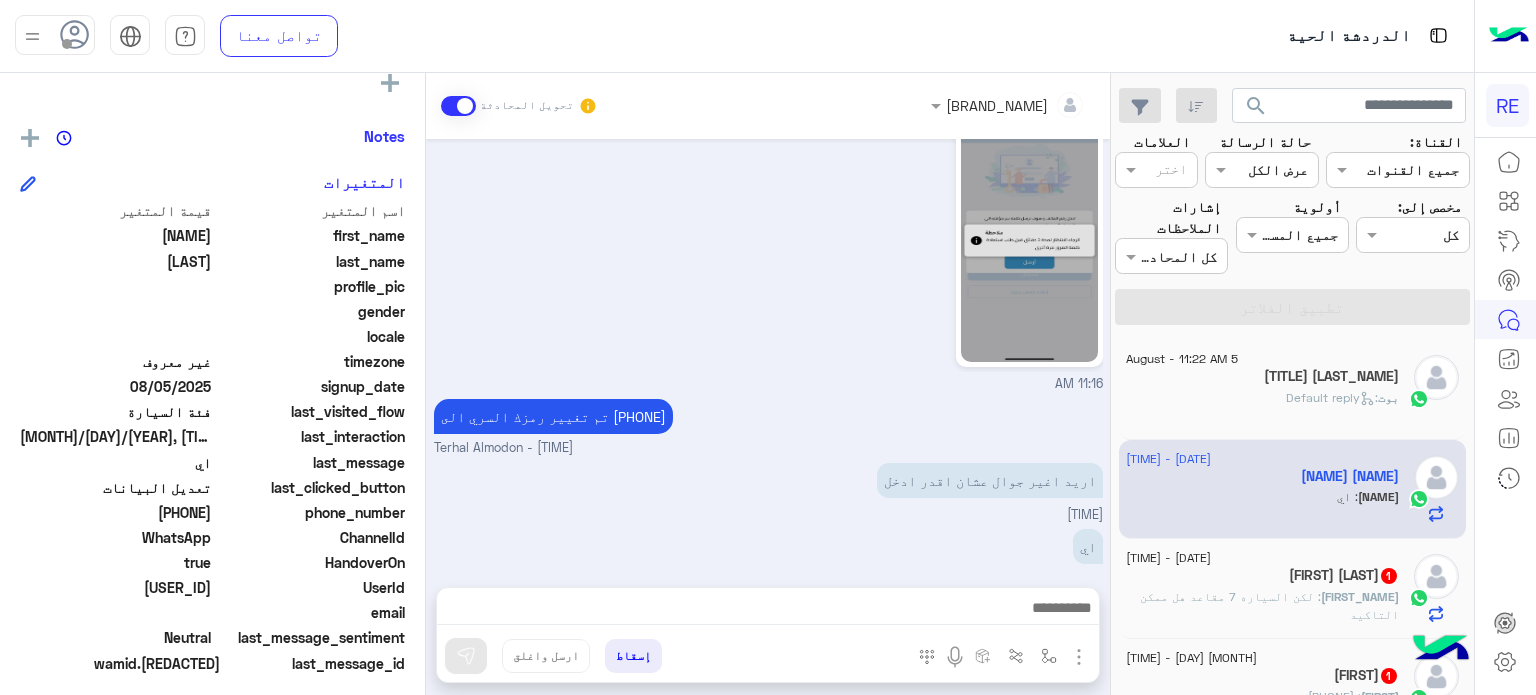 click on "[FIRST_NAME] [LAST_NAME] [NUMBER]" 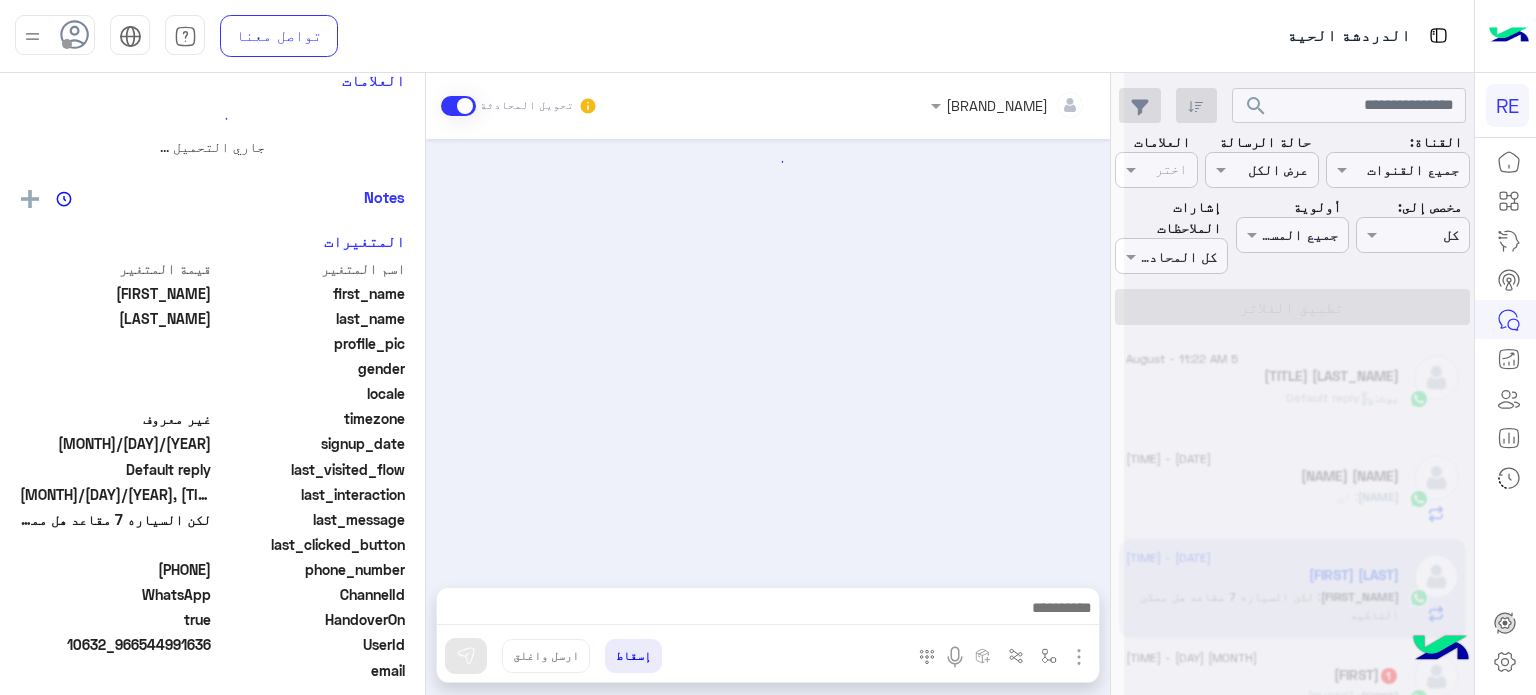 scroll, scrollTop: 273, scrollLeft: 0, axis: vertical 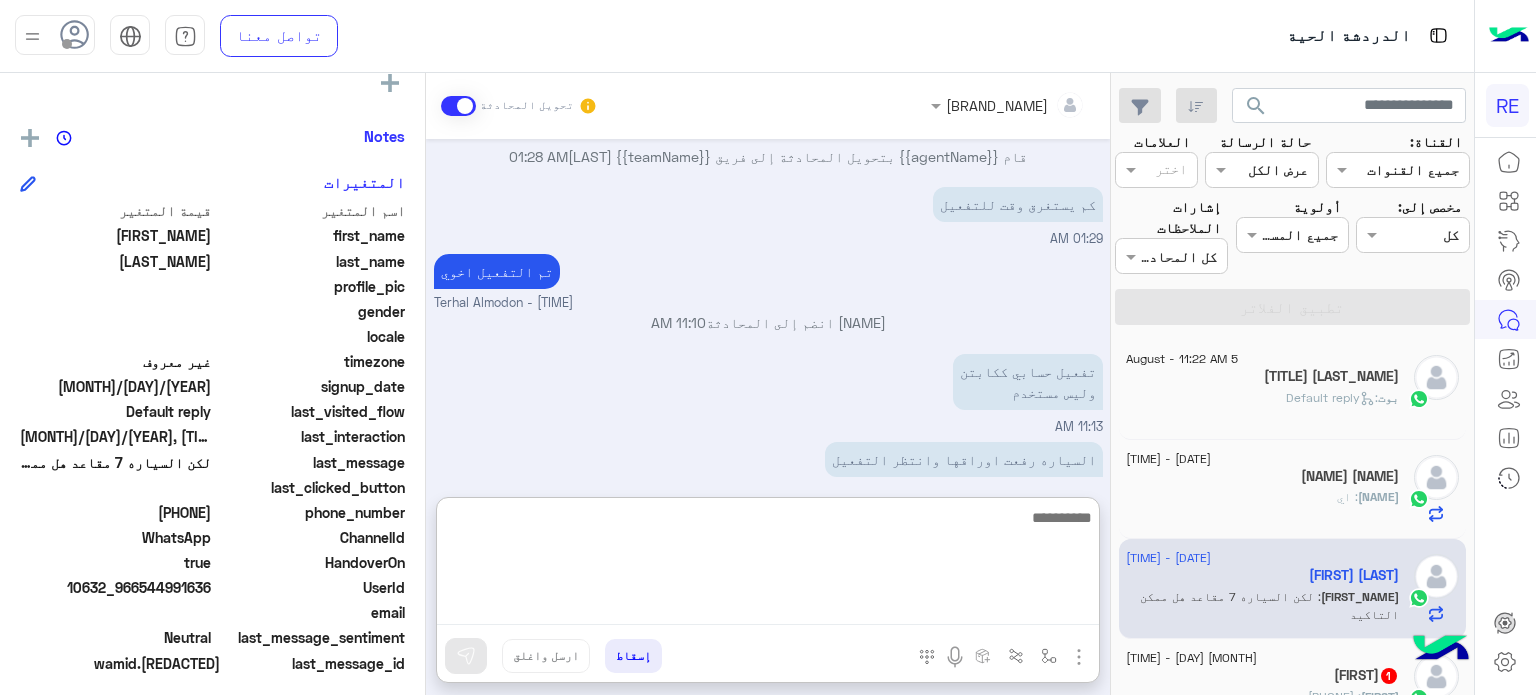click at bounding box center (768, 565) 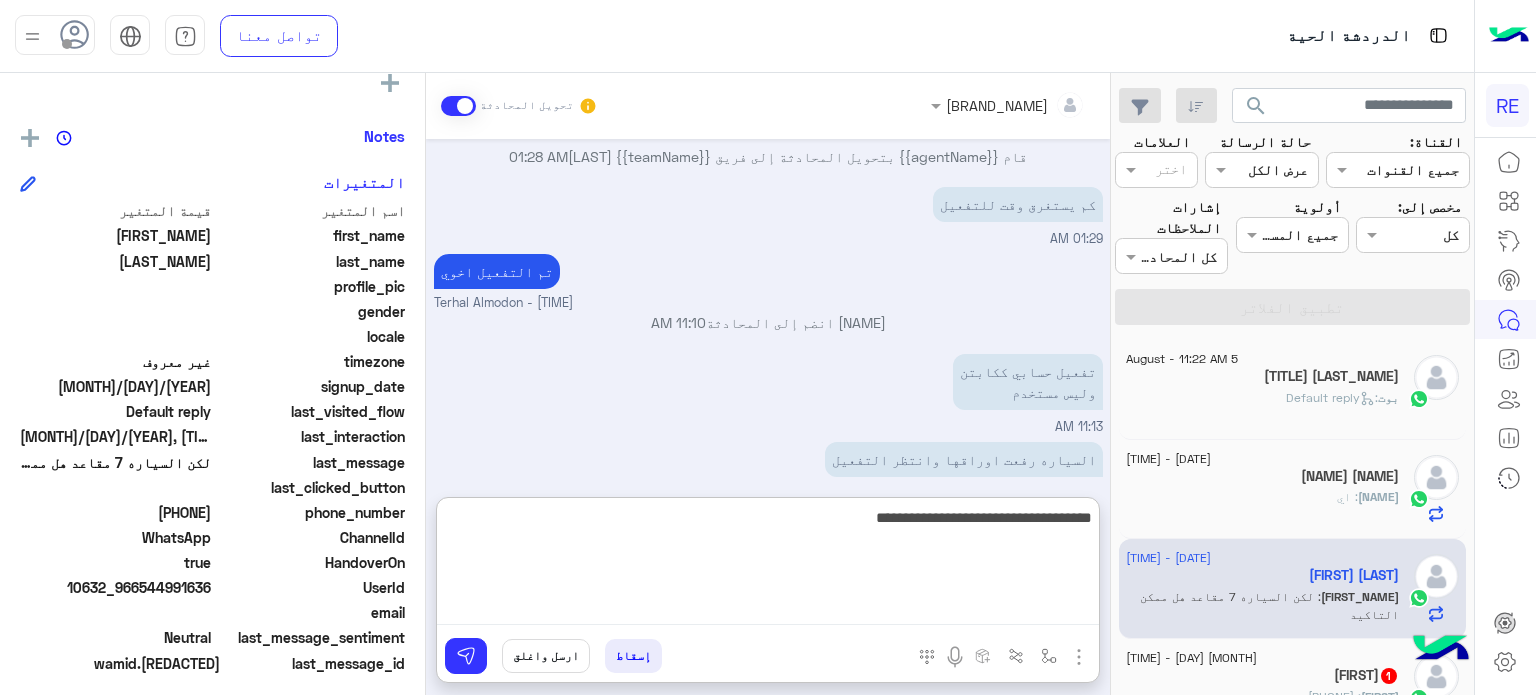 type on "**********" 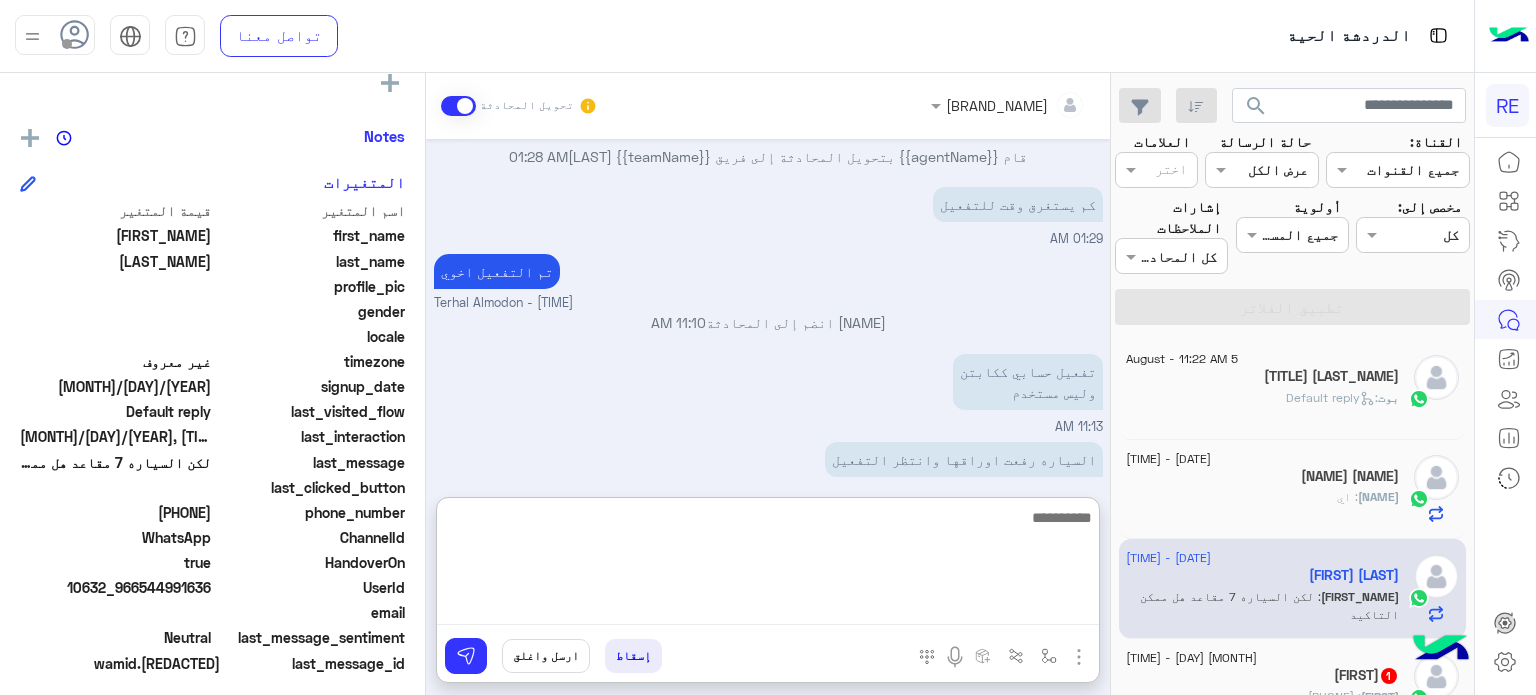 scroll, scrollTop: 428, scrollLeft: 0, axis: vertical 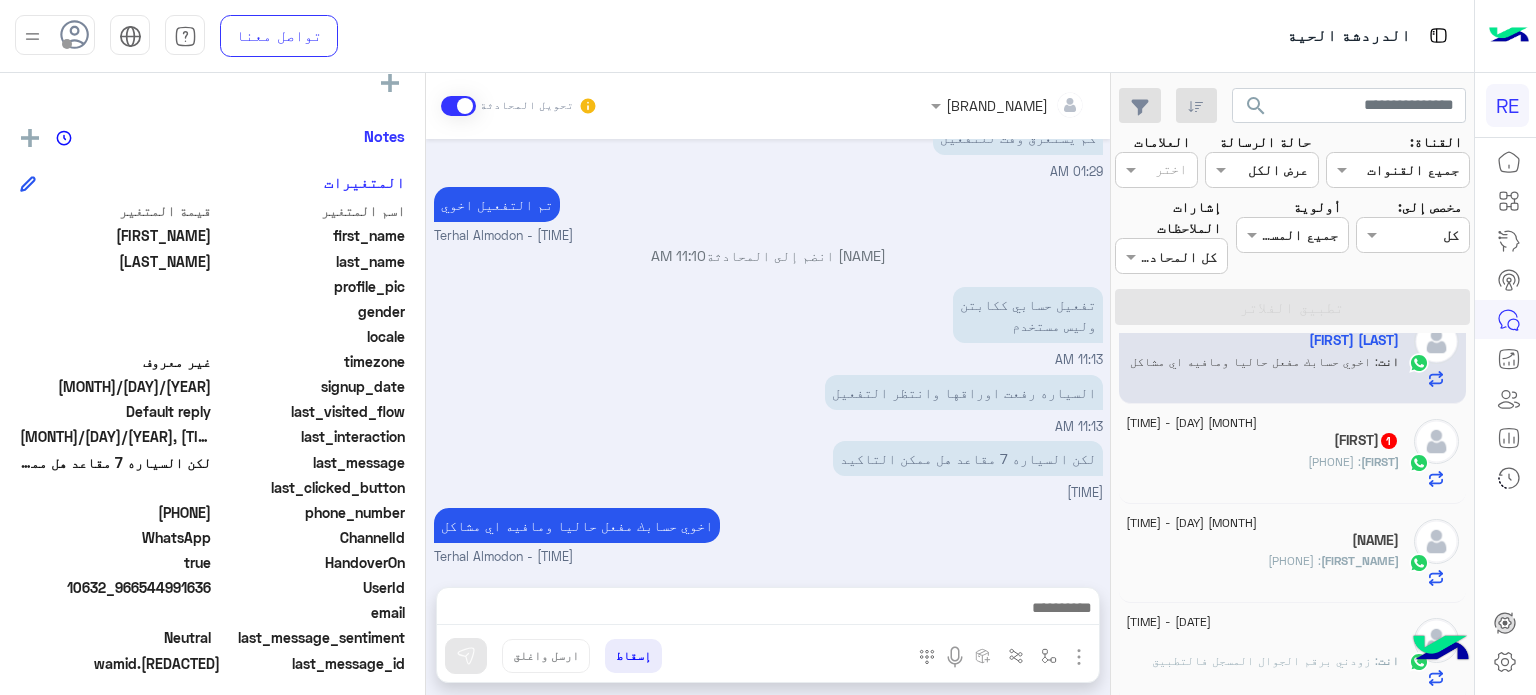 click on "[FIRST] [NUMBER]" 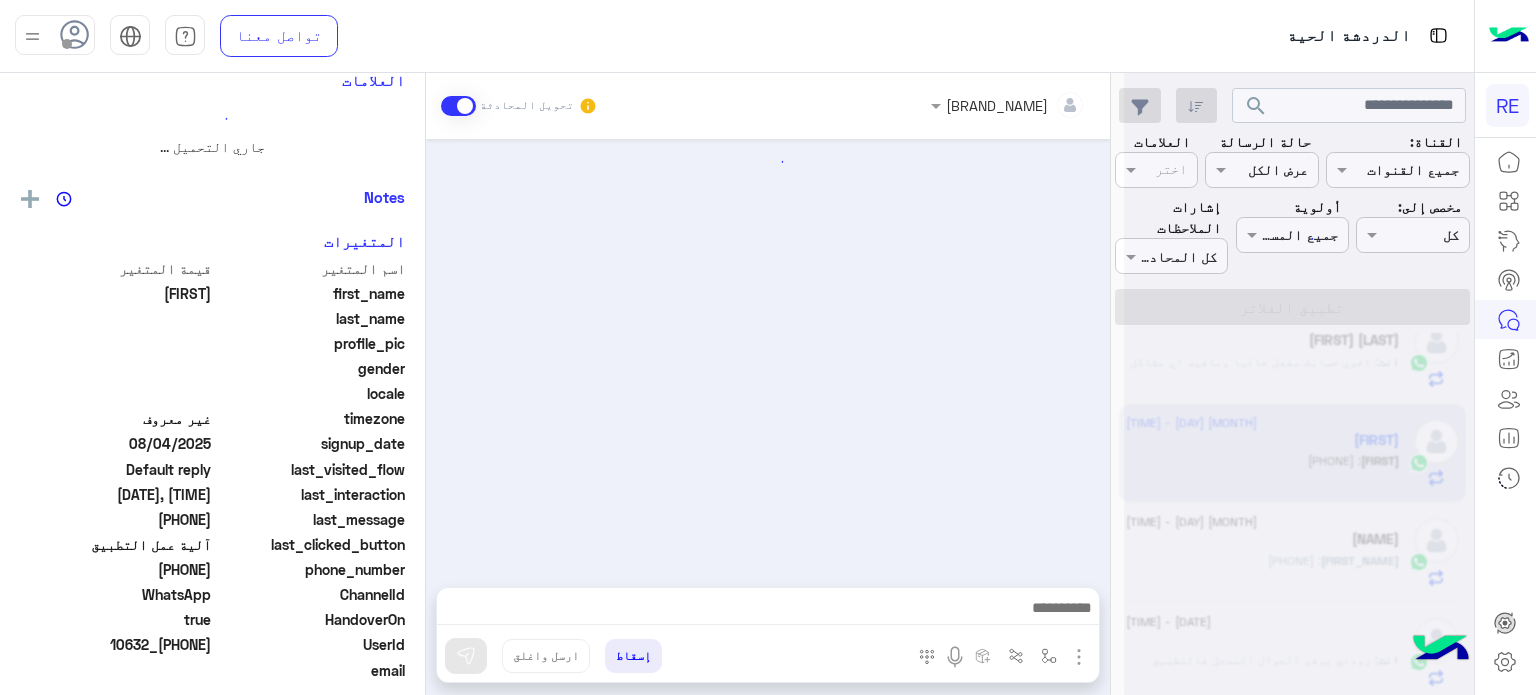 scroll, scrollTop: 0, scrollLeft: 0, axis: both 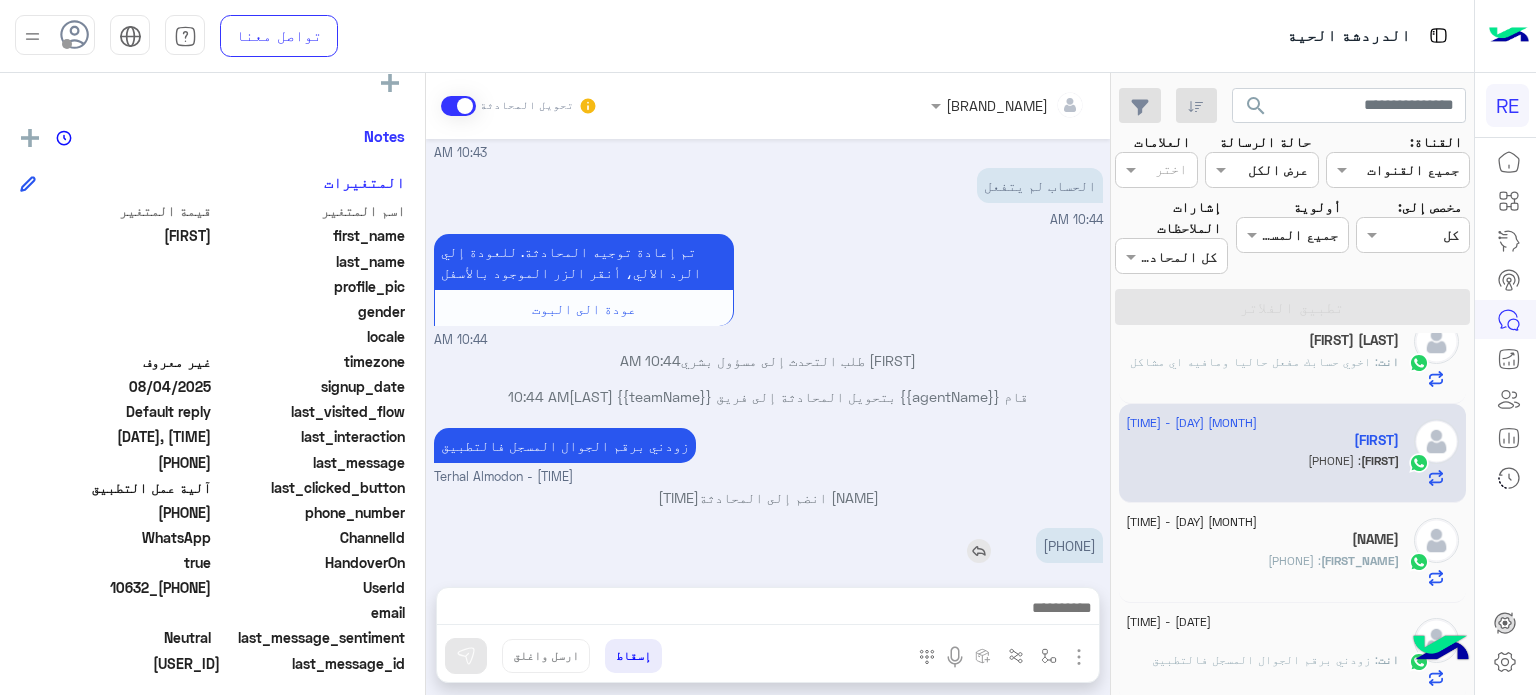 drag, startPoint x: 1098, startPoint y: 526, endPoint x: 1019, endPoint y: 529, distance: 79.05694 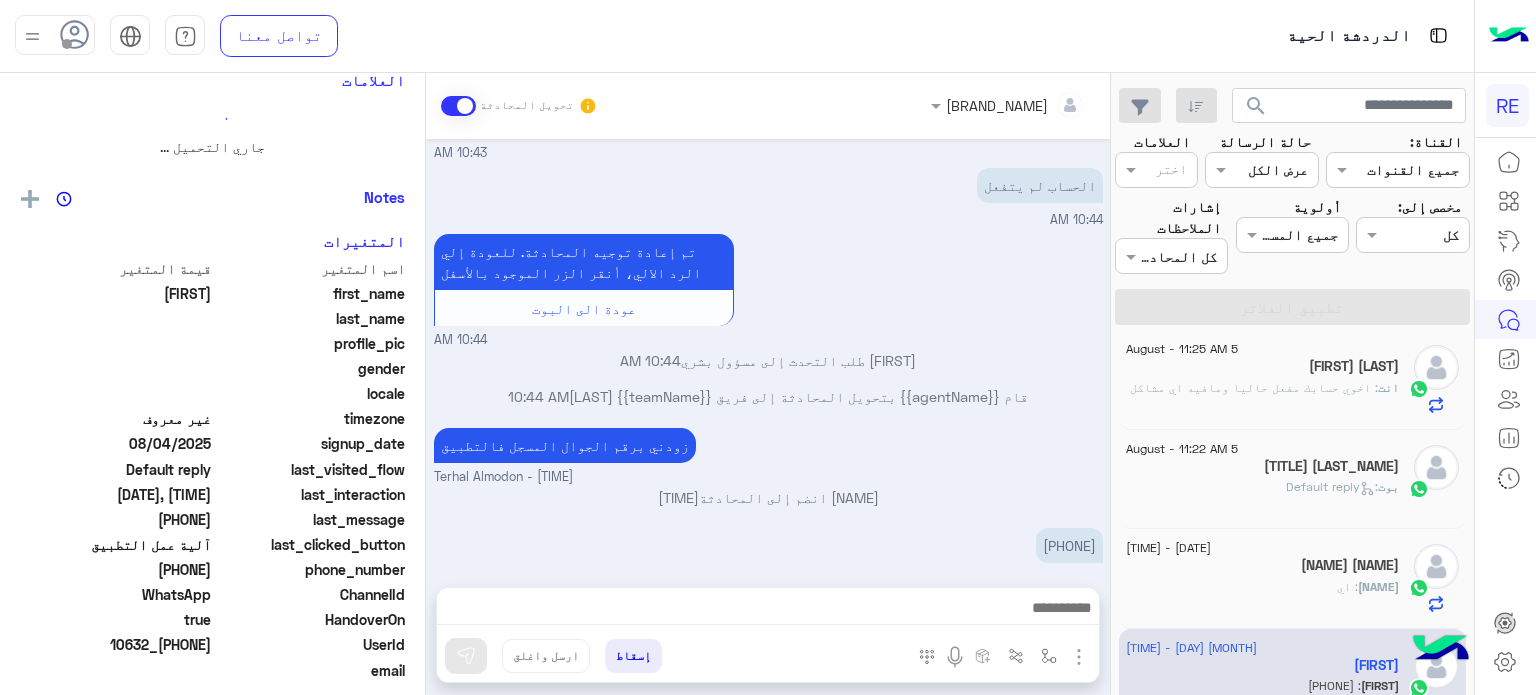 scroll, scrollTop: 0, scrollLeft: 0, axis: both 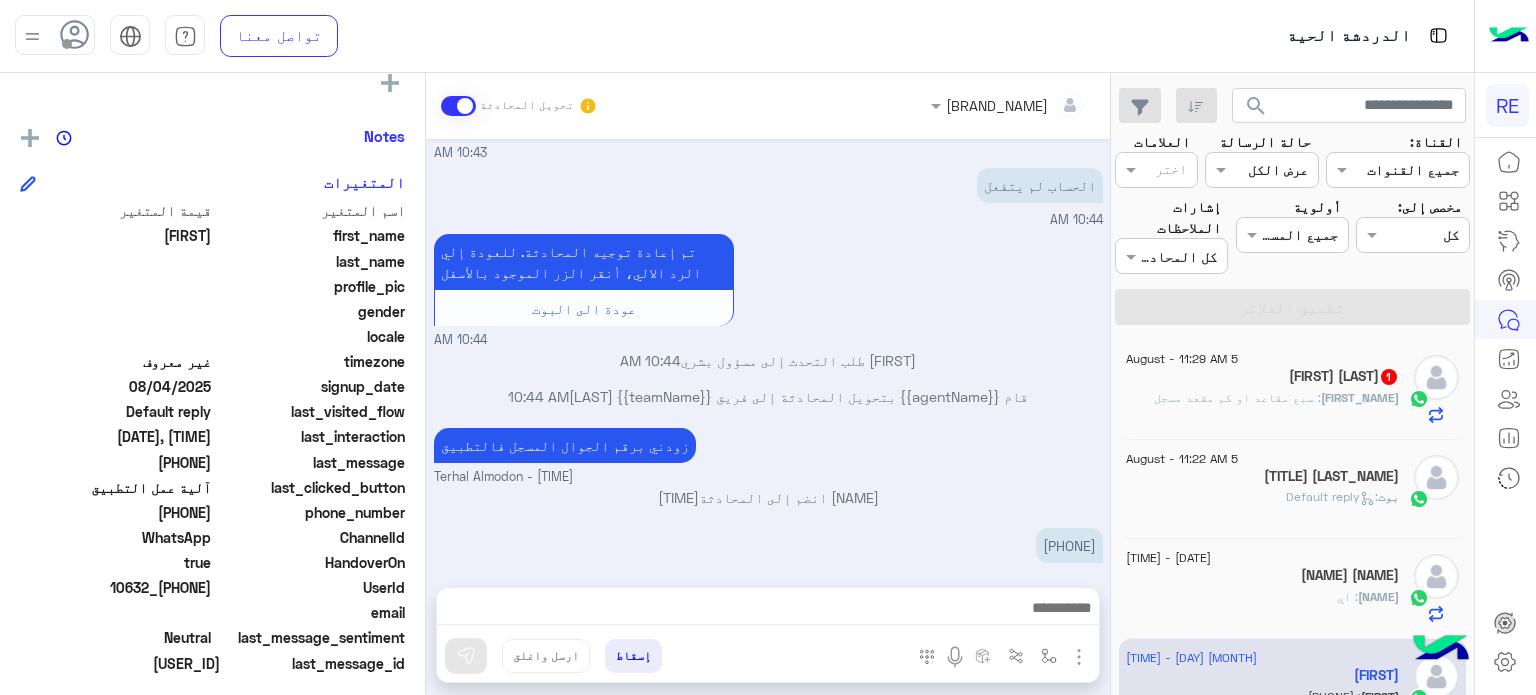 click on "[FIRST_NAME] [LAST_NAME] [NUMBER]" 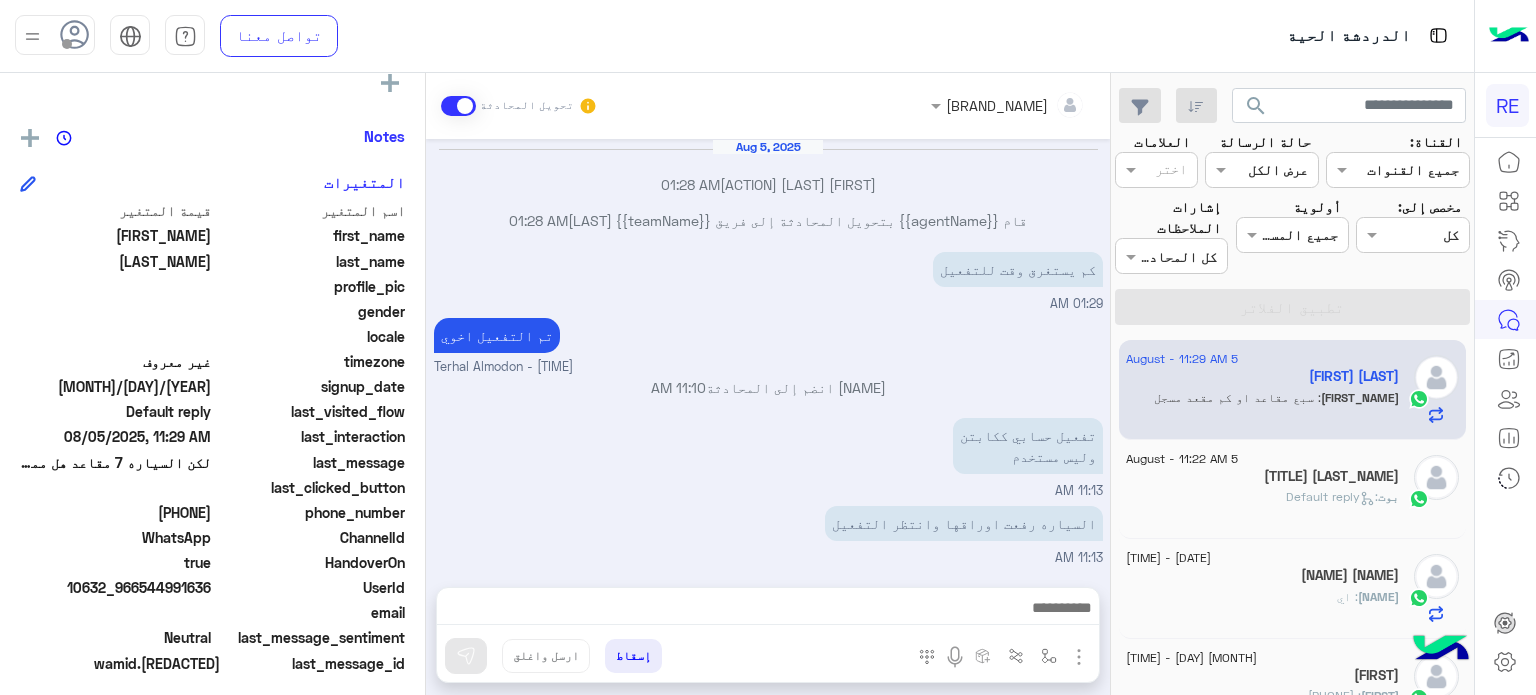 scroll, scrollTop: 196, scrollLeft: 0, axis: vertical 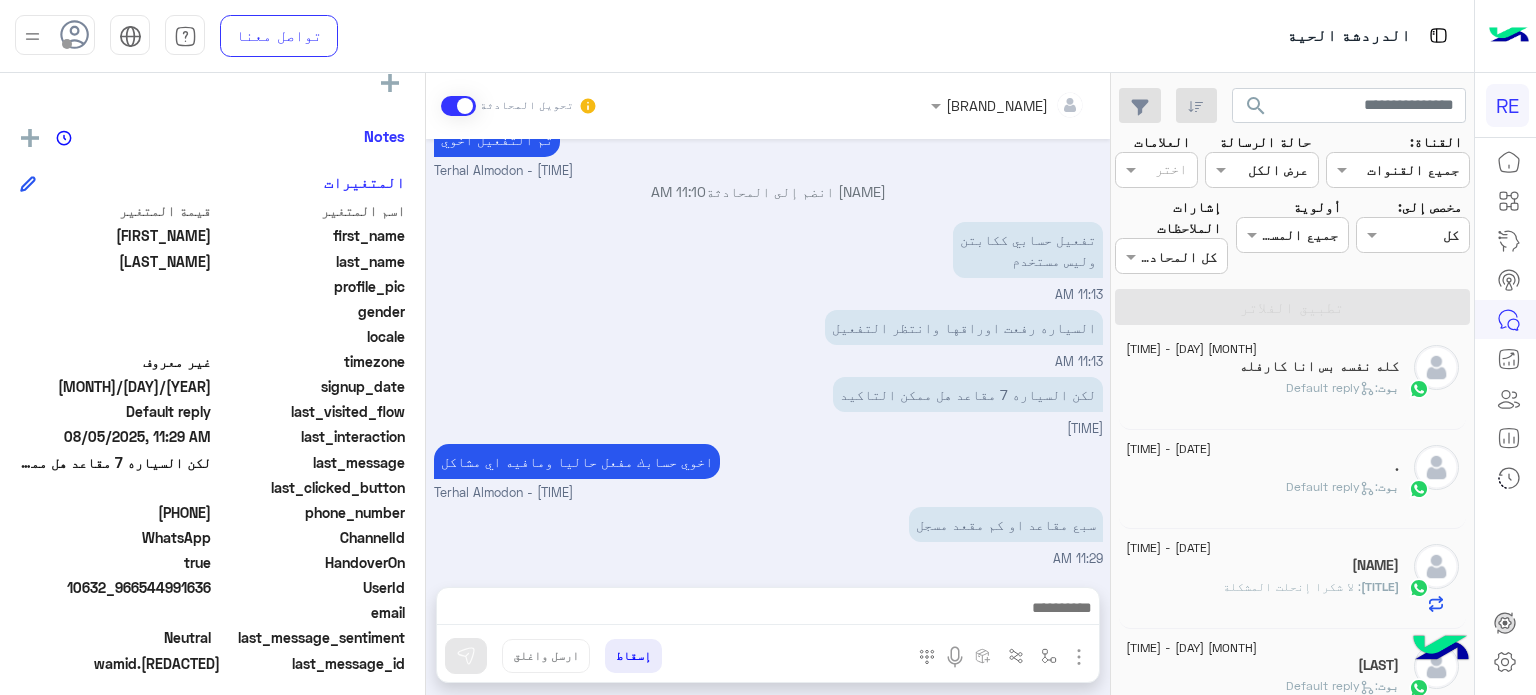 click at bounding box center [768, 613] 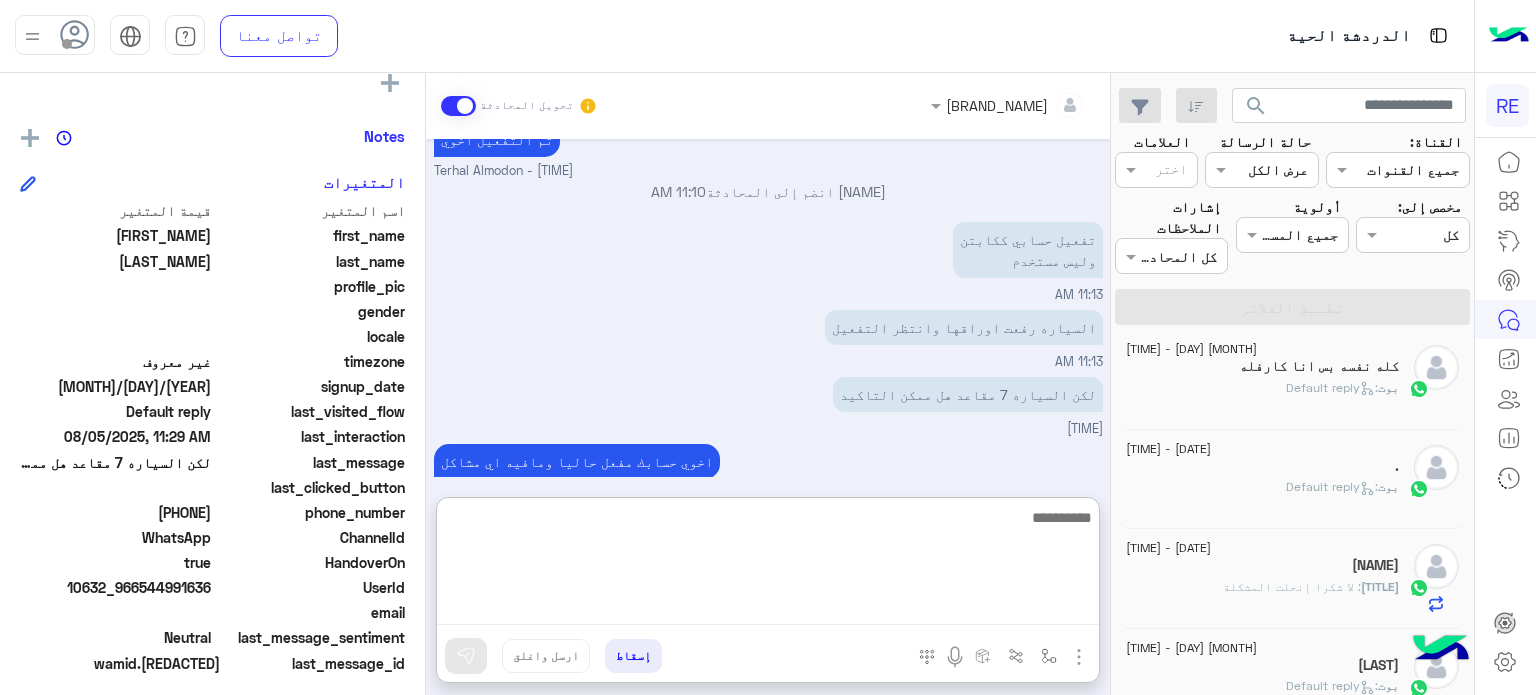 click at bounding box center (768, 565) 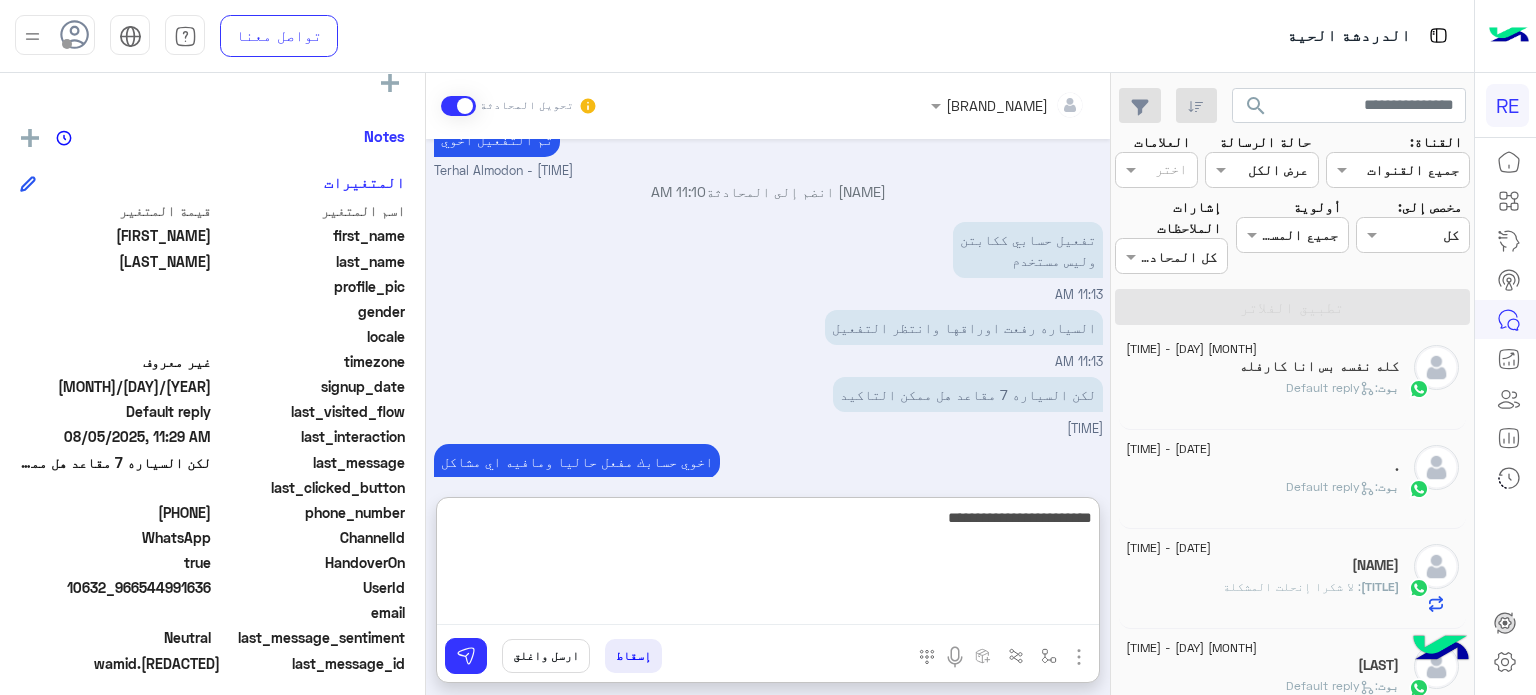 click on "**********" at bounding box center [768, 565] 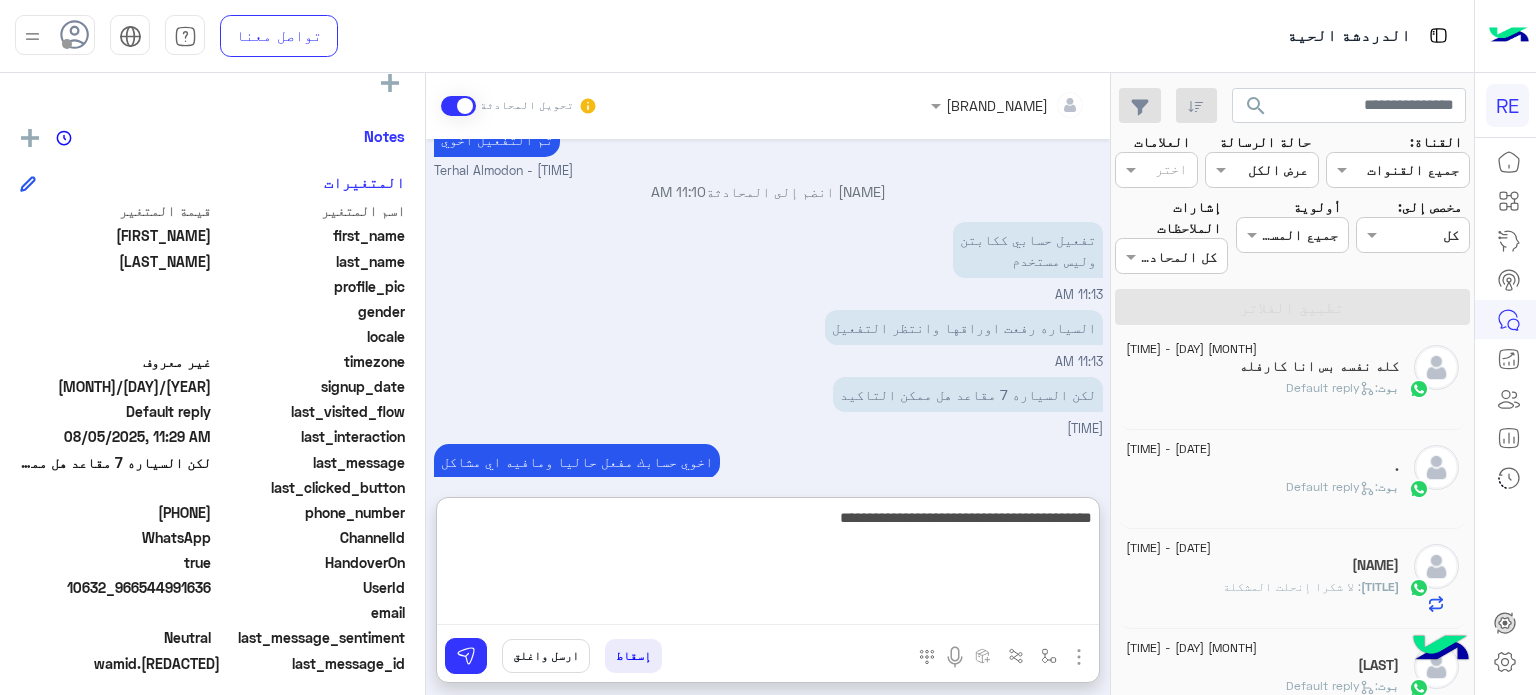 type on "**********" 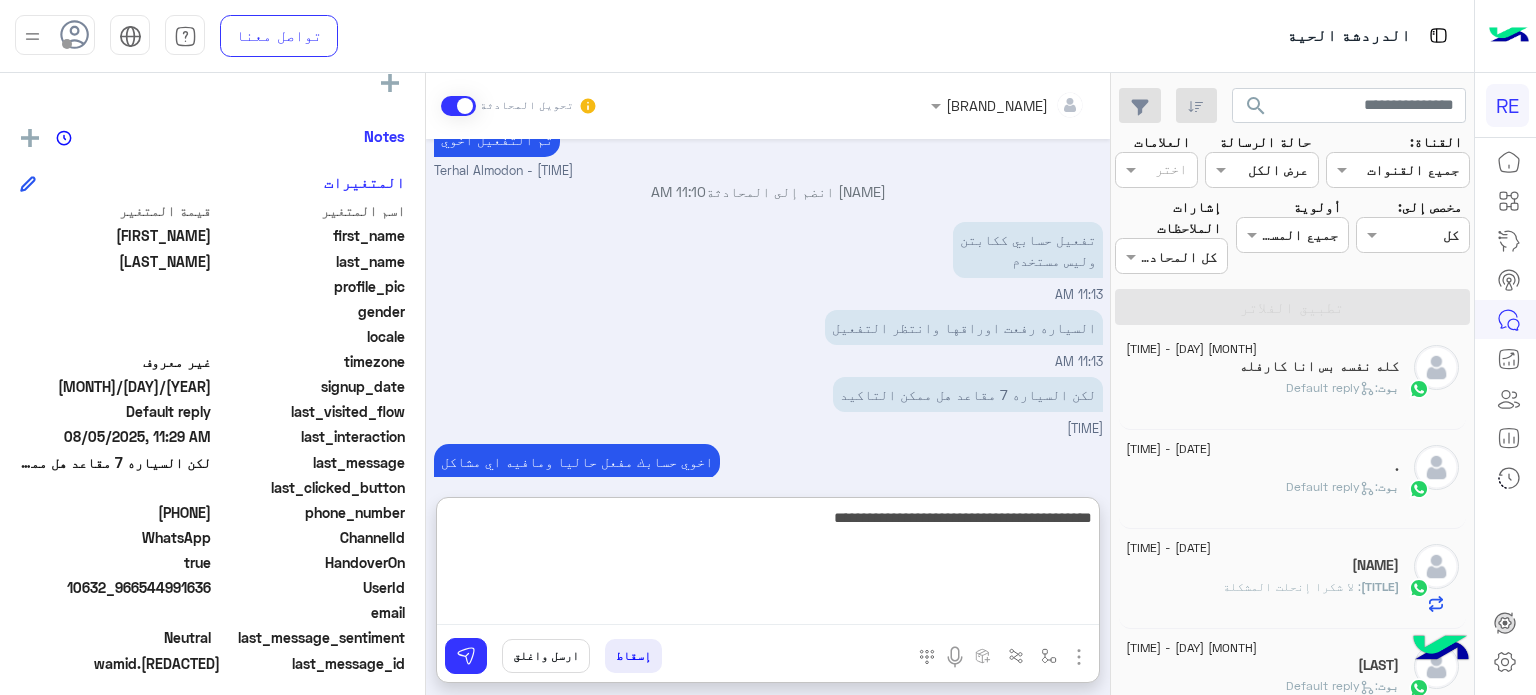 type 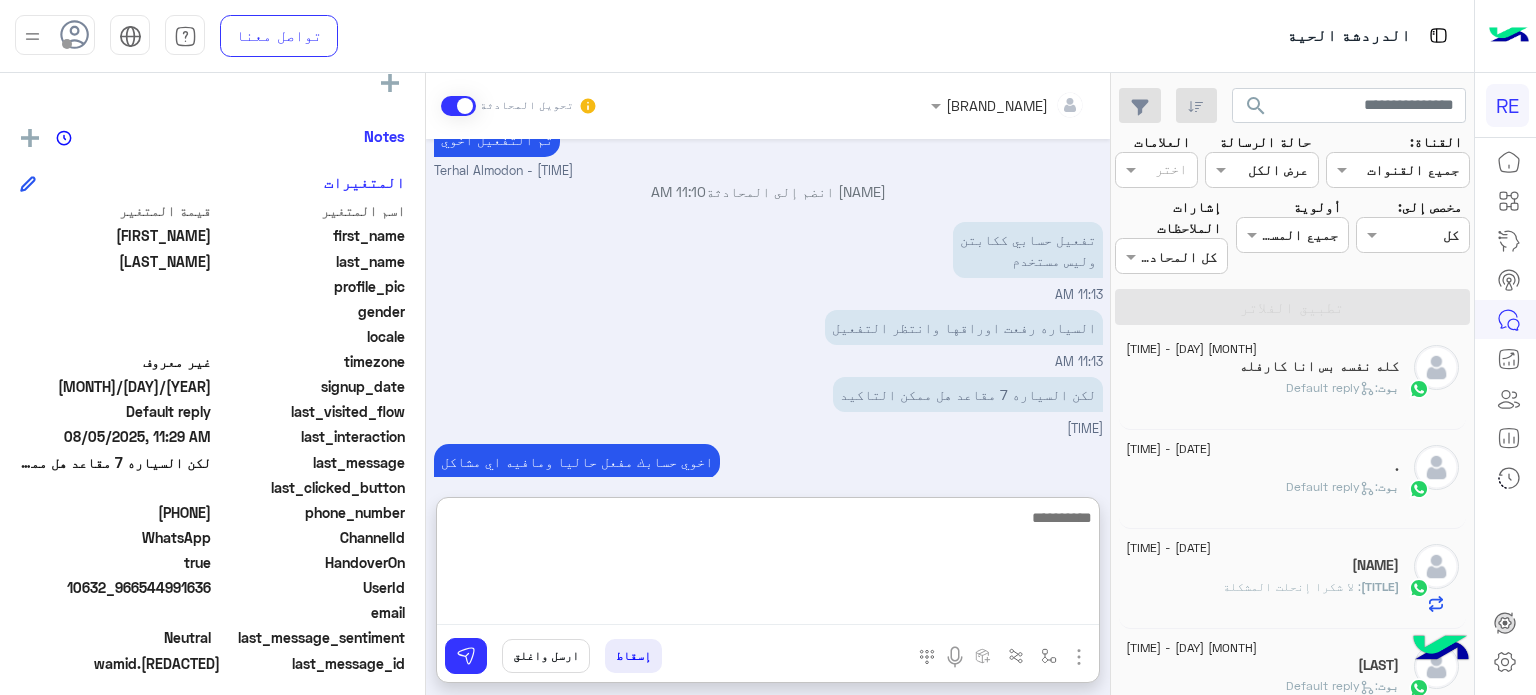 scroll, scrollTop: 349, scrollLeft: 0, axis: vertical 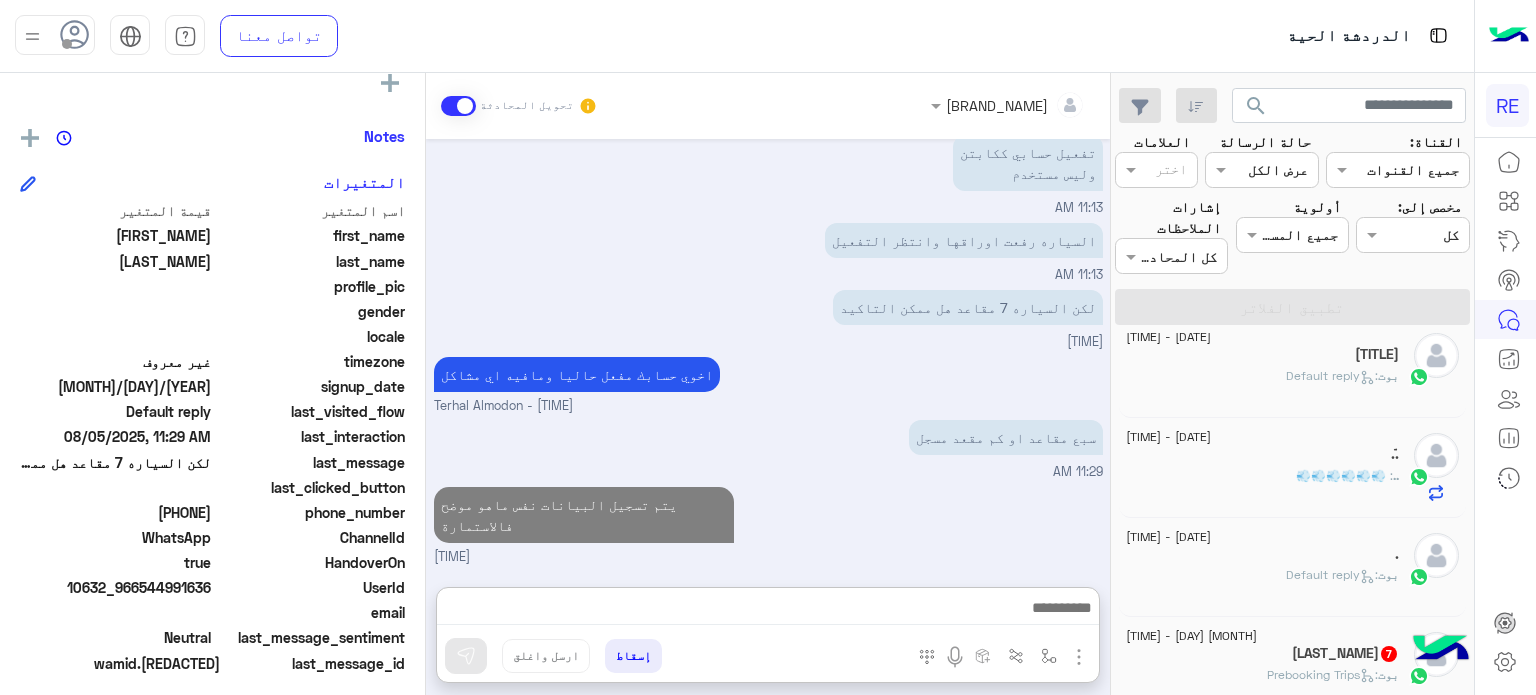 click on "BAKRAN   7" 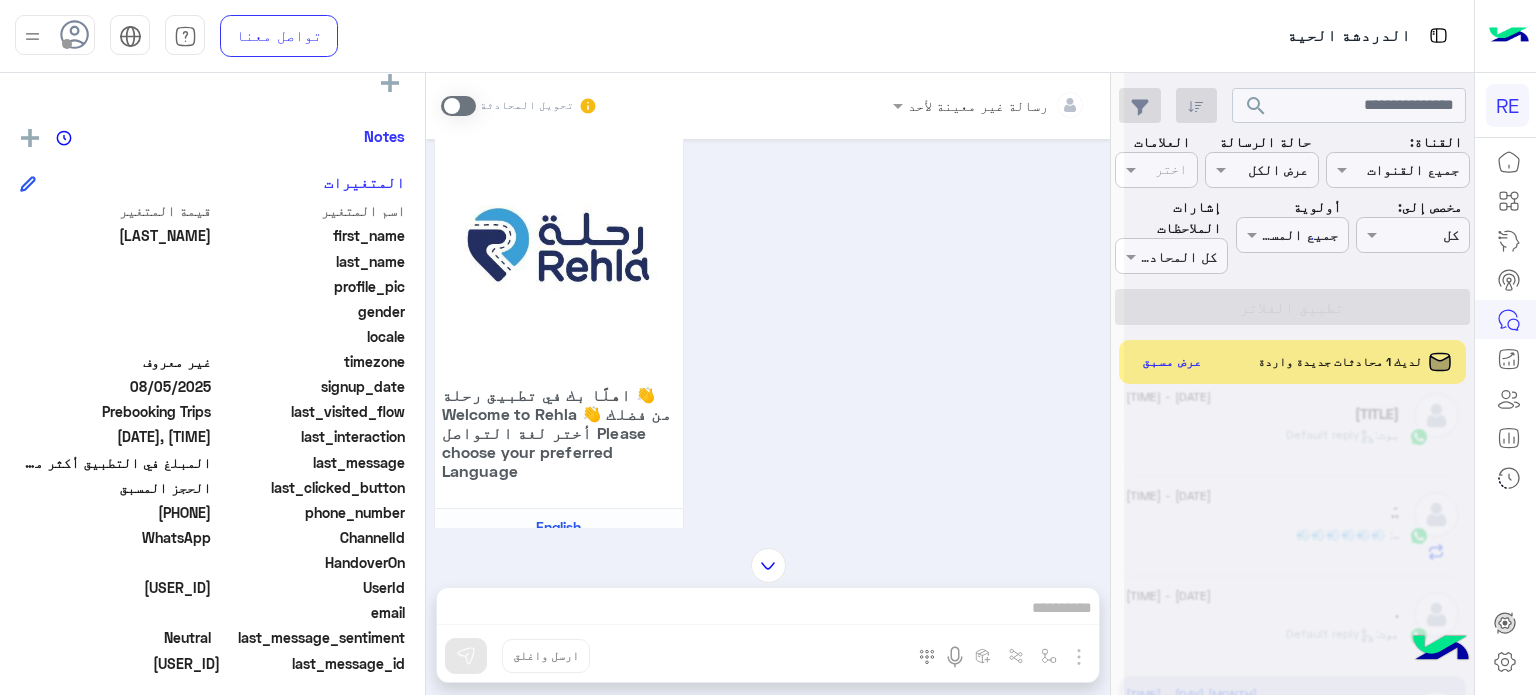 scroll, scrollTop: 0, scrollLeft: 0, axis: both 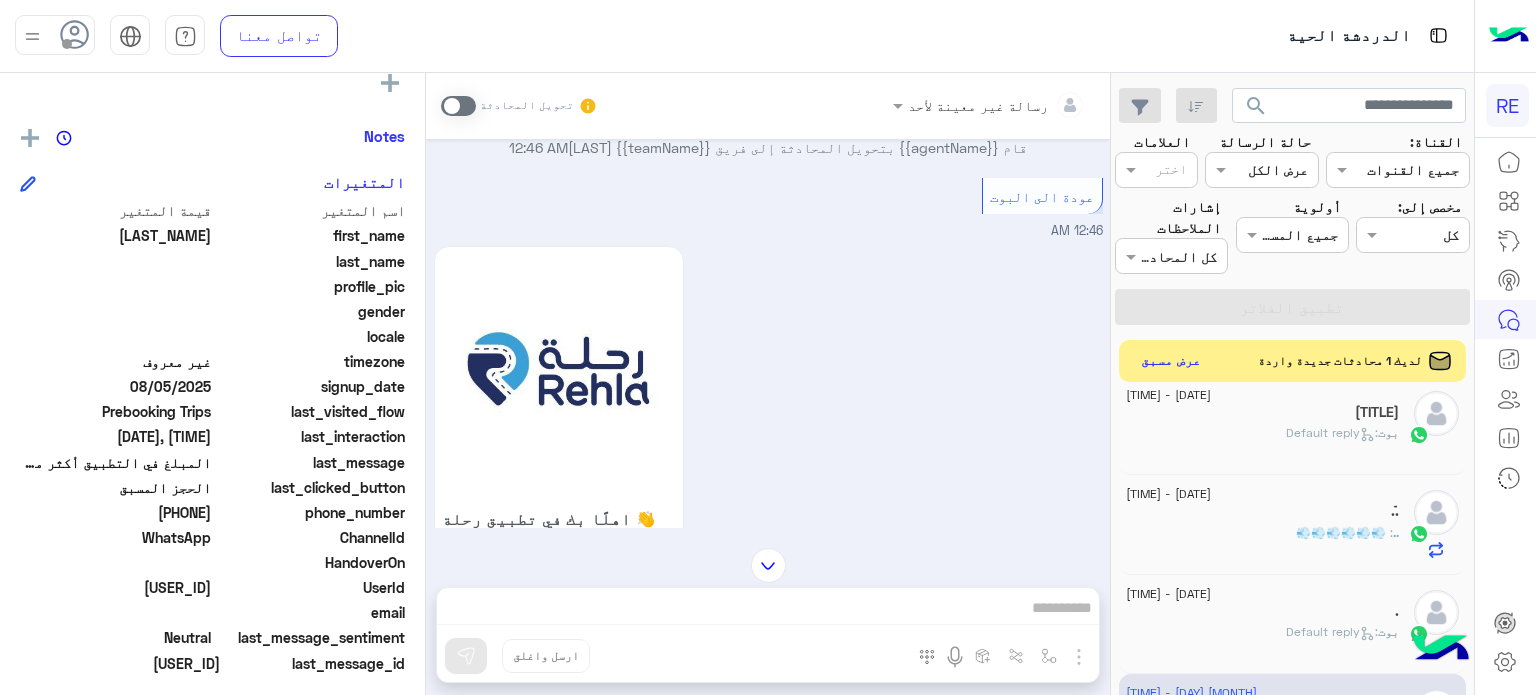 click on "عرض مسبق" 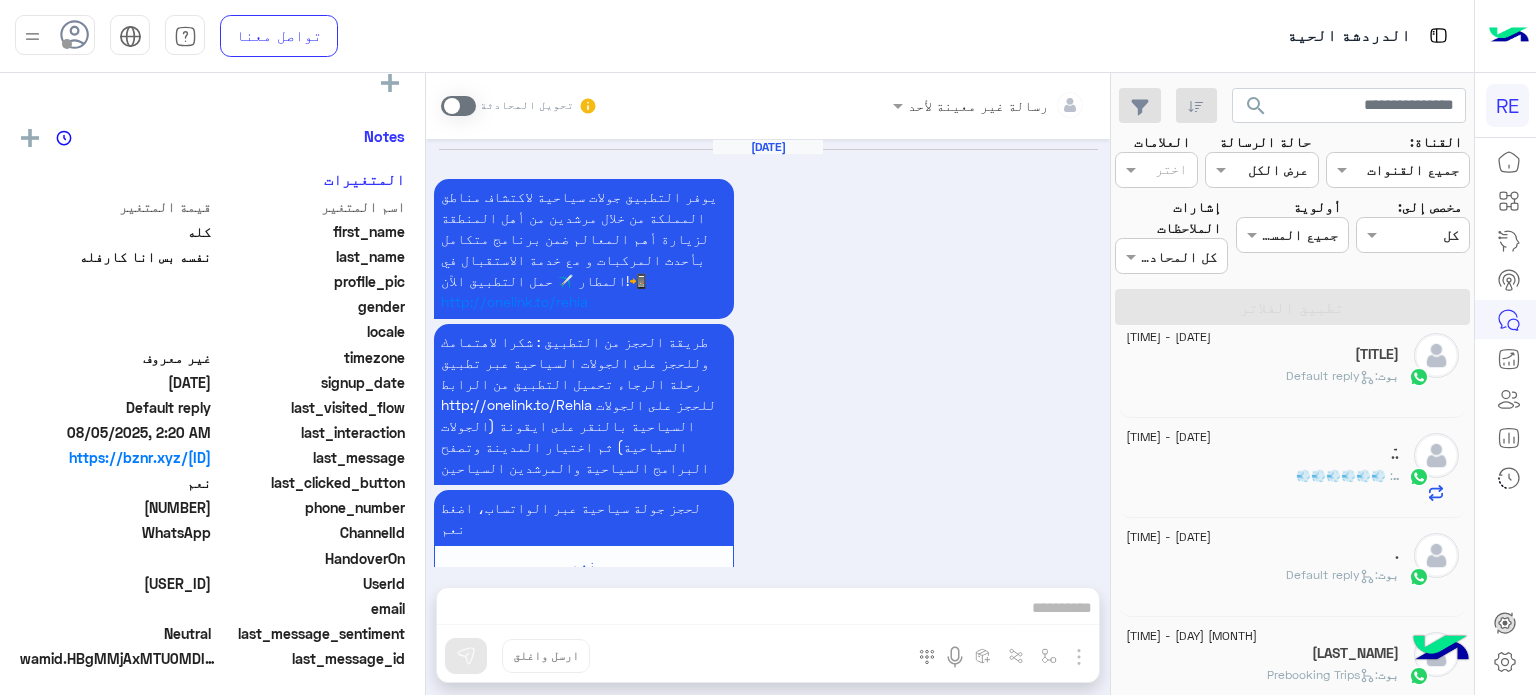 scroll, scrollTop: 1394, scrollLeft: 0, axis: vertical 